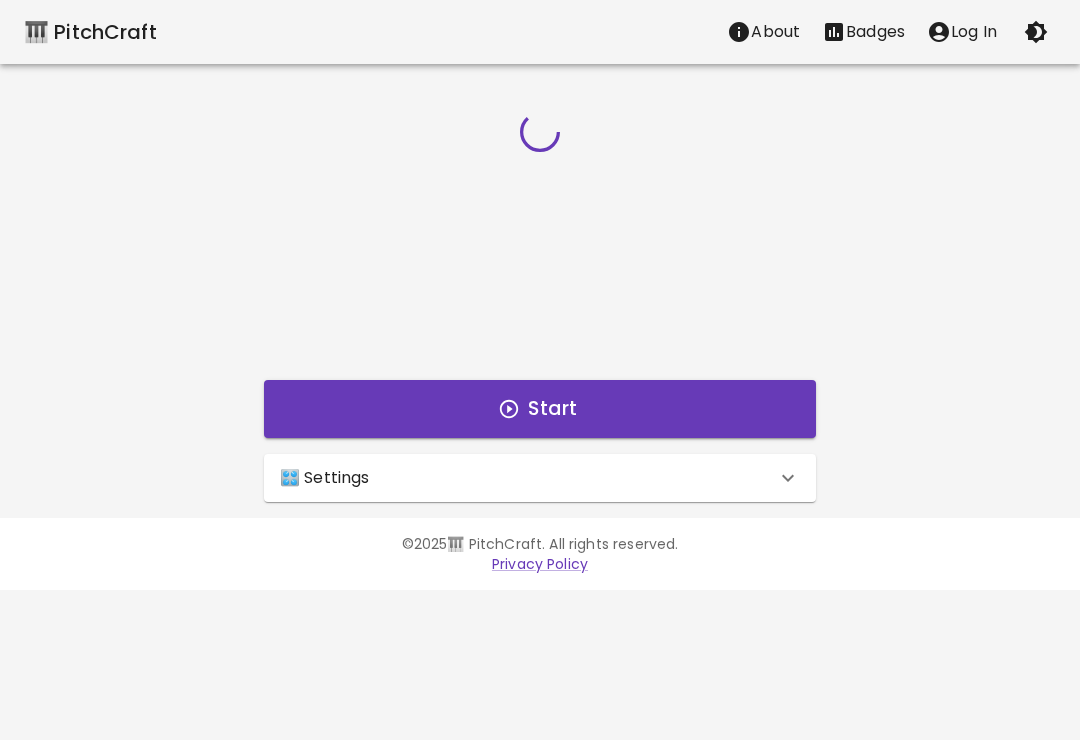 scroll, scrollTop: 0, scrollLeft: 0, axis: both 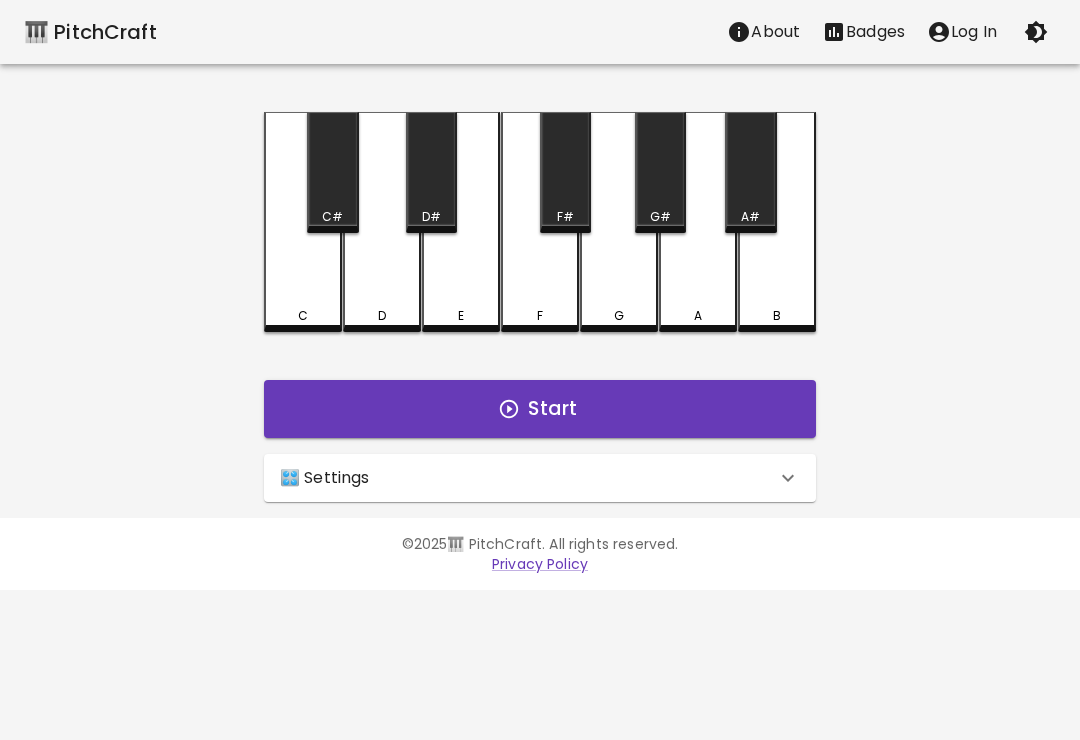 click on "🎛️ Settings" at bounding box center (528, 478) 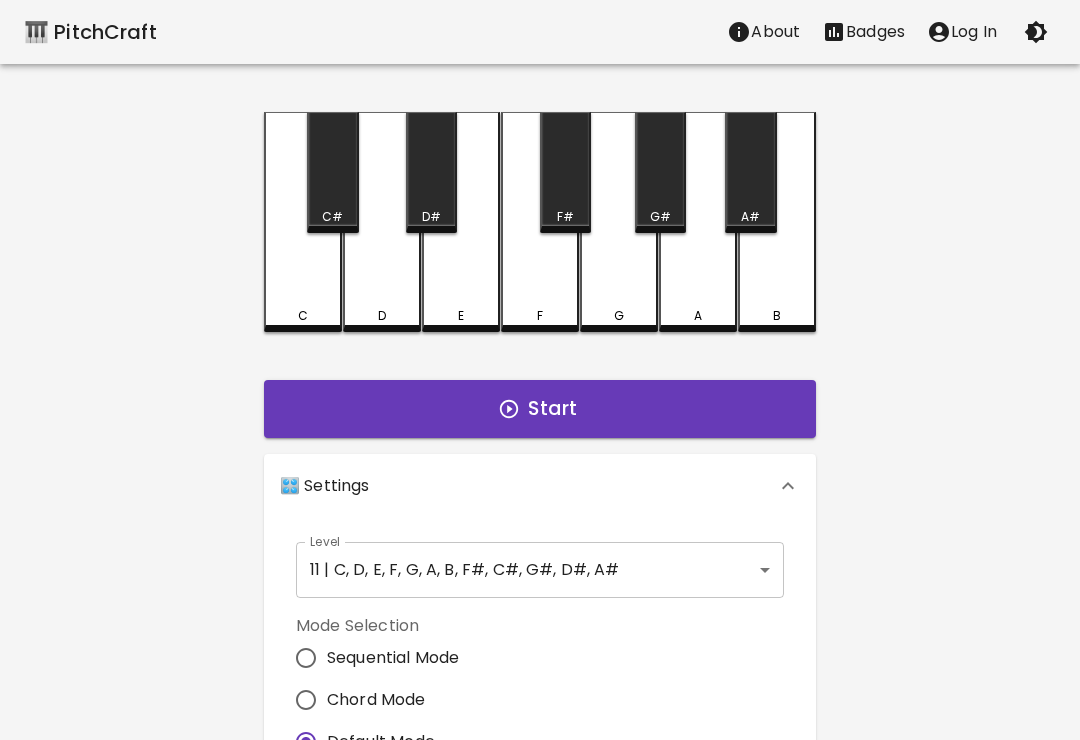 click on "🎹 PitchCraft About Badges   Log In C C# D D# E F F# G G# A A# B Start 🎛️ Settings Level 11 | C, D, E, F, G, A, B, F#, C#, G#, D#, A# 21 Level Mode Selection Sequential Mode Chord Mode Default Mode Show Keyboard Shortcuts Show Note Names Autoplay next note Show Streak Octave(s) High Voice 4 Octave Instrument Piano acoustic_grand_piano Instrument ©  [YEAR]  🎹 PitchCraft. All rights reserved. Privacy Policy About Badges Sign In Profile My account" at bounding box center [540, 605] 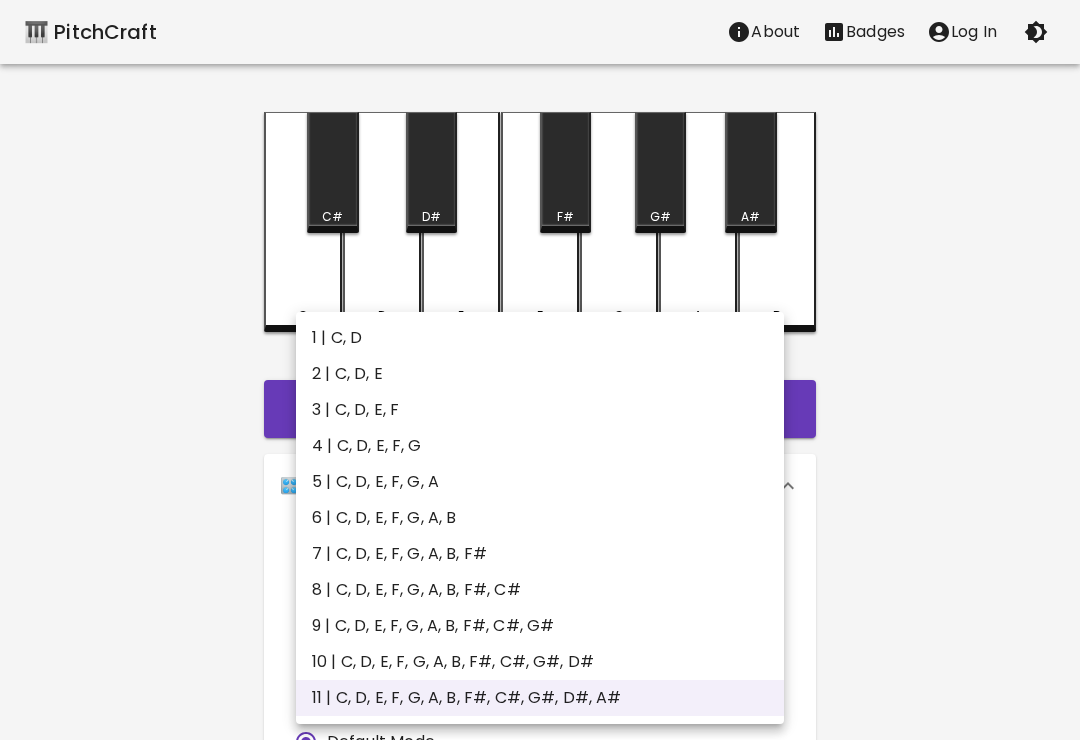 click on "1 | C, D" at bounding box center (540, 338) 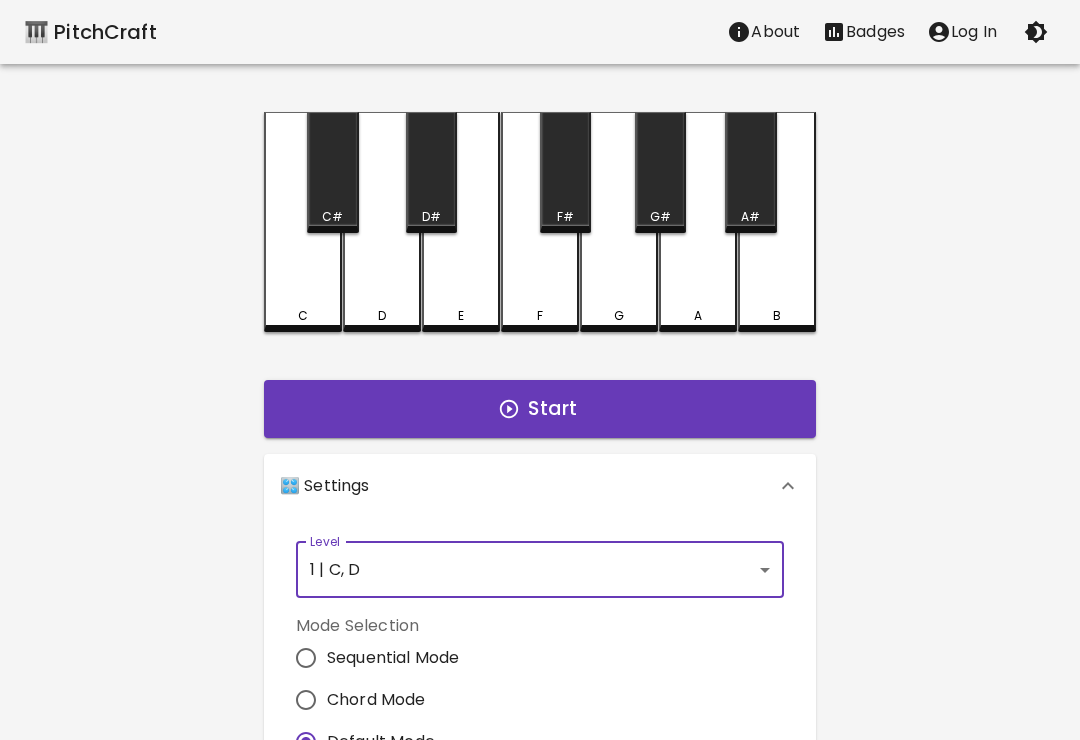 click on "C" at bounding box center [303, 222] 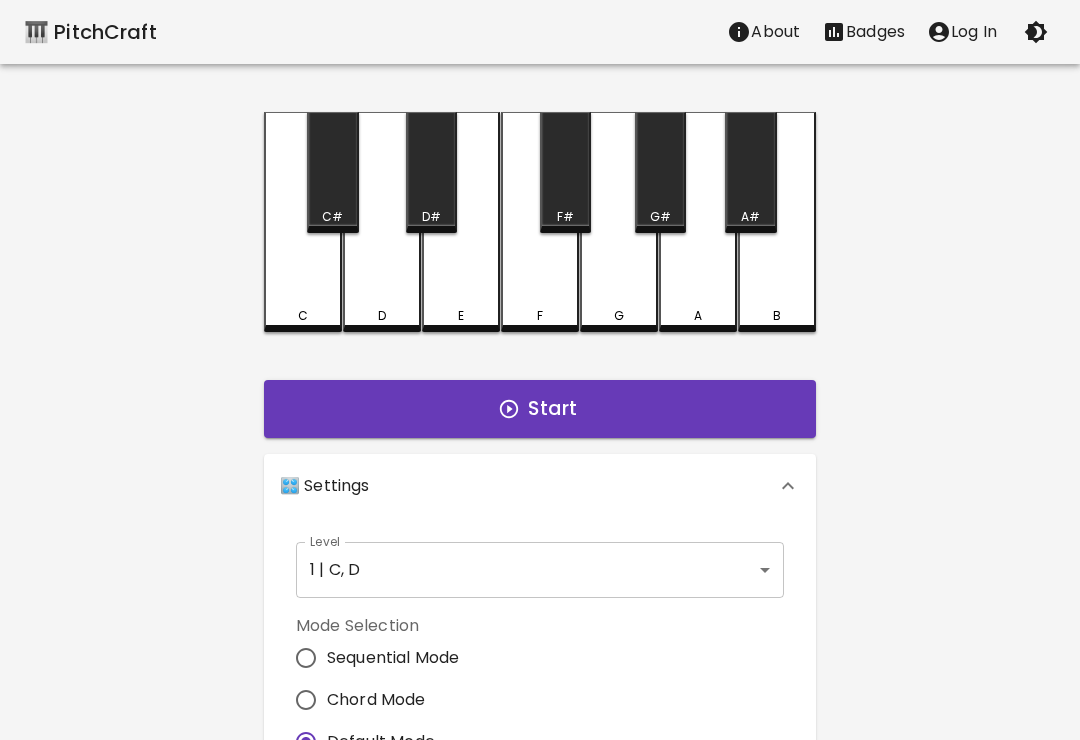 click on "C" at bounding box center [303, 222] 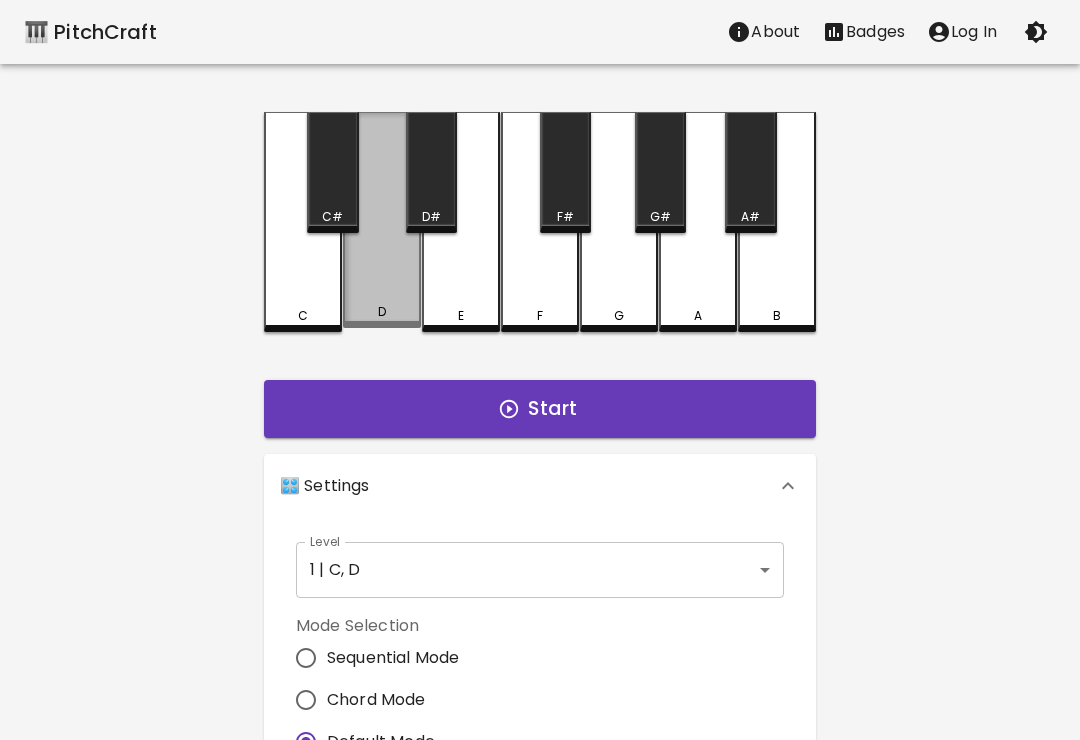 click on "D" at bounding box center [382, 220] 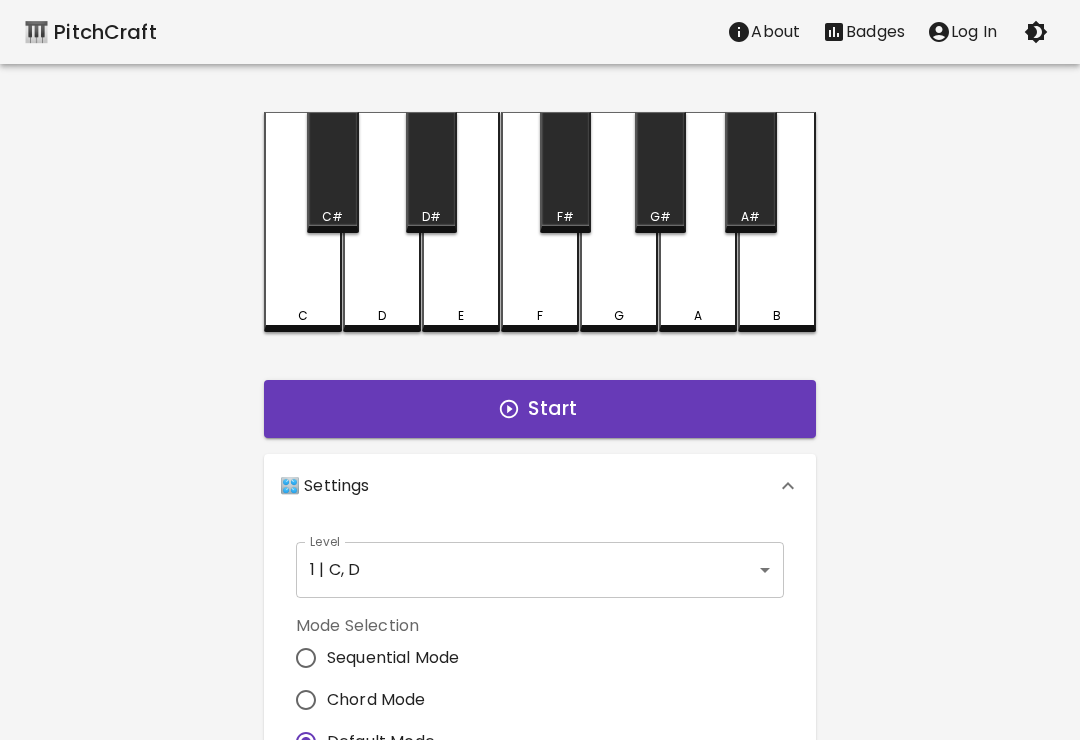 click on "C" at bounding box center (303, 316) 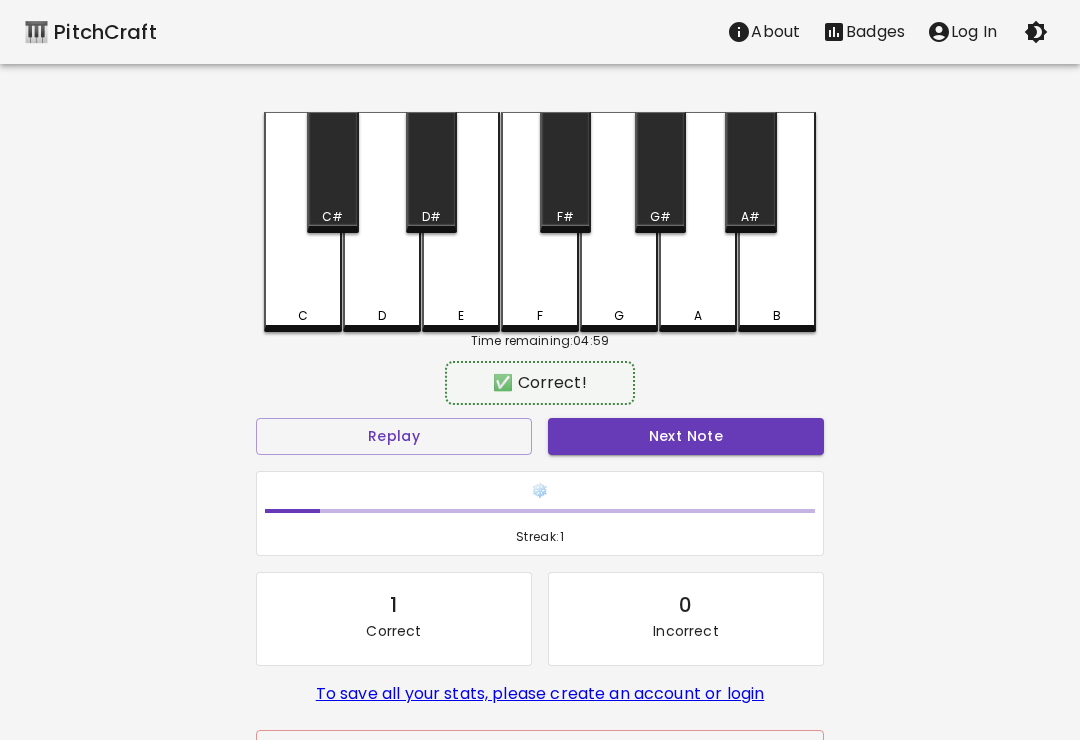 click on "D" at bounding box center [382, 316] 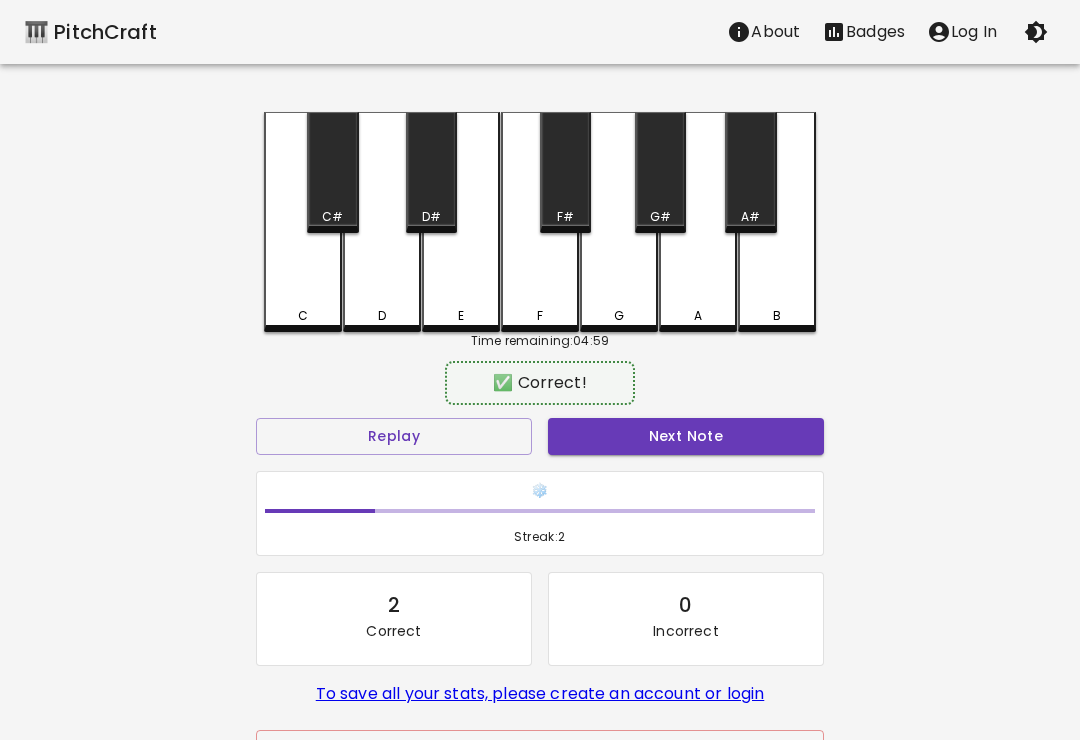 click on "C" at bounding box center [303, 316] 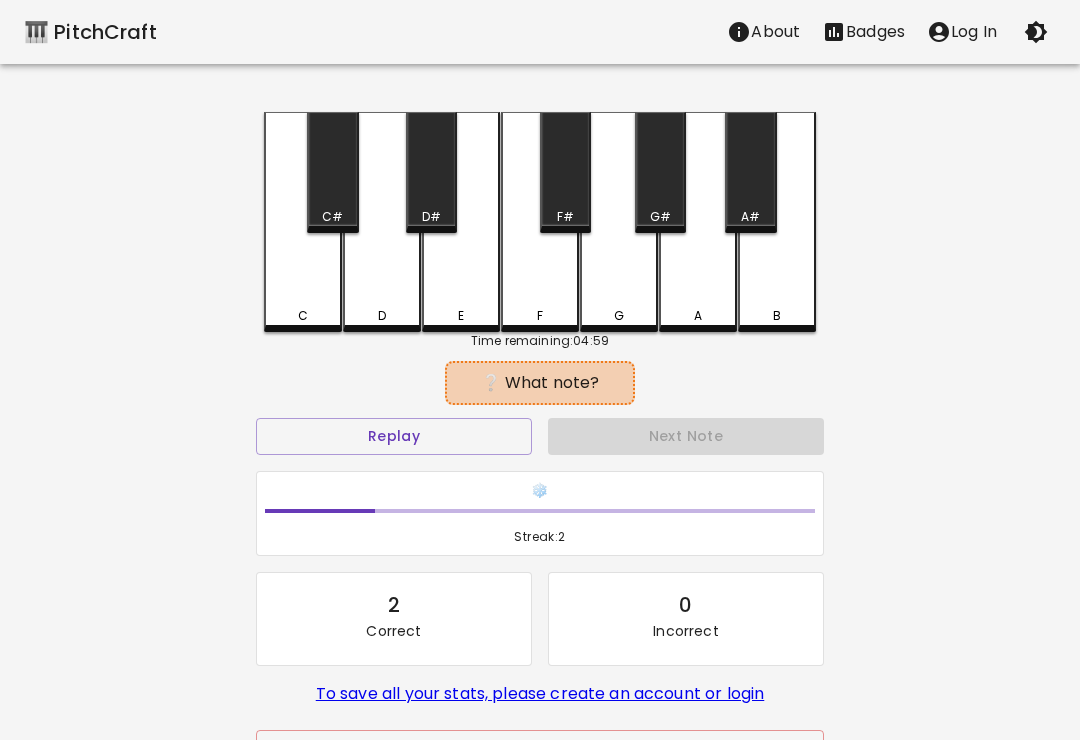 click on "C" at bounding box center (303, 316) 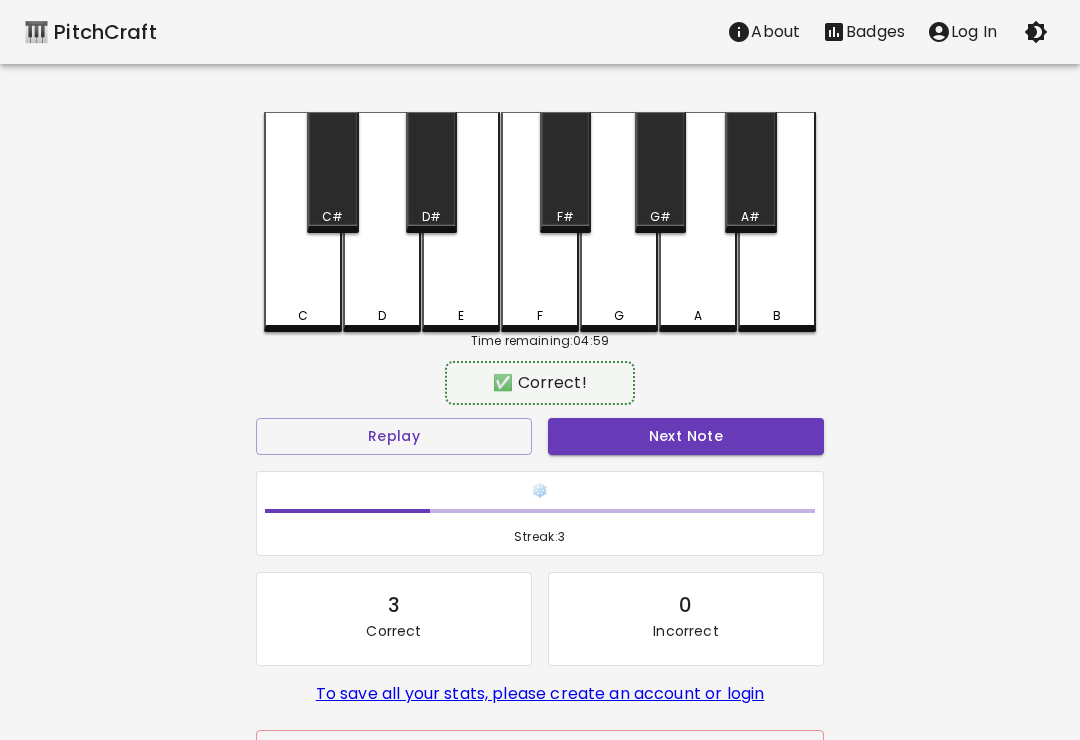 click on "Next Note" at bounding box center [686, 436] 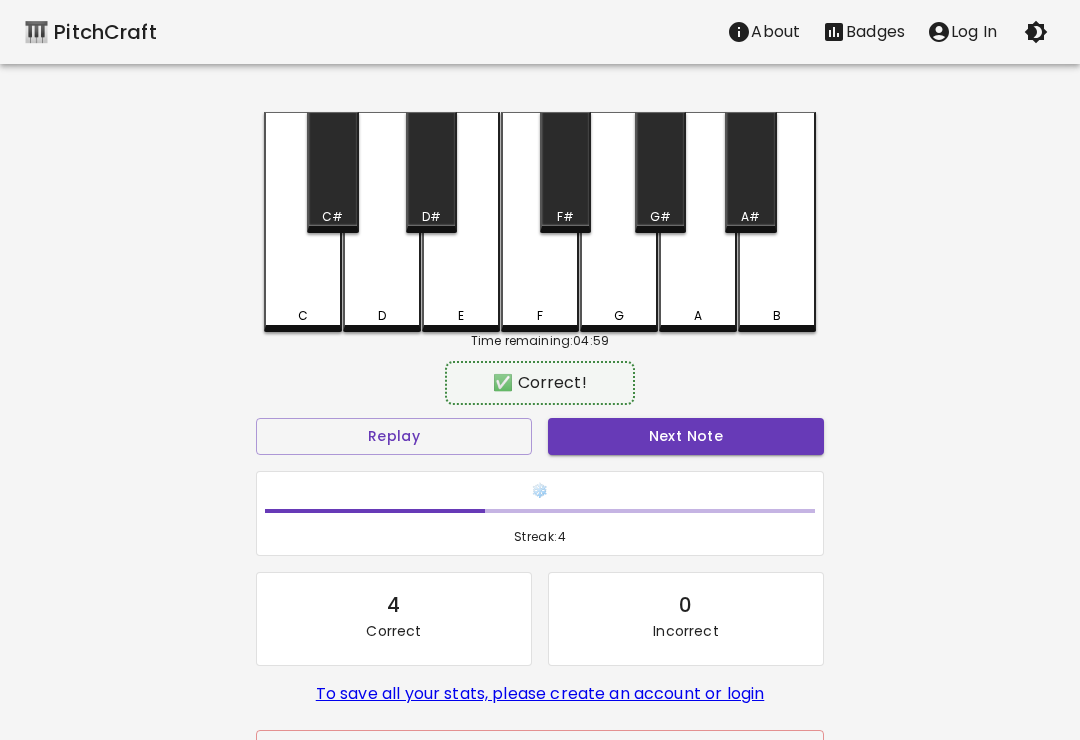 click on "C" at bounding box center [303, 222] 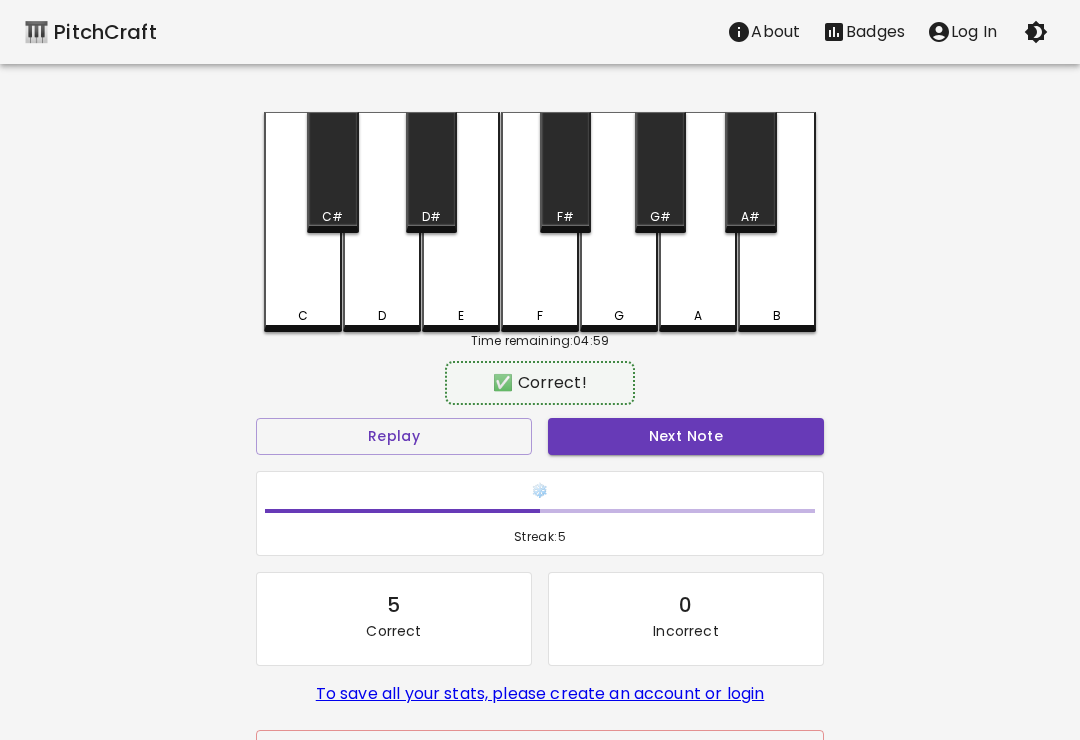 click on "C" at bounding box center (303, 316) 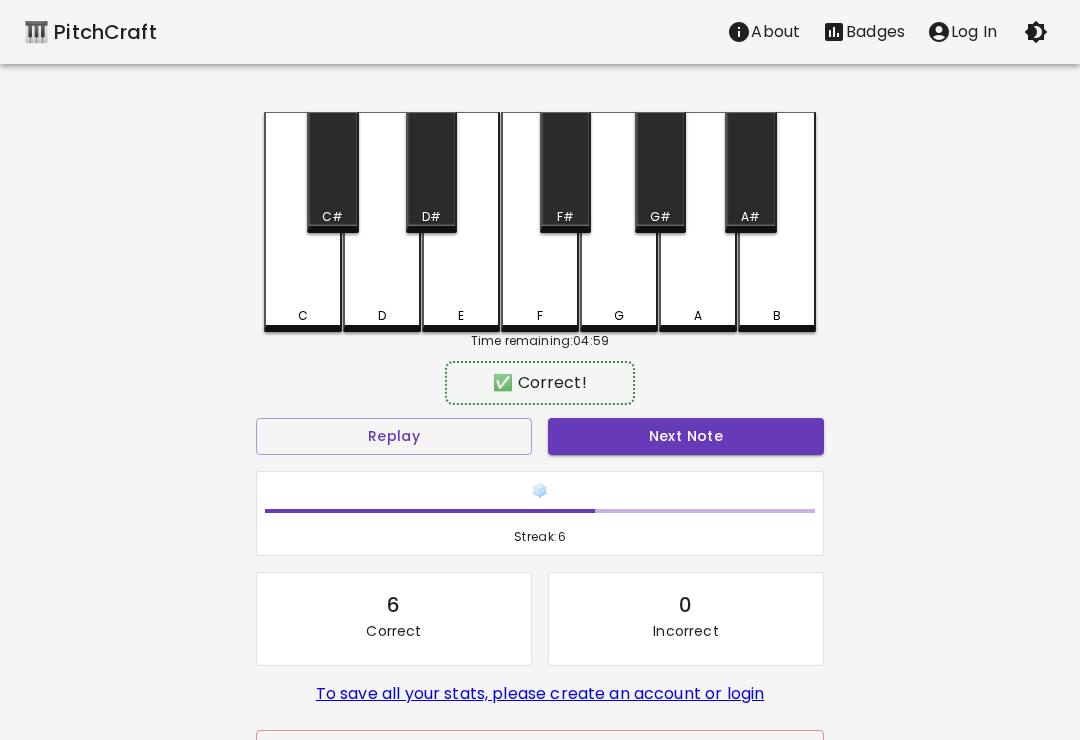 click on "D" at bounding box center (382, 222) 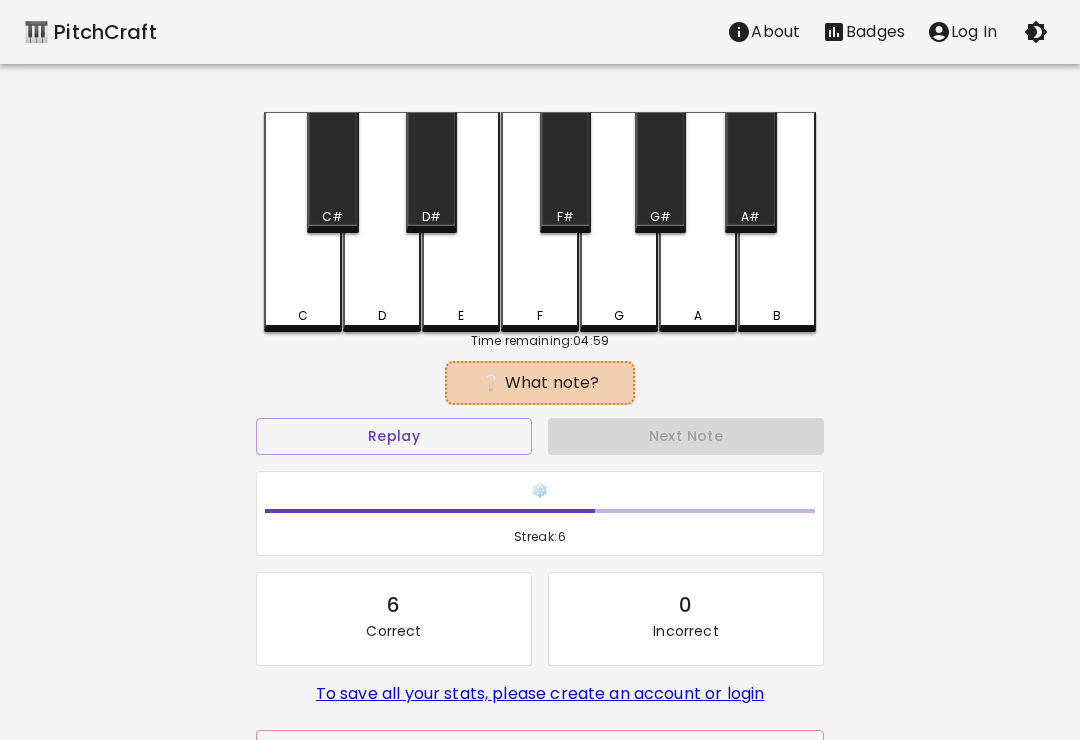 click on "C" at bounding box center [303, 316] 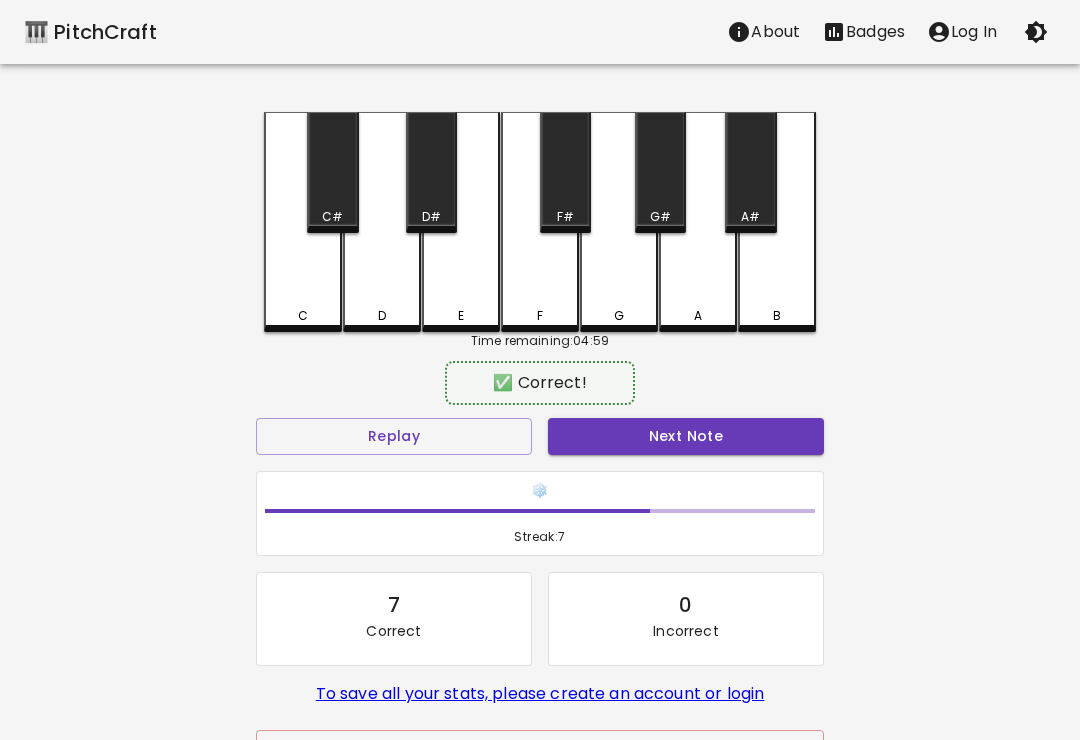 click on "Next Note" at bounding box center (686, 436) 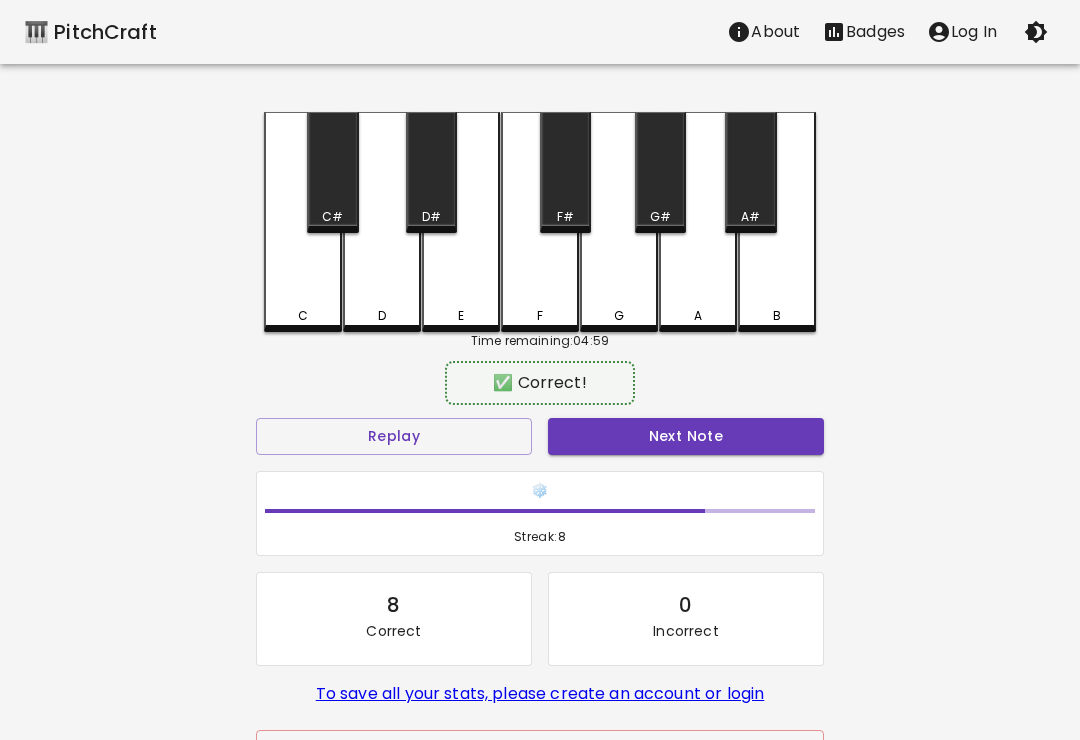 click on "C" at bounding box center [303, 222] 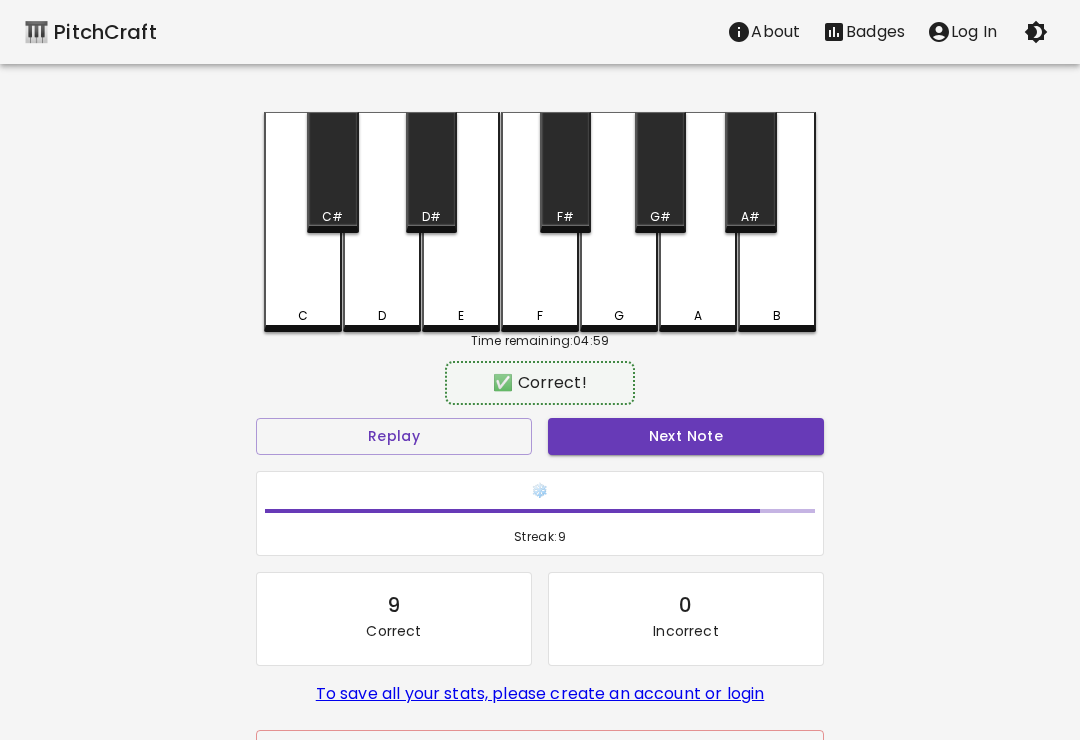 click on "D" at bounding box center [382, 222] 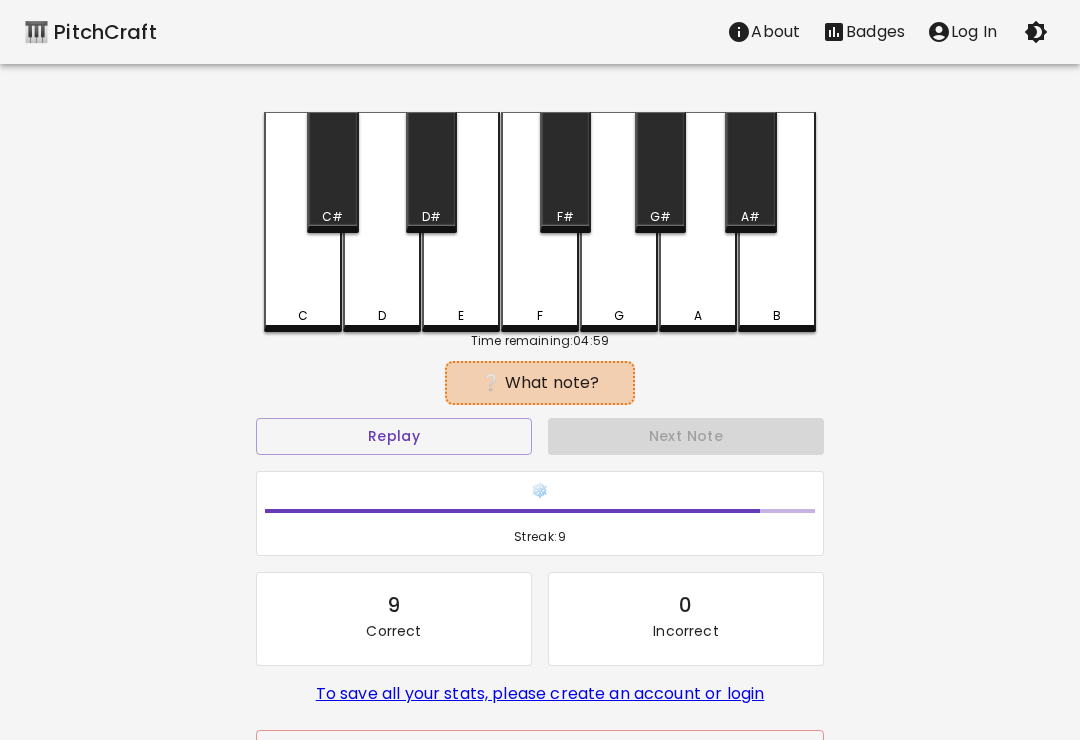 click on "C" at bounding box center [303, 316] 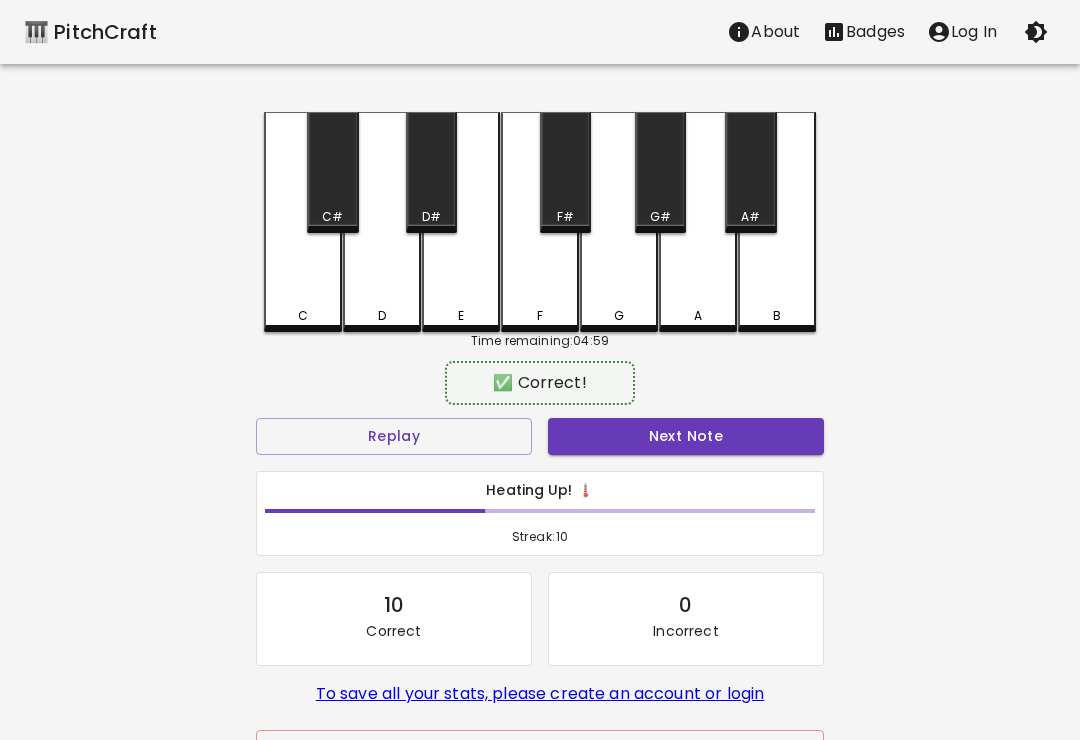 click on "Next Note" at bounding box center (686, 436) 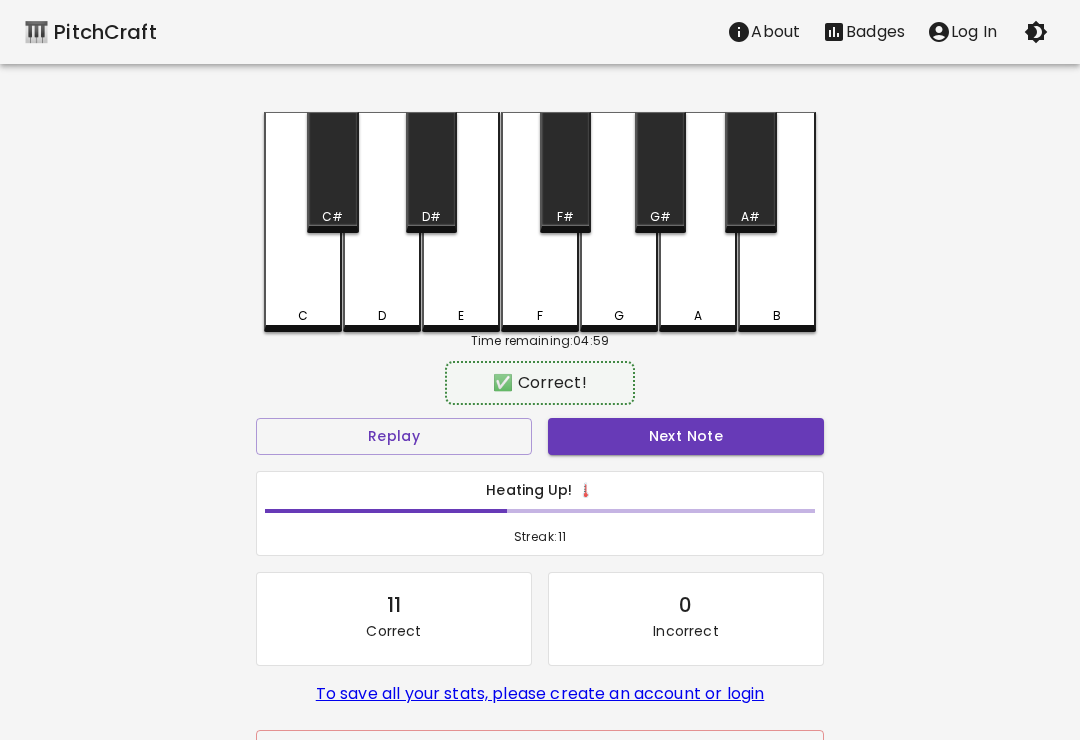click on "C" at bounding box center [303, 222] 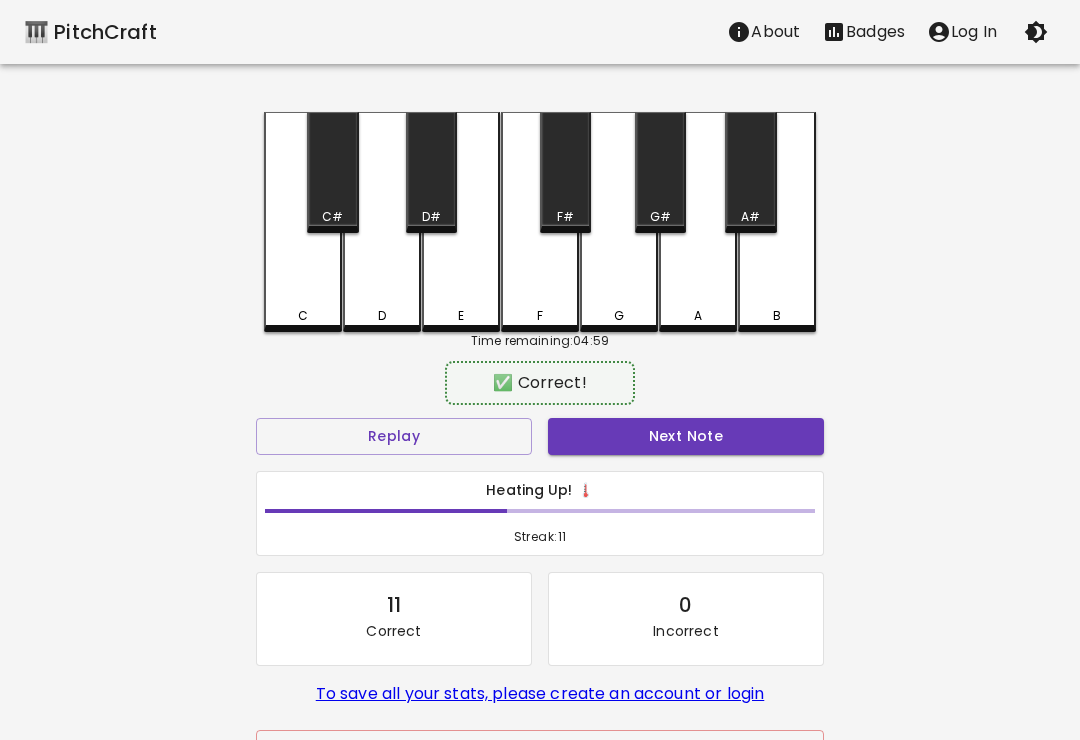 click on "Next Note" at bounding box center [686, 436] 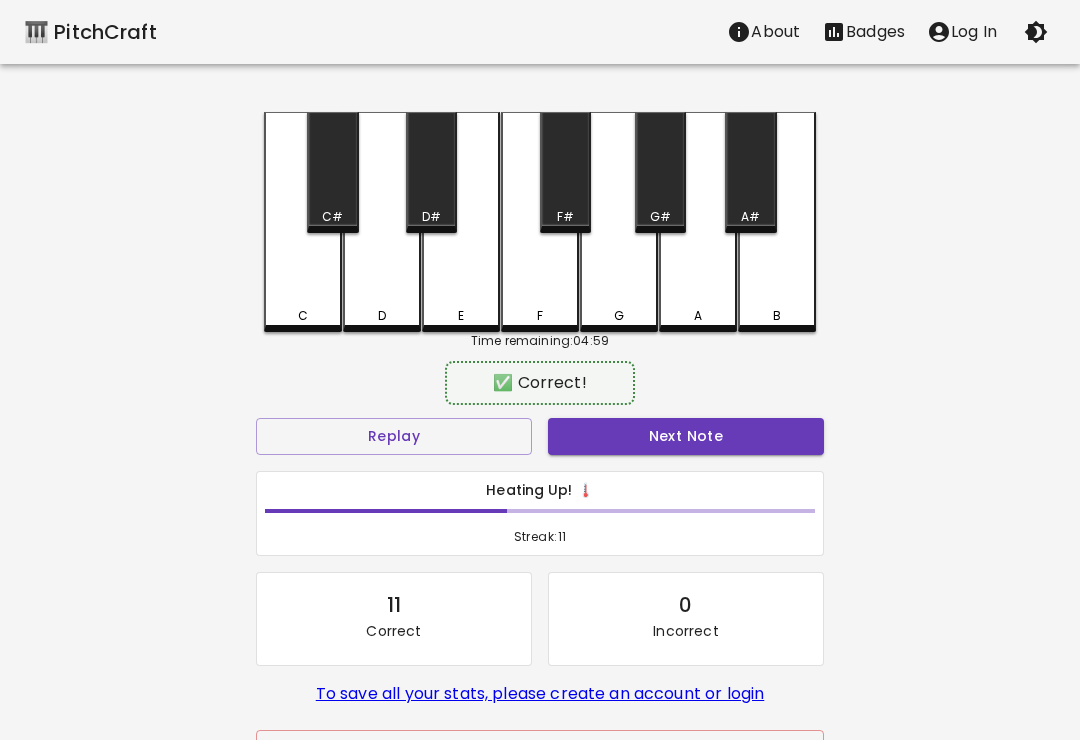 click on "Next Note" at bounding box center [686, 436] 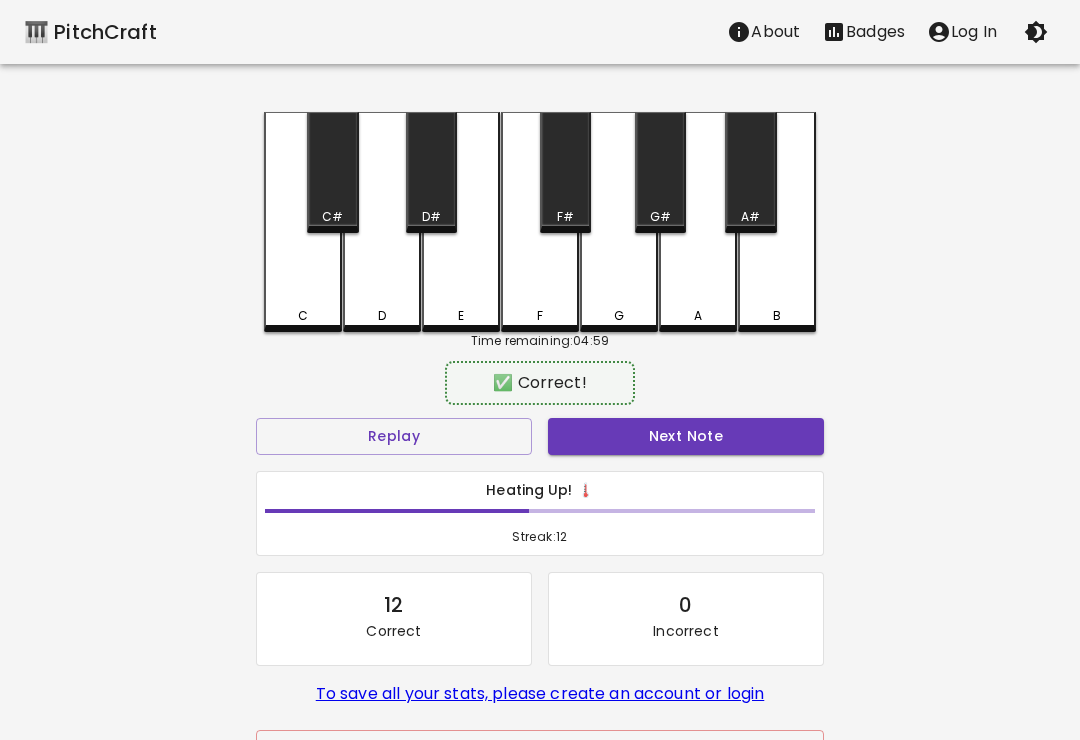 click on "D" at bounding box center [382, 222] 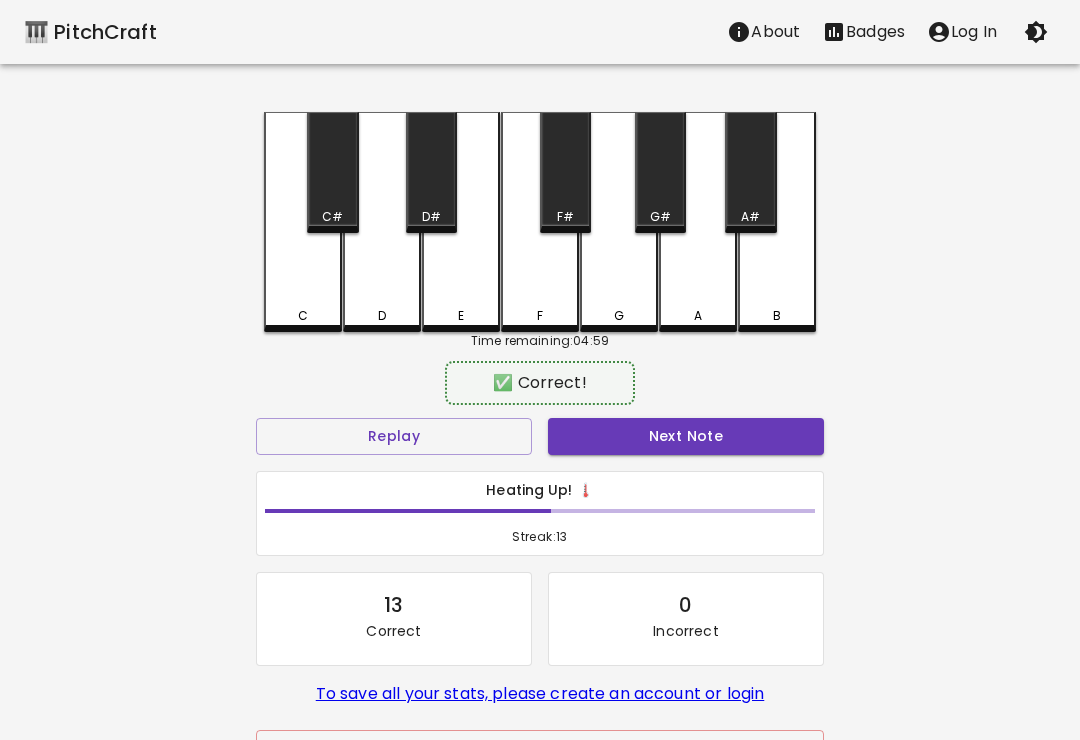 click on "C" at bounding box center [303, 222] 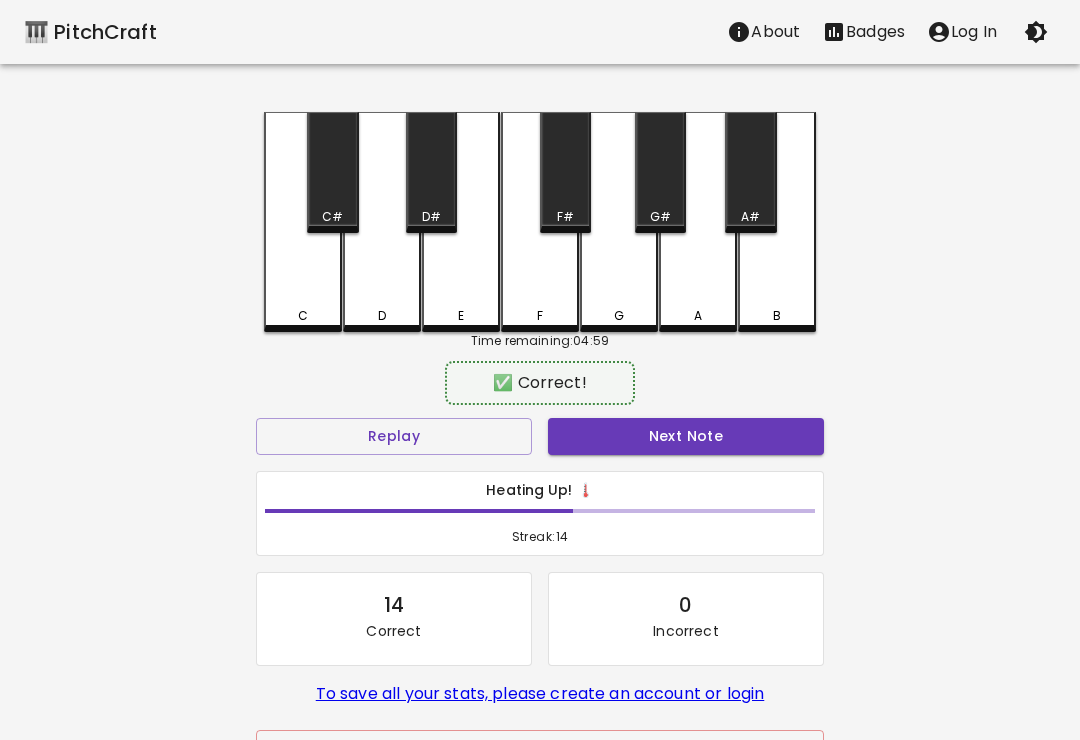 click on "C" at bounding box center (303, 222) 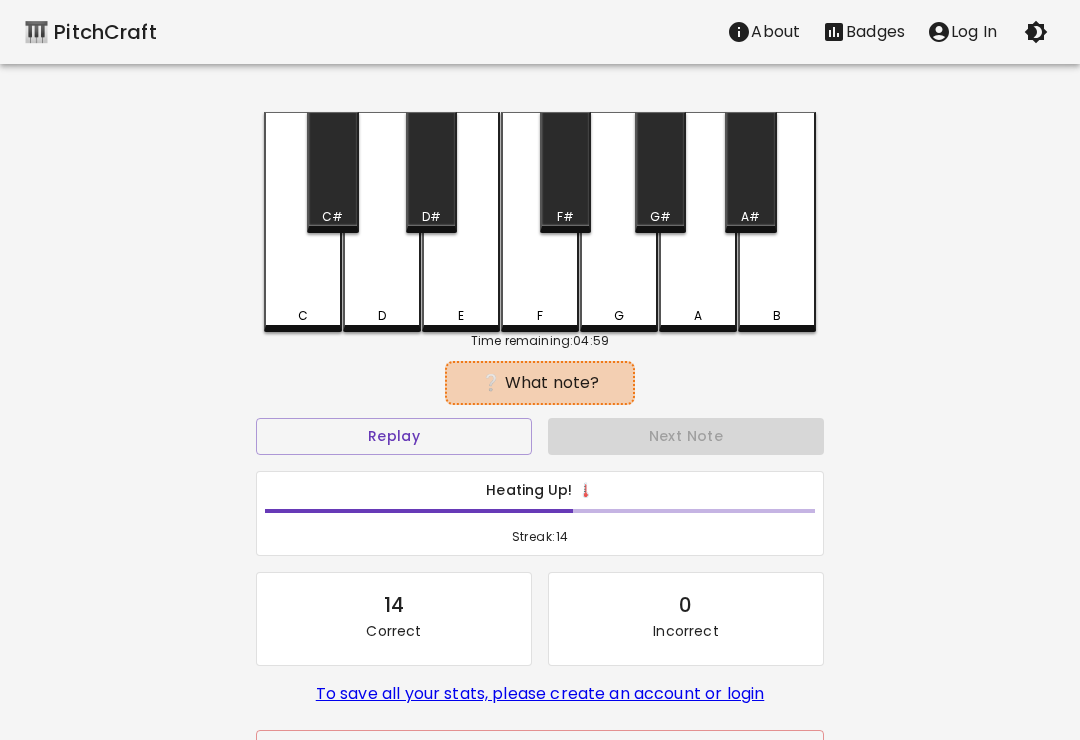 click on "C" at bounding box center [303, 222] 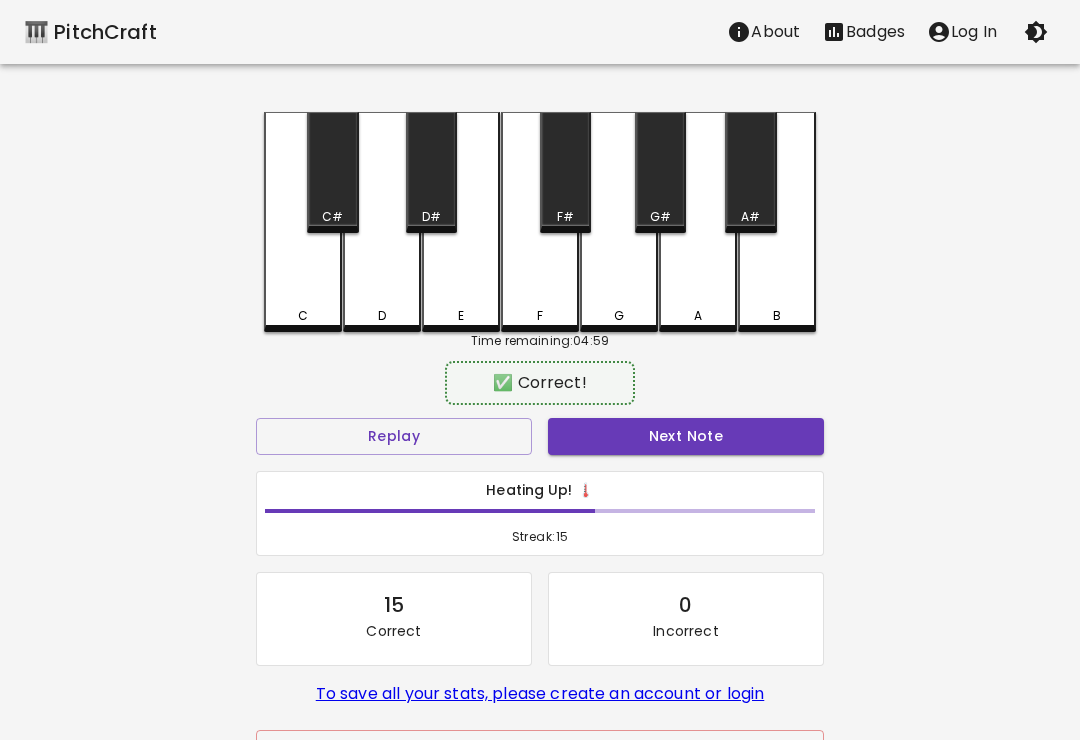 click on "Next Note" at bounding box center [686, 436] 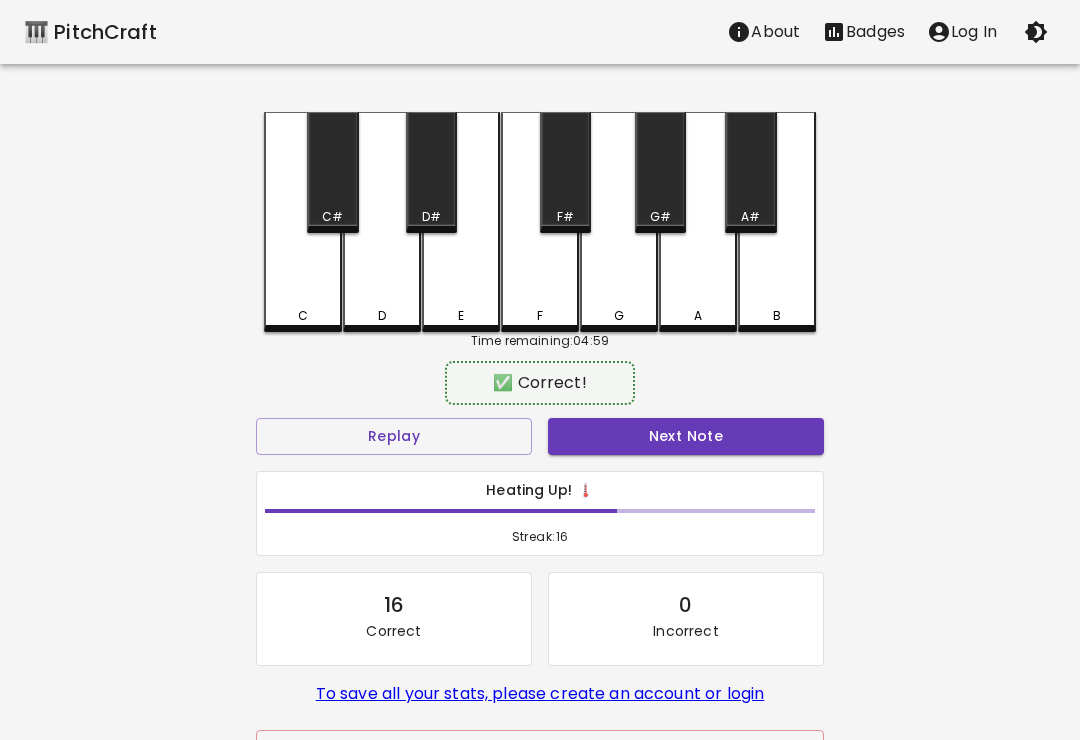 click on "Next Note" at bounding box center [686, 436] 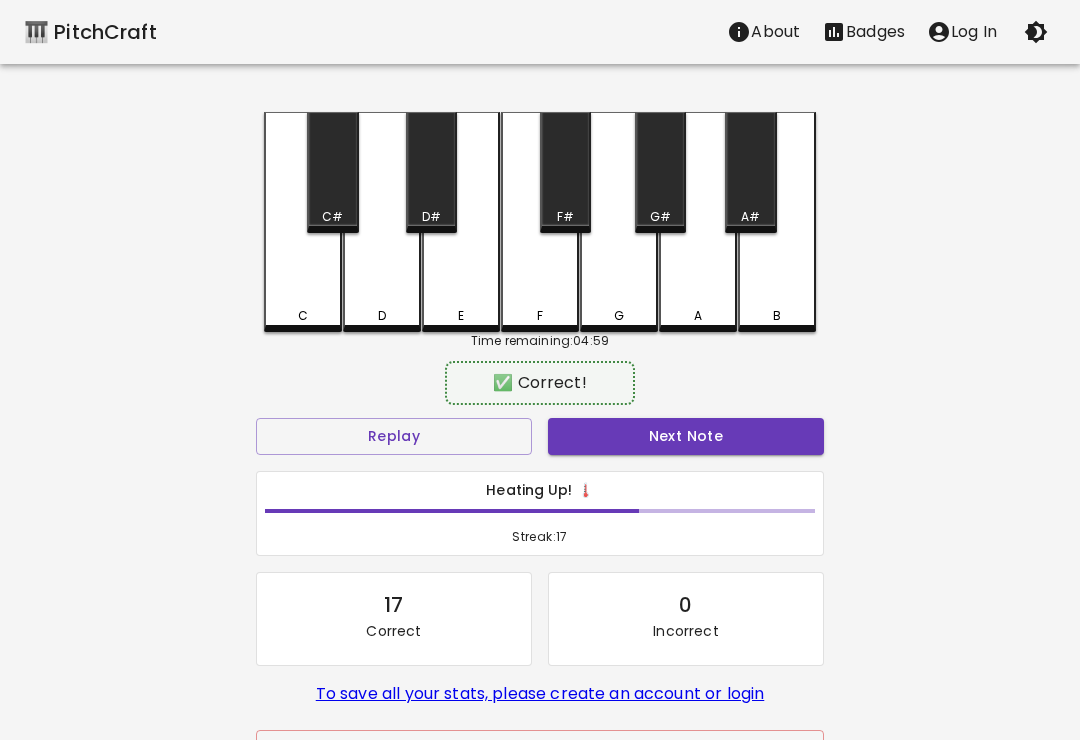 click on "Next Note" at bounding box center [686, 436] 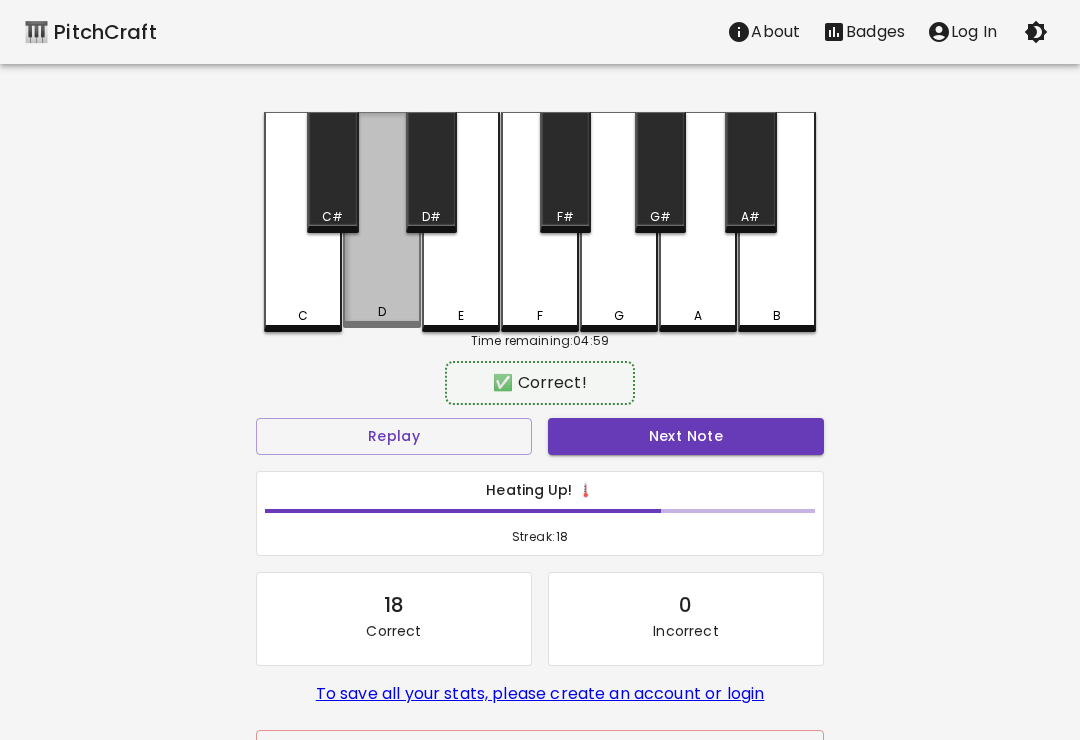 click on "Next Note" at bounding box center (686, 436) 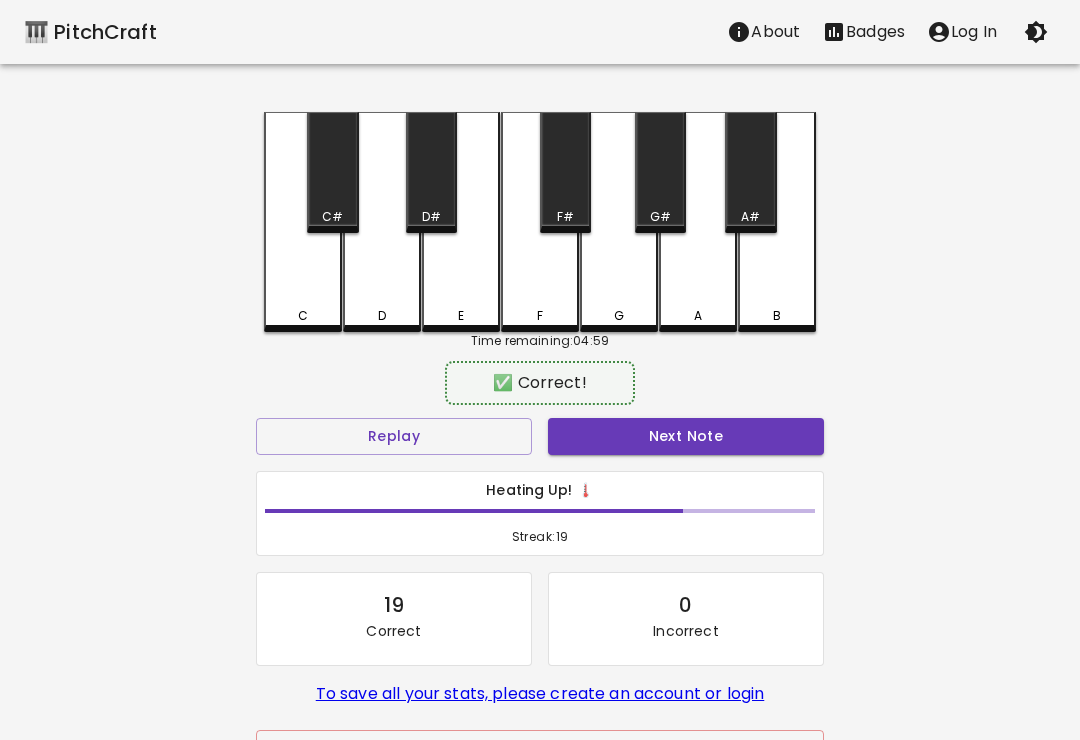 click on "Next Note" at bounding box center [686, 436] 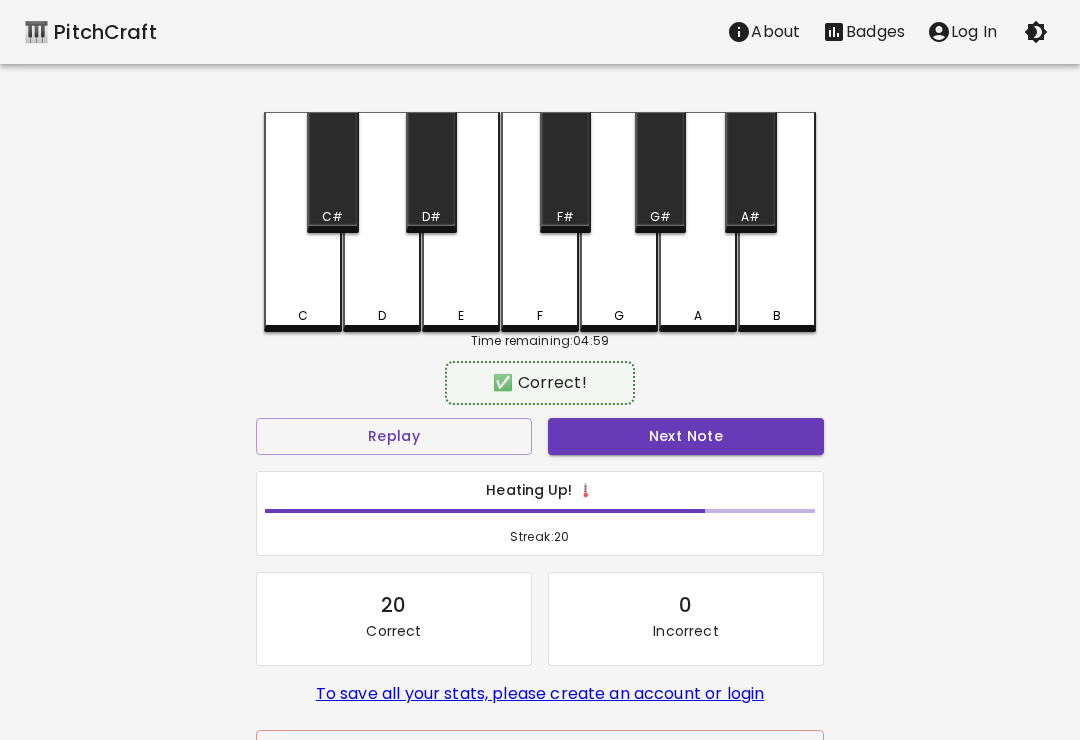 click on "Next Note" at bounding box center [686, 436] 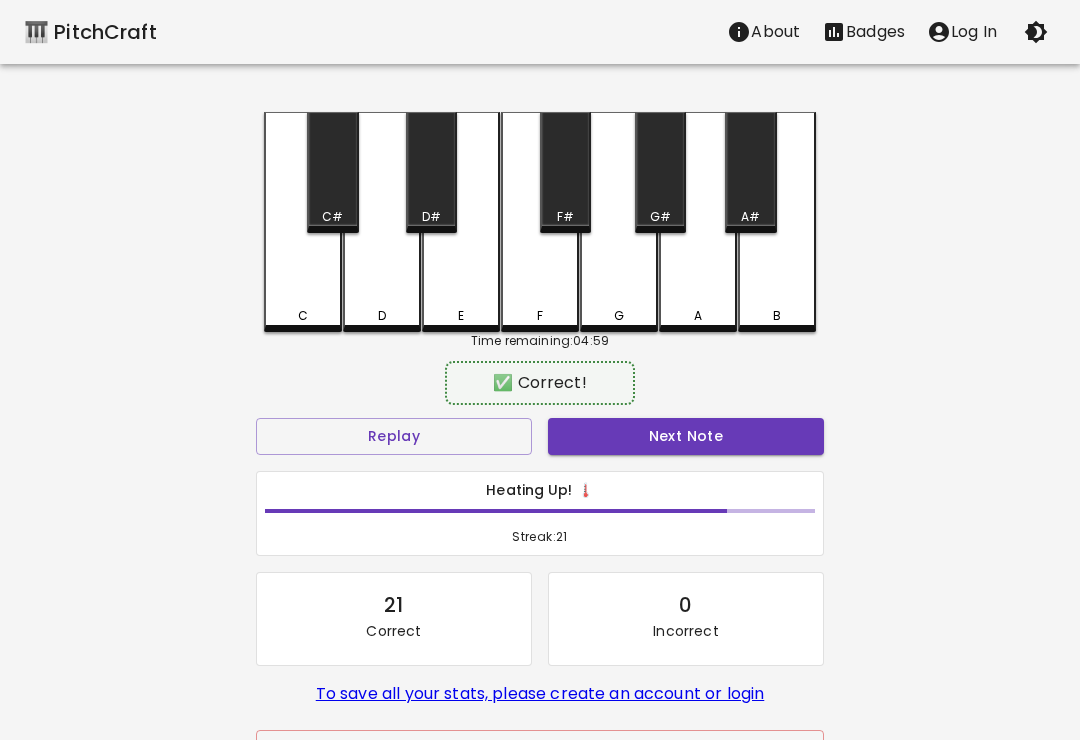 click on "Next Note" at bounding box center [686, 436] 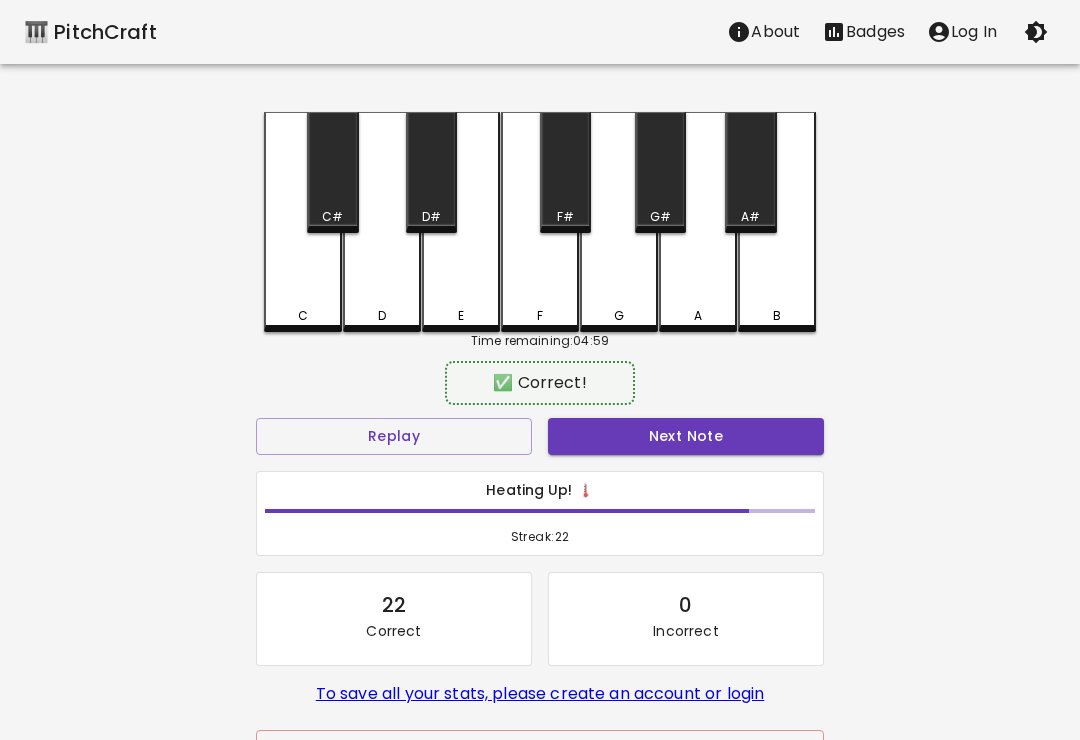 click on "Next Note" at bounding box center [686, 436] 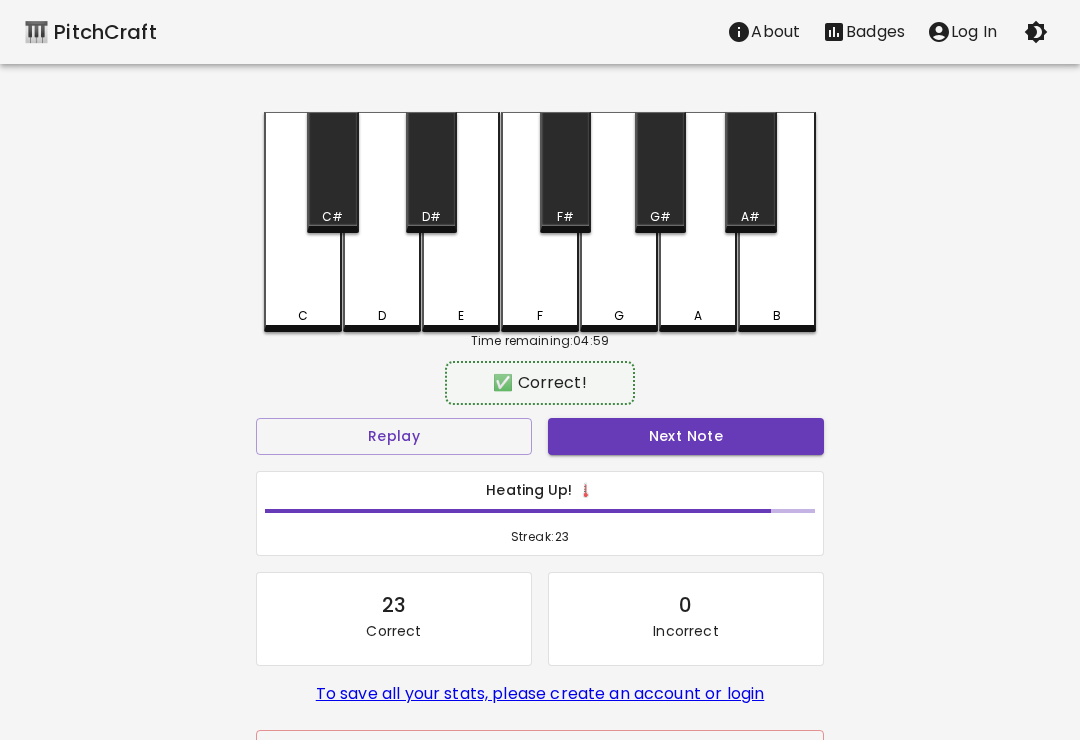 click on "Next Note" at bounding box center [686, 436] 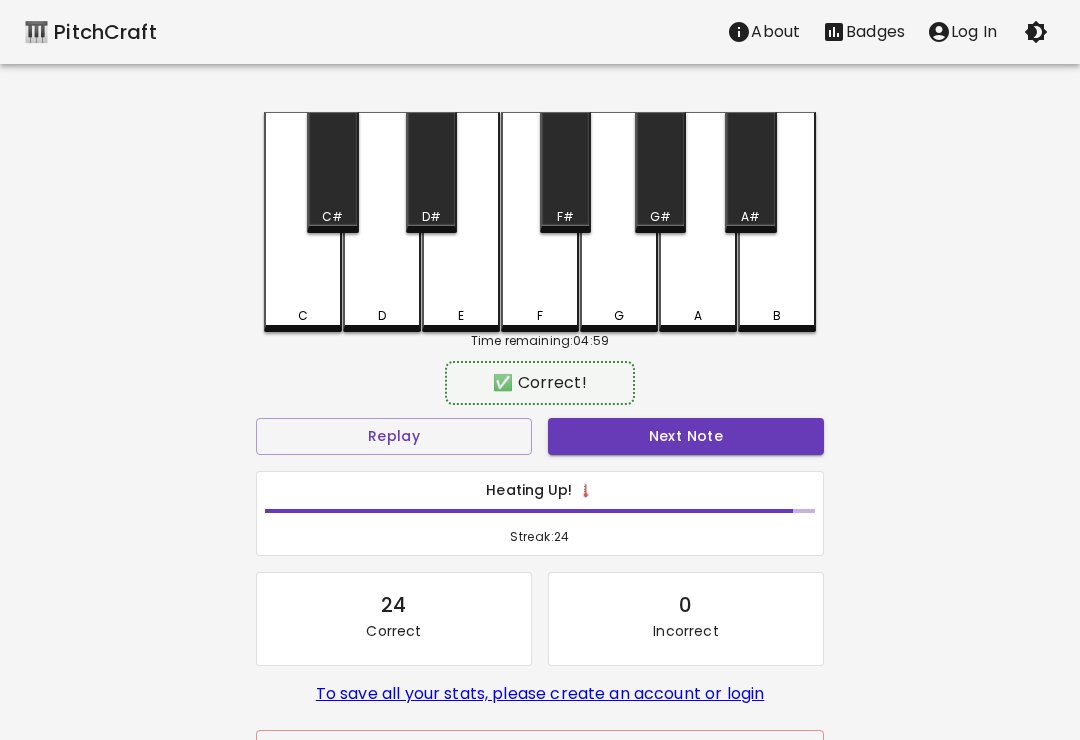 click on "Next Note" at bounding box center (686, 436) 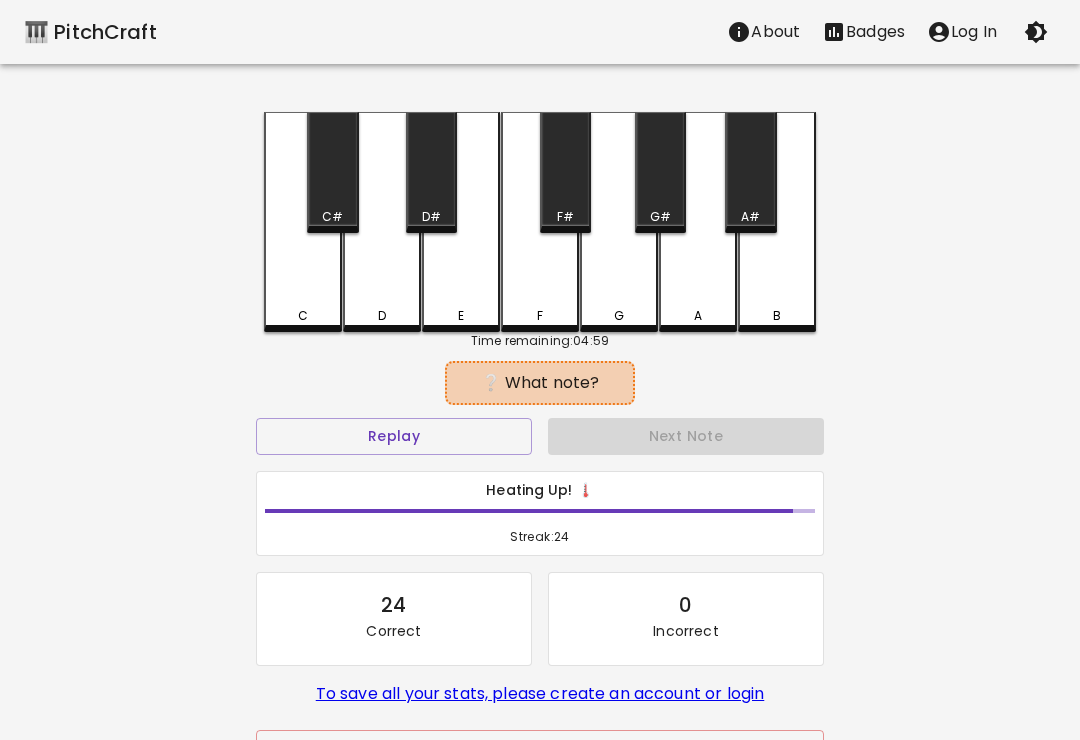 click on "Next Note" at bounding box center [686, 436] 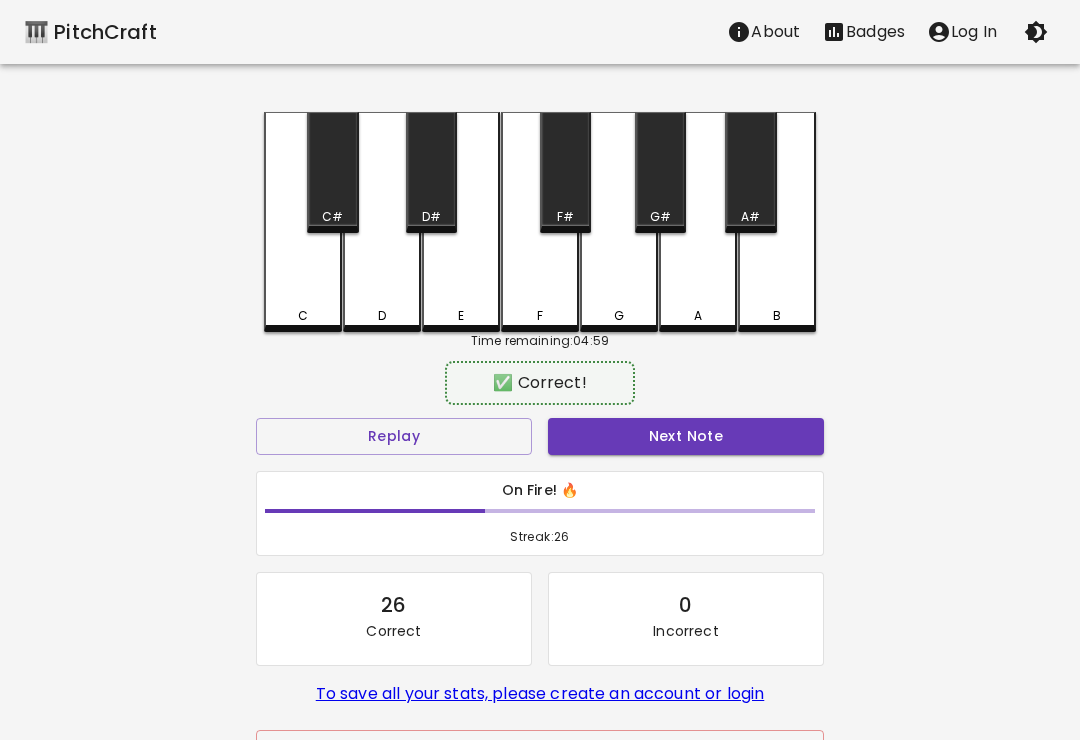 click on "Next Note" at bounding box center [686, 436] 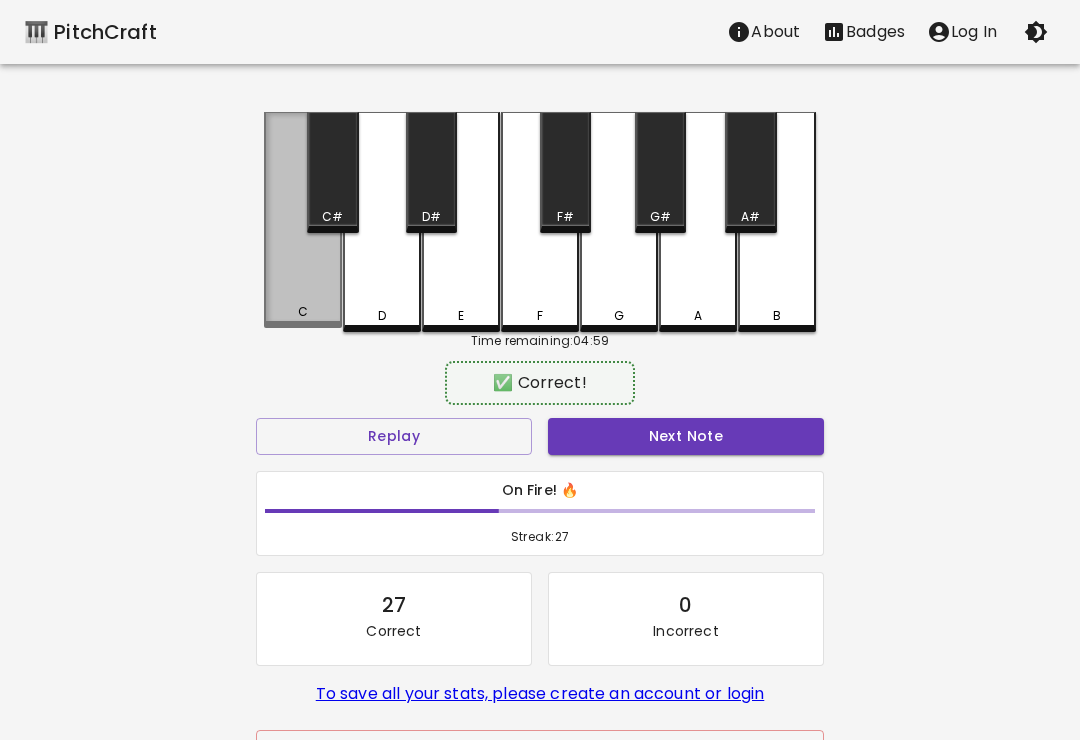 click on "Next Note" at bounding box center (686, 436) 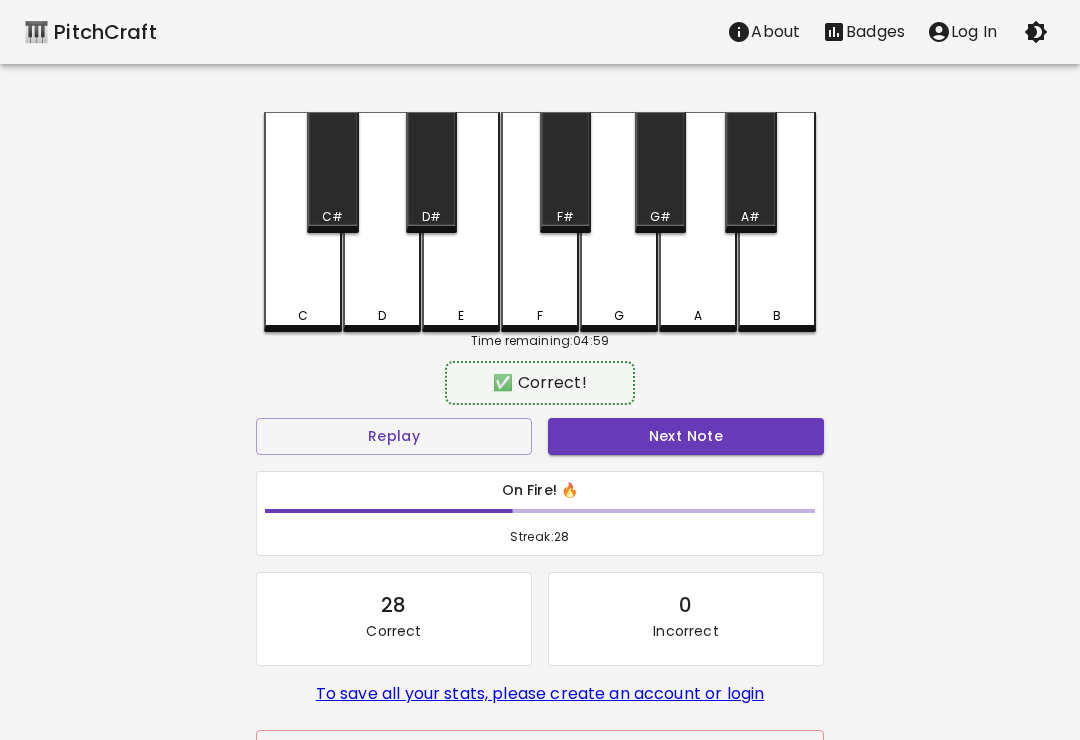 click on "Next Note" at bounding box center [686, 436] 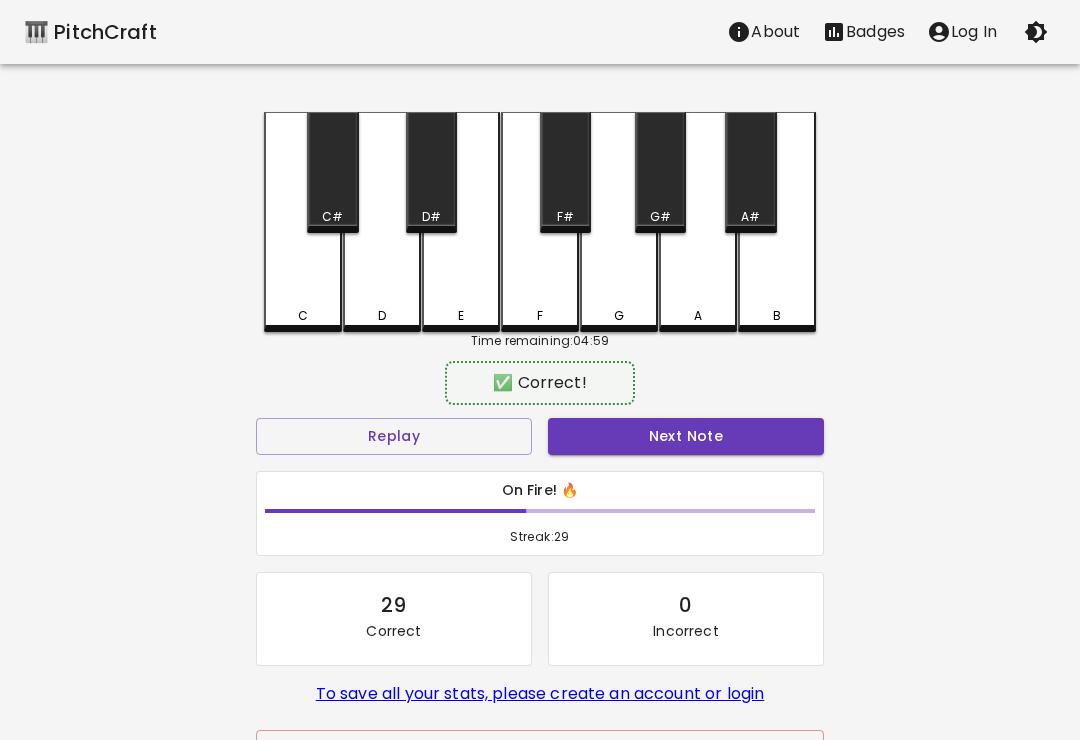 click on "Next Note" at bounding box center [686, 436] 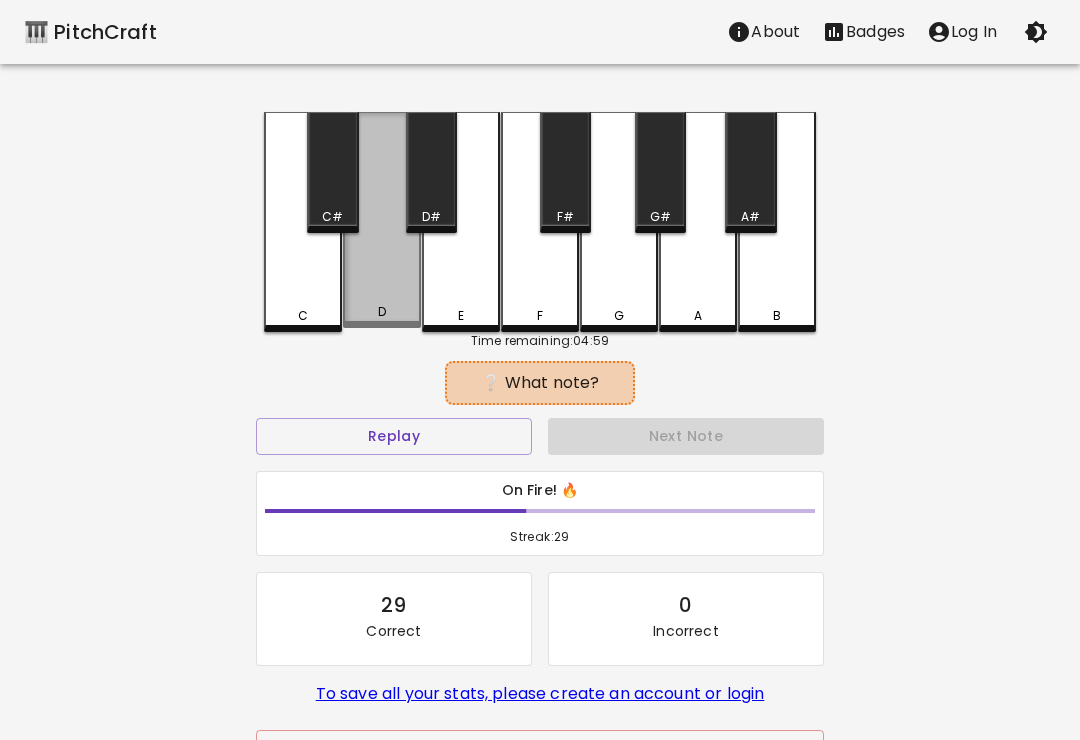 click on "Next Note" at bounding box center [686, 436] 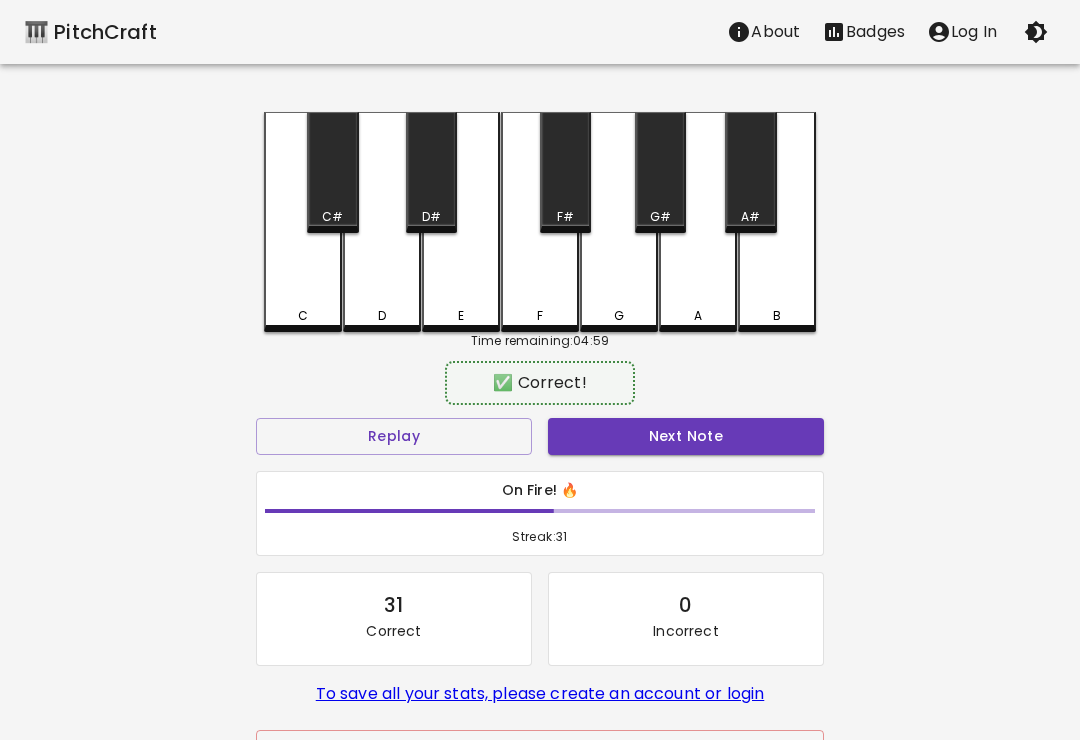 click on "Next Note" at bounding box center [686, 436] 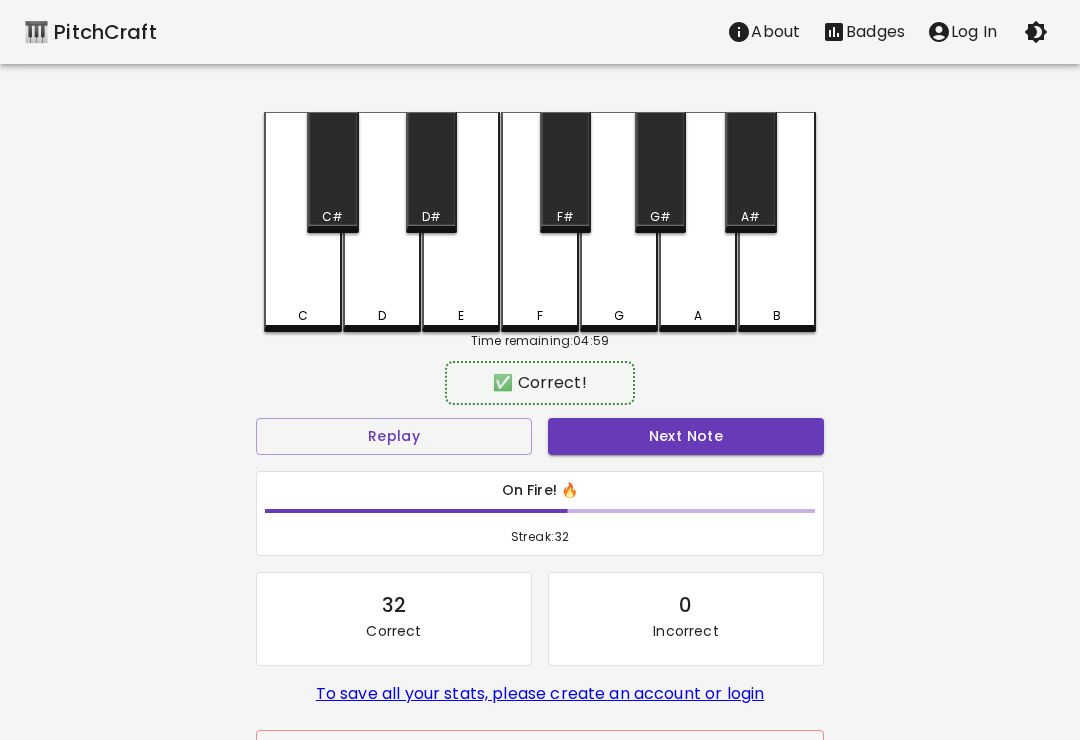 click on "Next Note" at bounding box center [686, 436] 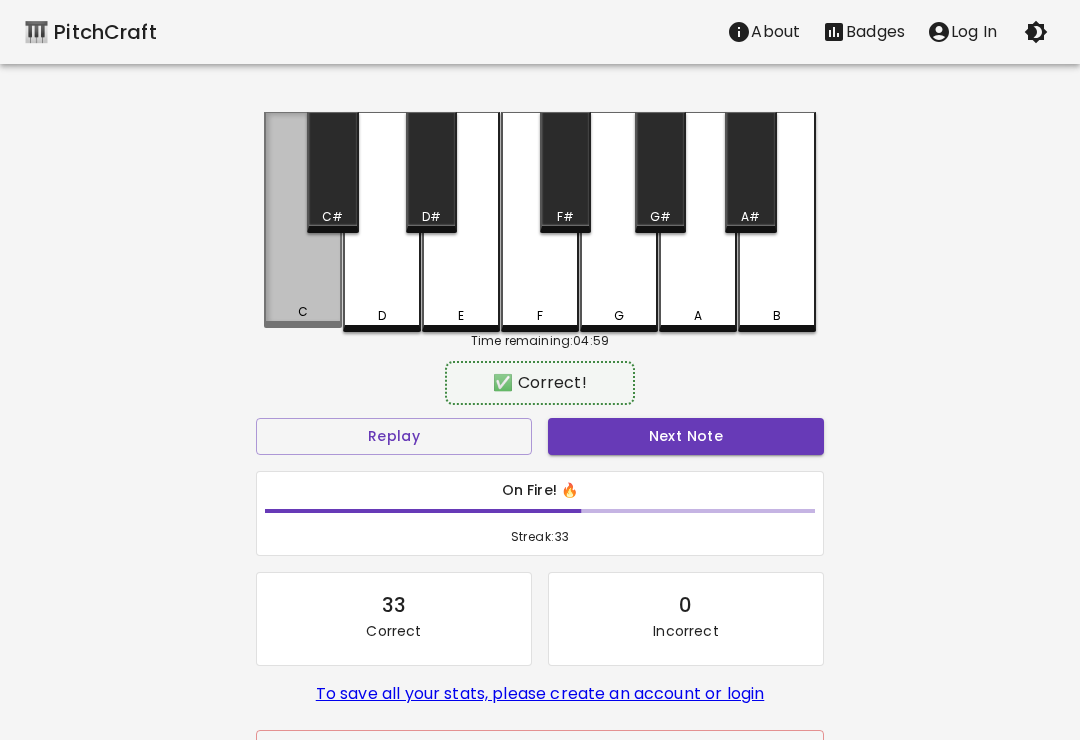 click on "Next Note" at bounding box center [686, 436] 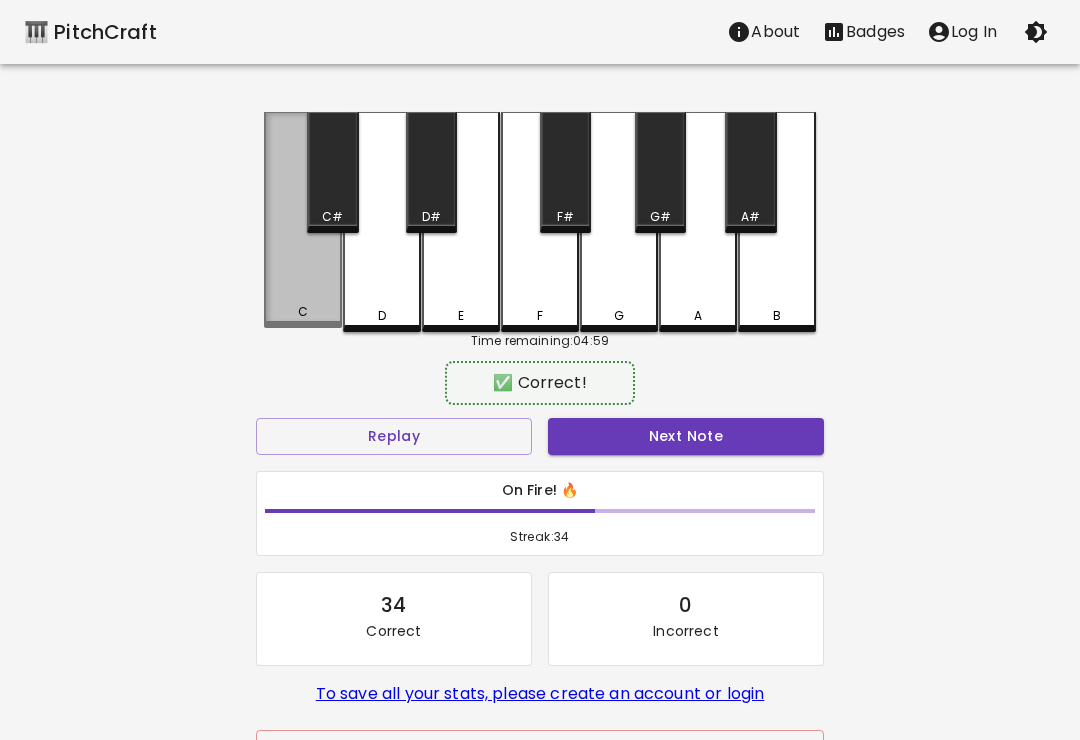 click on "Next Note" at bounding box center (686, 436) 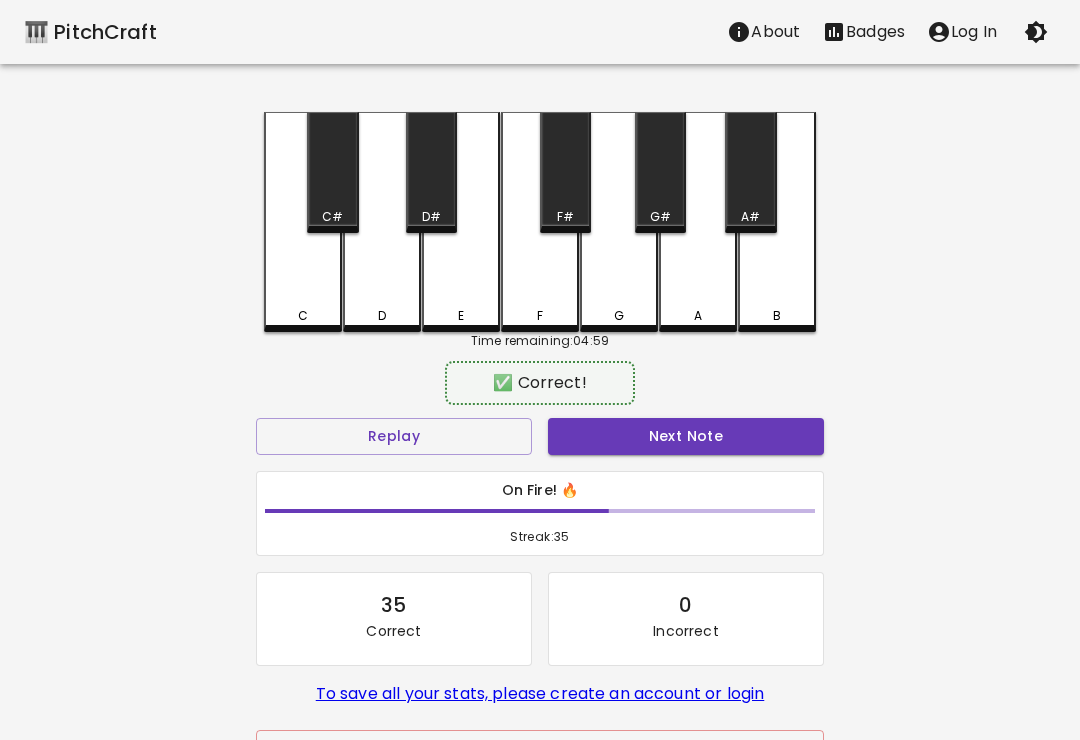 click on "Next Note" at bounding box center (686, 436) 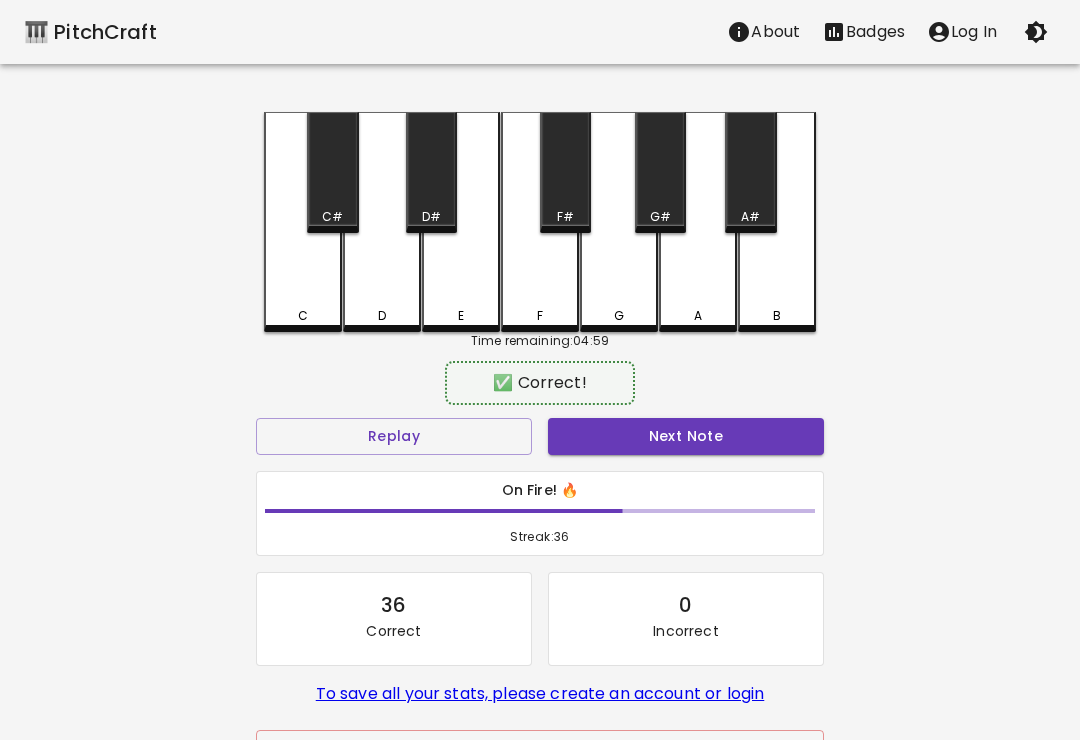 click on "Next Note" at bounding box center (686, 436) 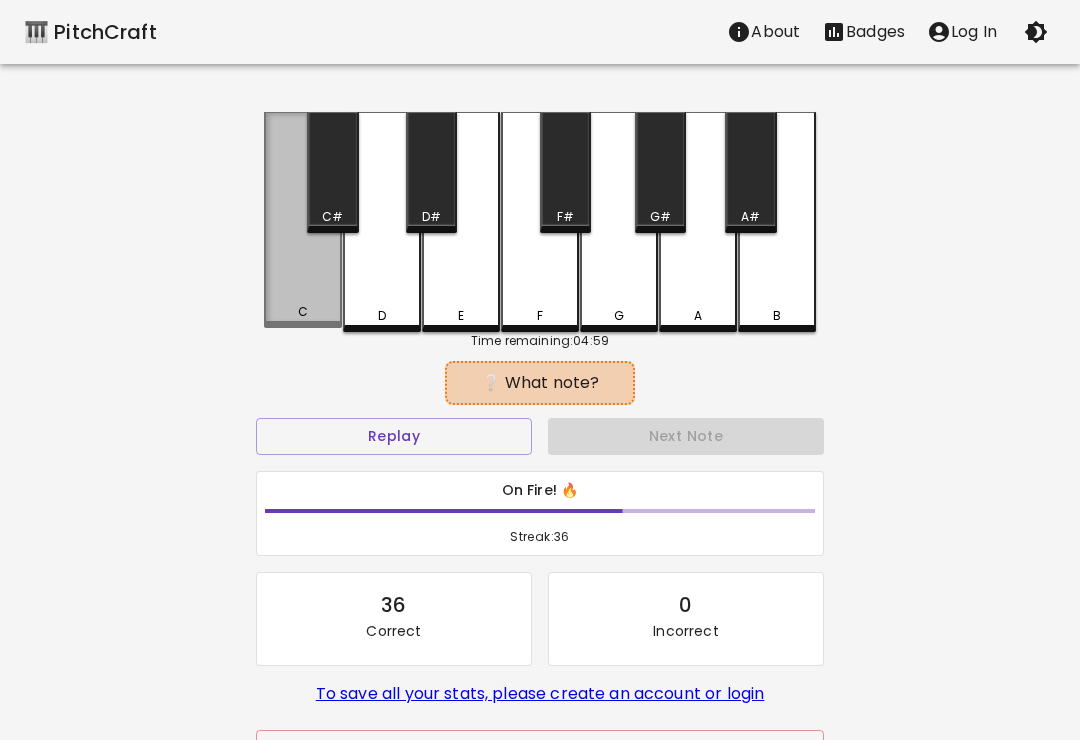 click on "Next Note" at bounding box center (686, 436) 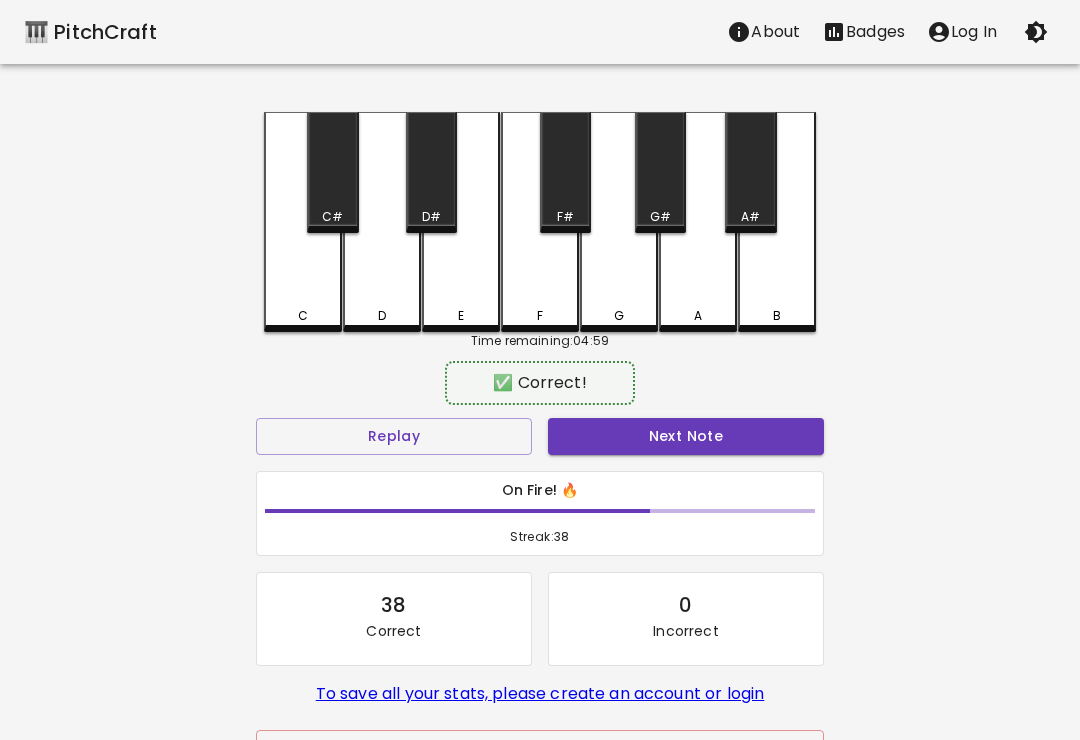 click on "Next Note" at bounding box center (686, 436) 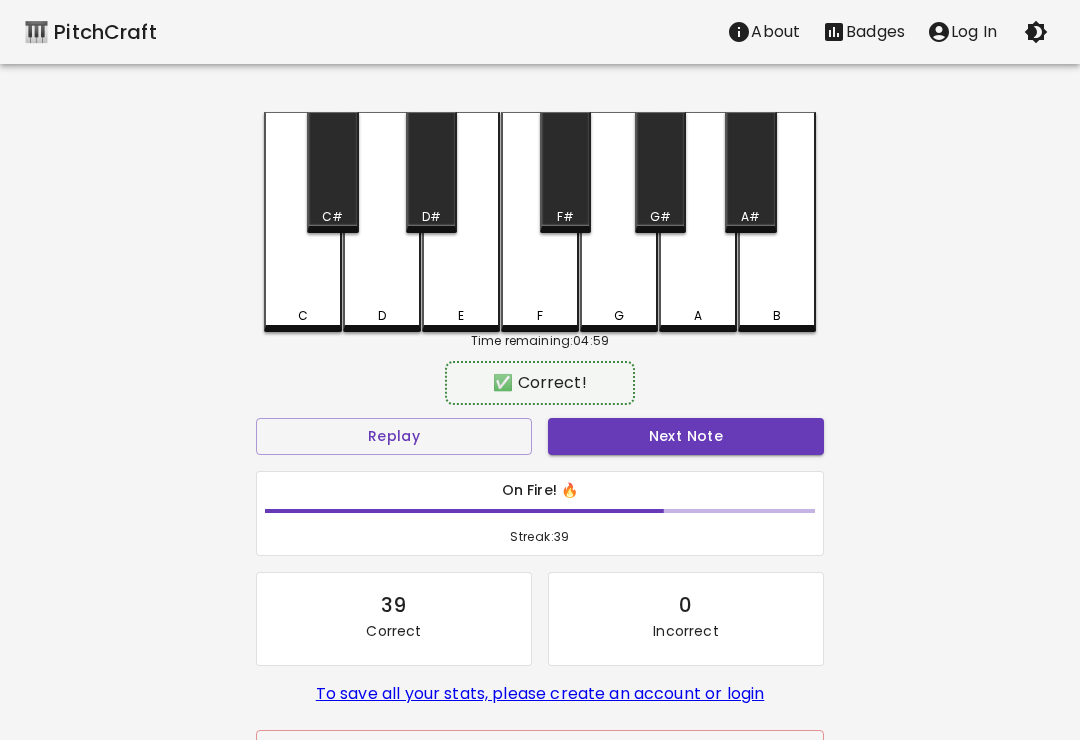 click on "Next Note" at bounding box center (686, 436) 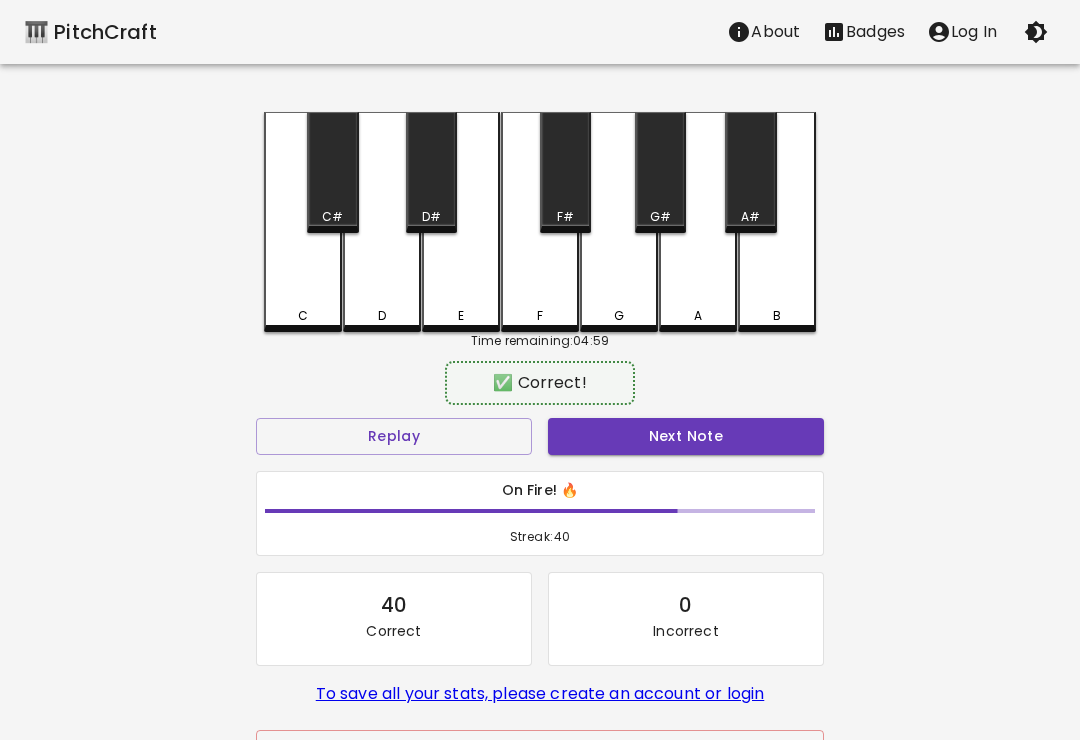 click on "Next Note" at bounding box center [686, 436] 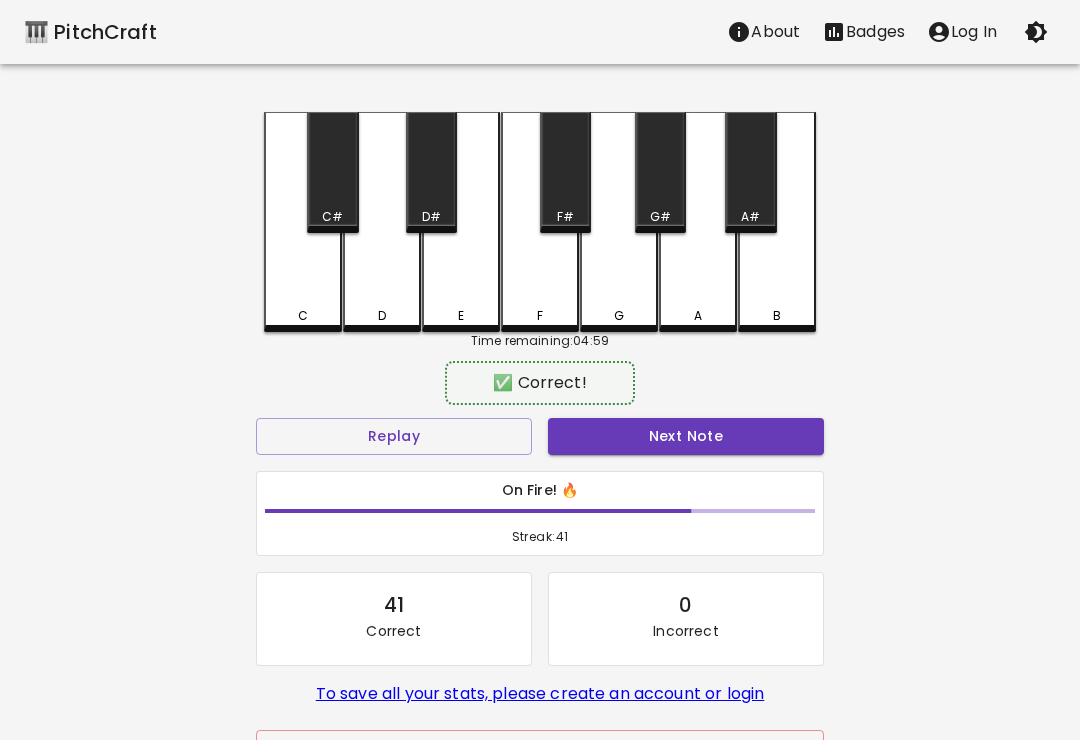 click on "Next Note" at bounding box center [686, 436] 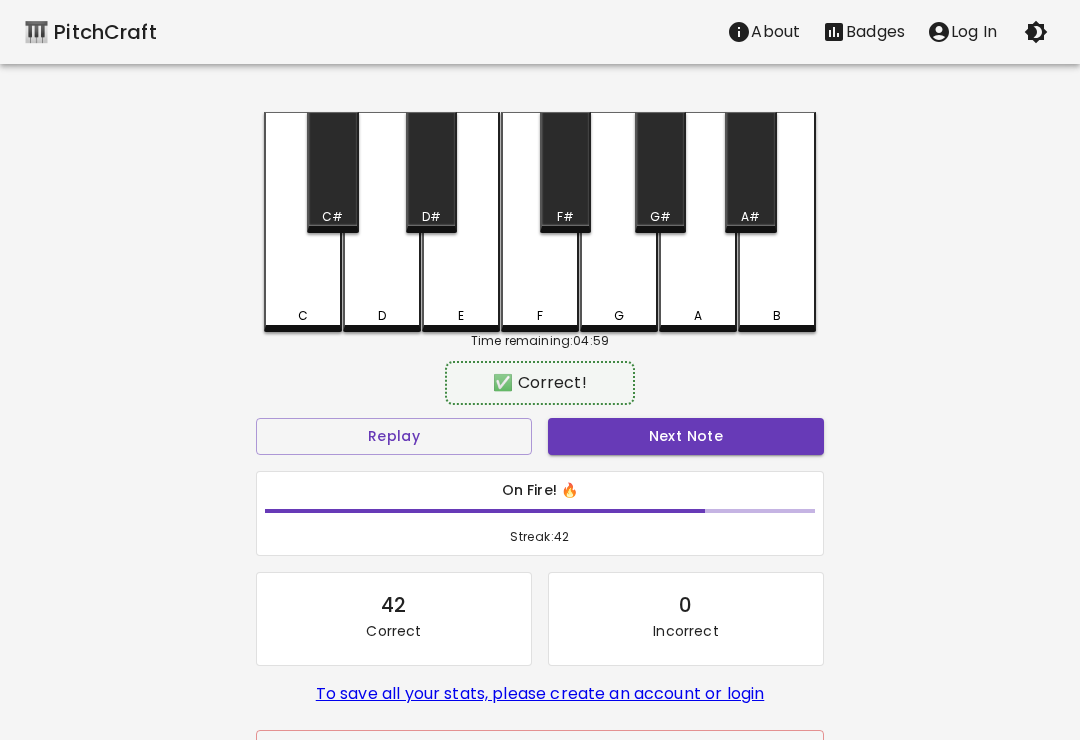 click on "Next Note" at bounding box center (686, 436) 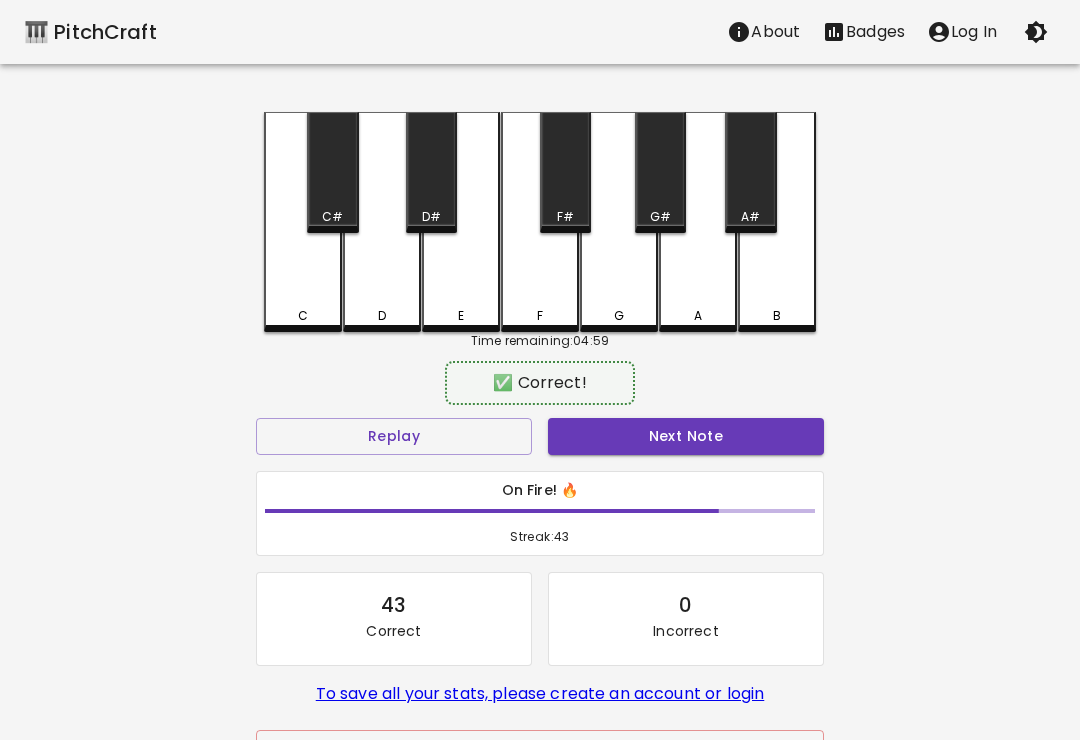 click on "Next Note" at bounding box center (686, 436) 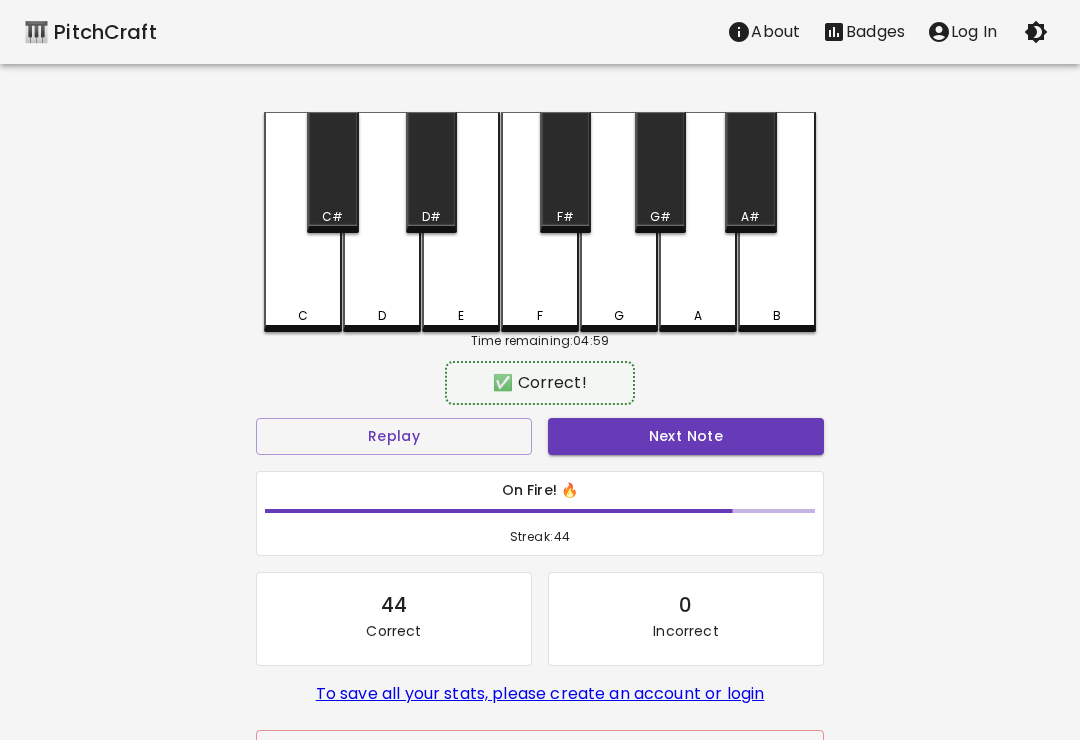 click on "Next Note" at bounding box center [686, 436] 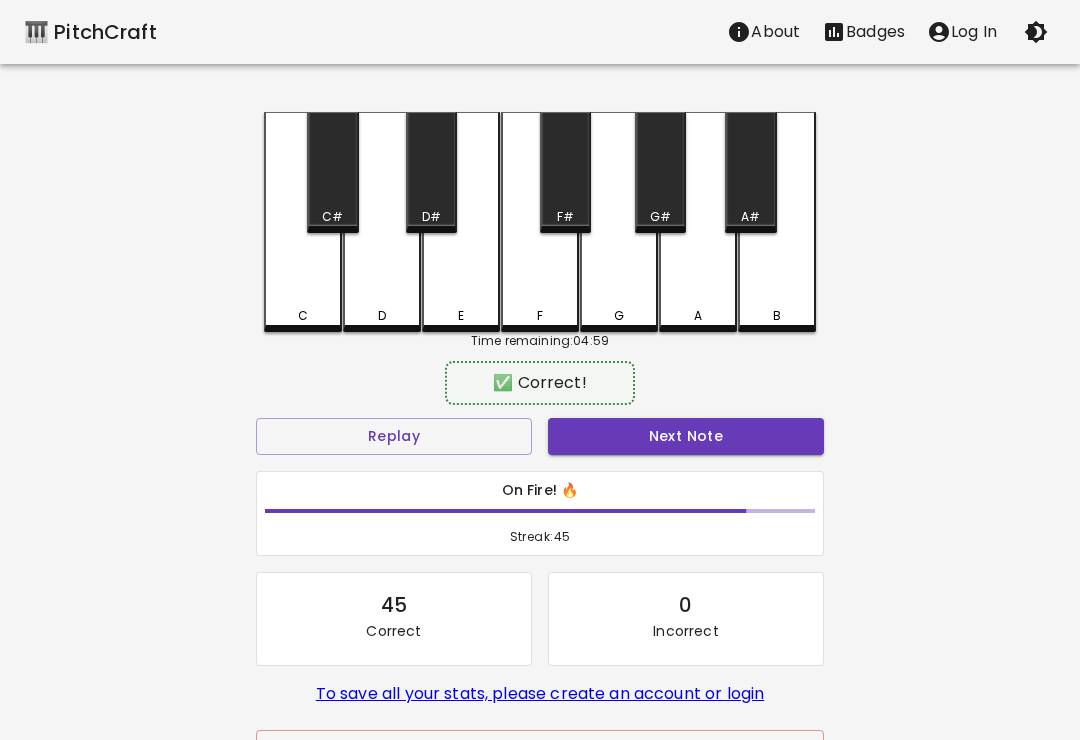 click on "Next Note" at bounding box center [686, 436] 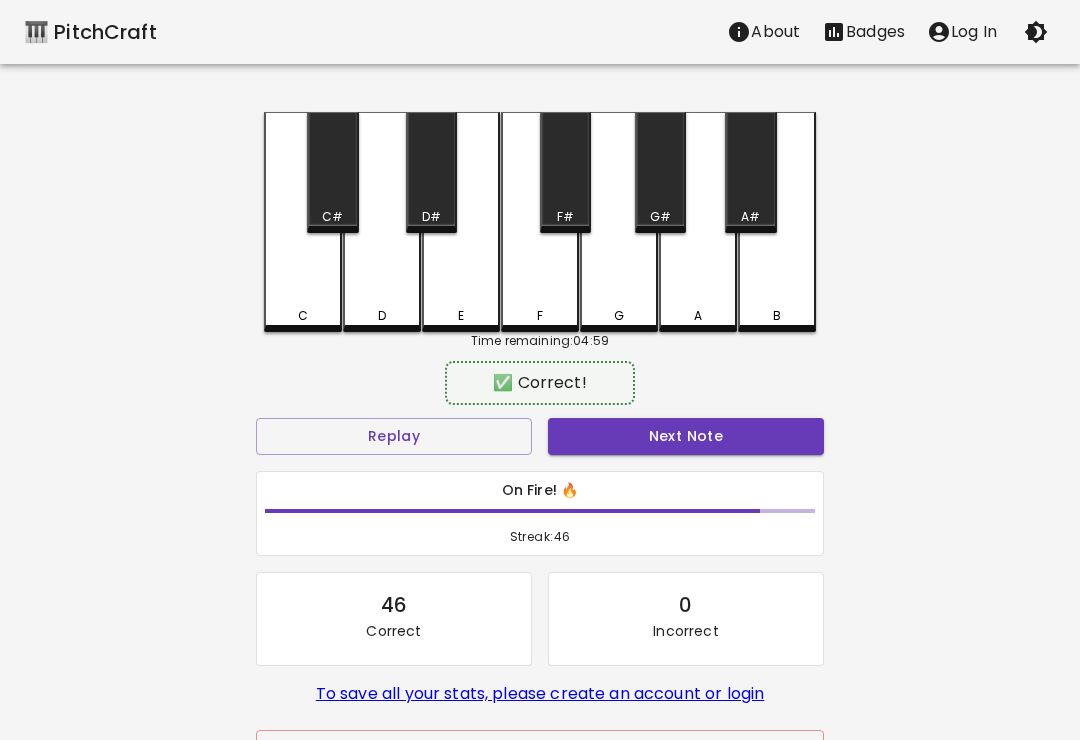 click on "D" at bounding box center (382, 222) 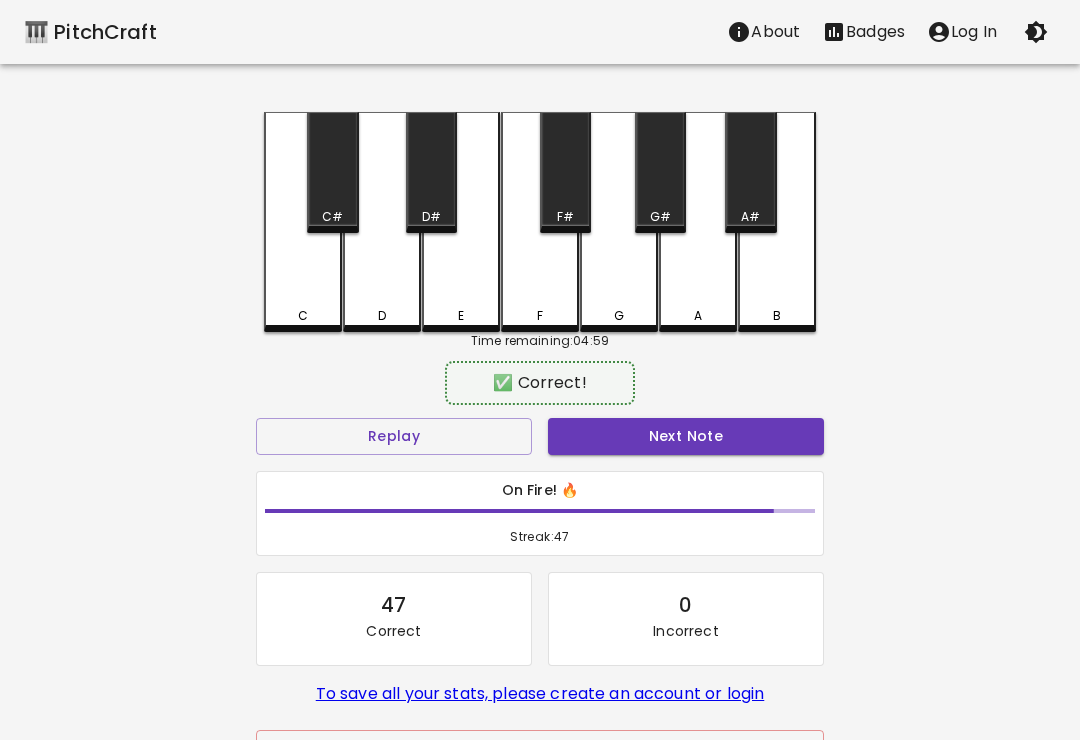 click on "D" at bounding box center [382, 222] 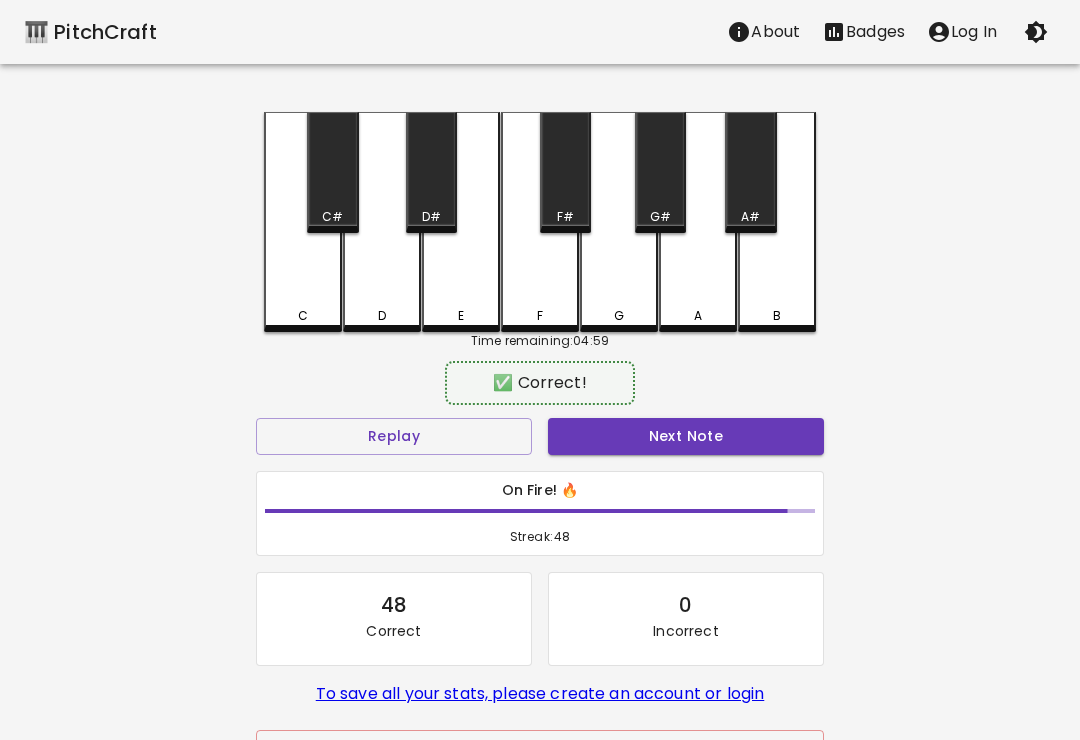 click on "Next Note" at bounding box center [686, 436] 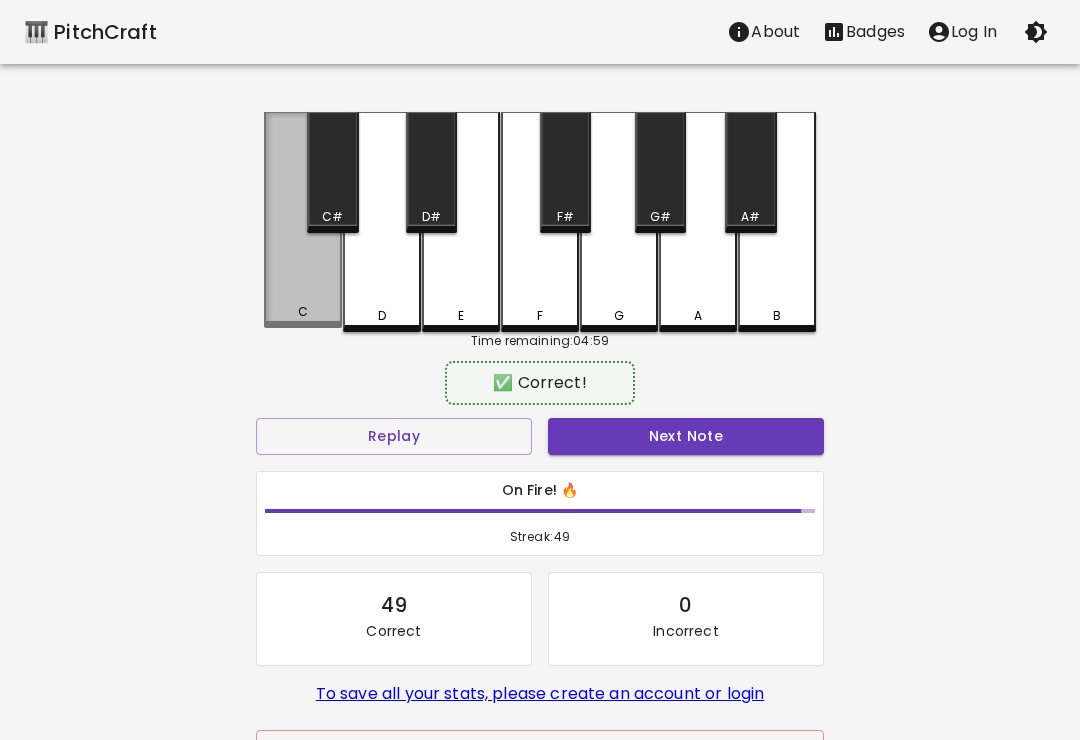 click on "Next Note" at bounding box center [686, 436] 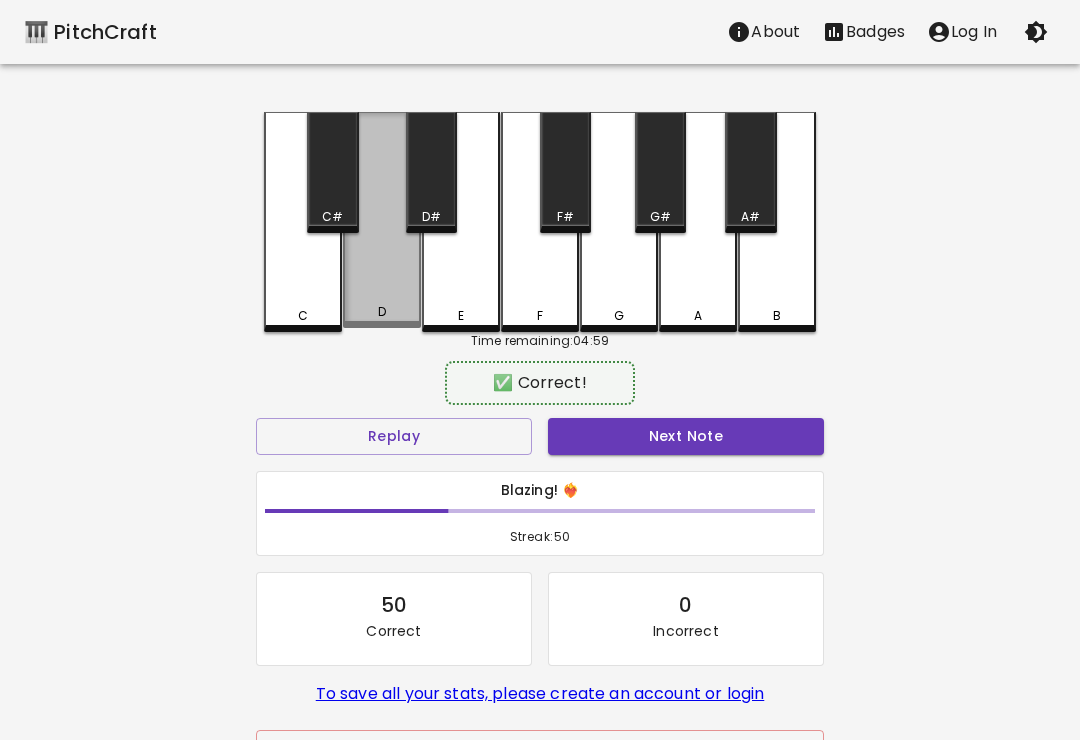 click on "Next Note" at bounding box center [686, 436] 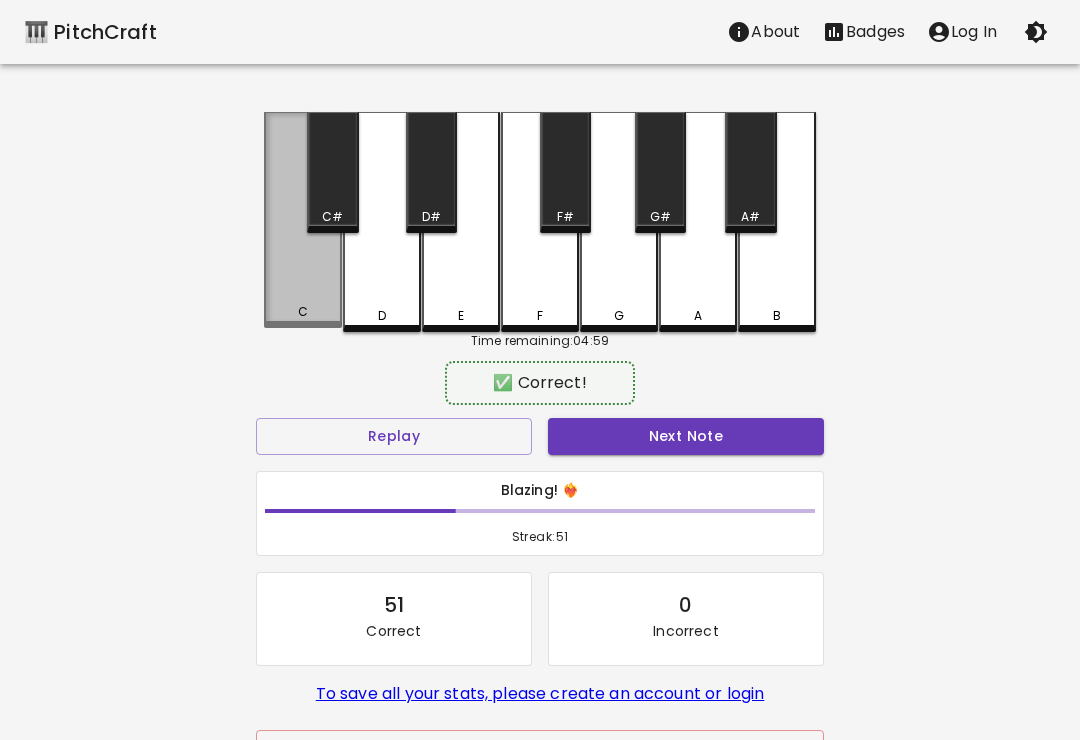 click on "Next Note" at bounding box center (686, 436) 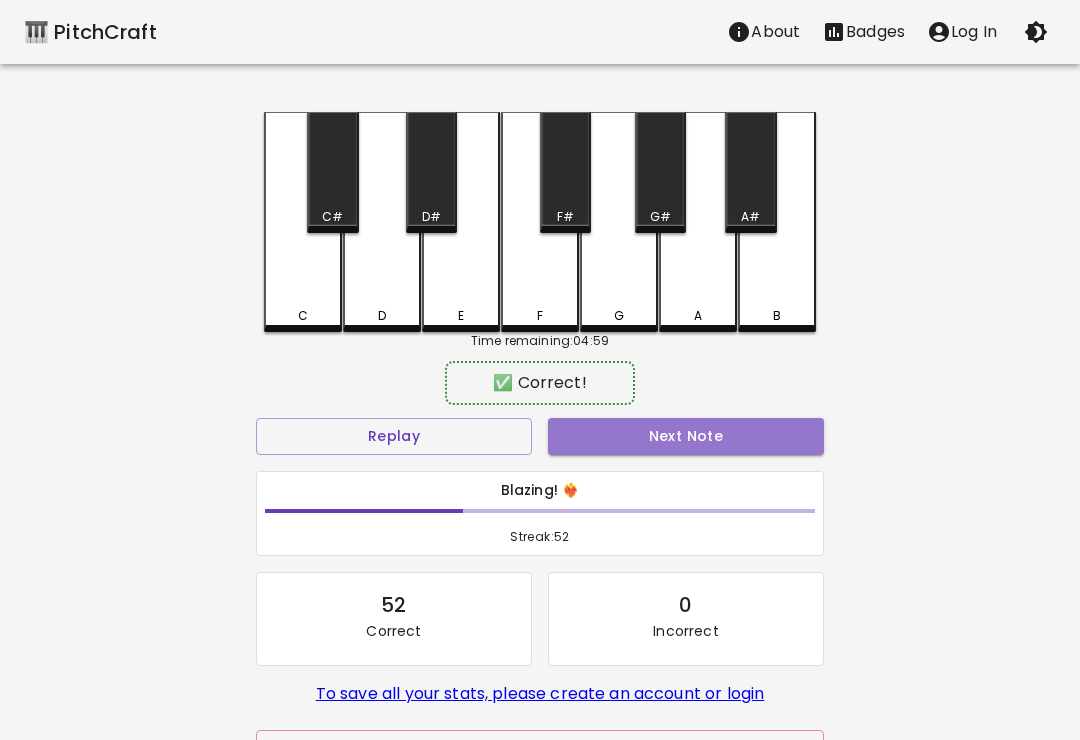 click on "Next Note" at bounding box center [686, 436] 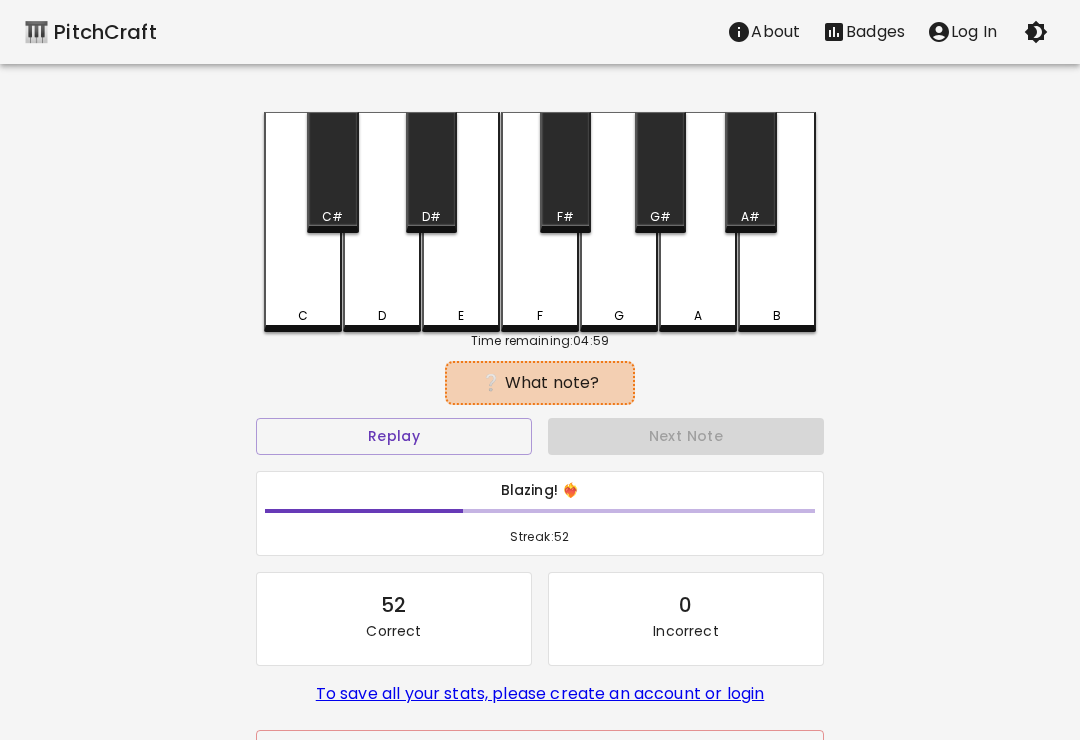 click on "C" at bounding box center (303, 222) 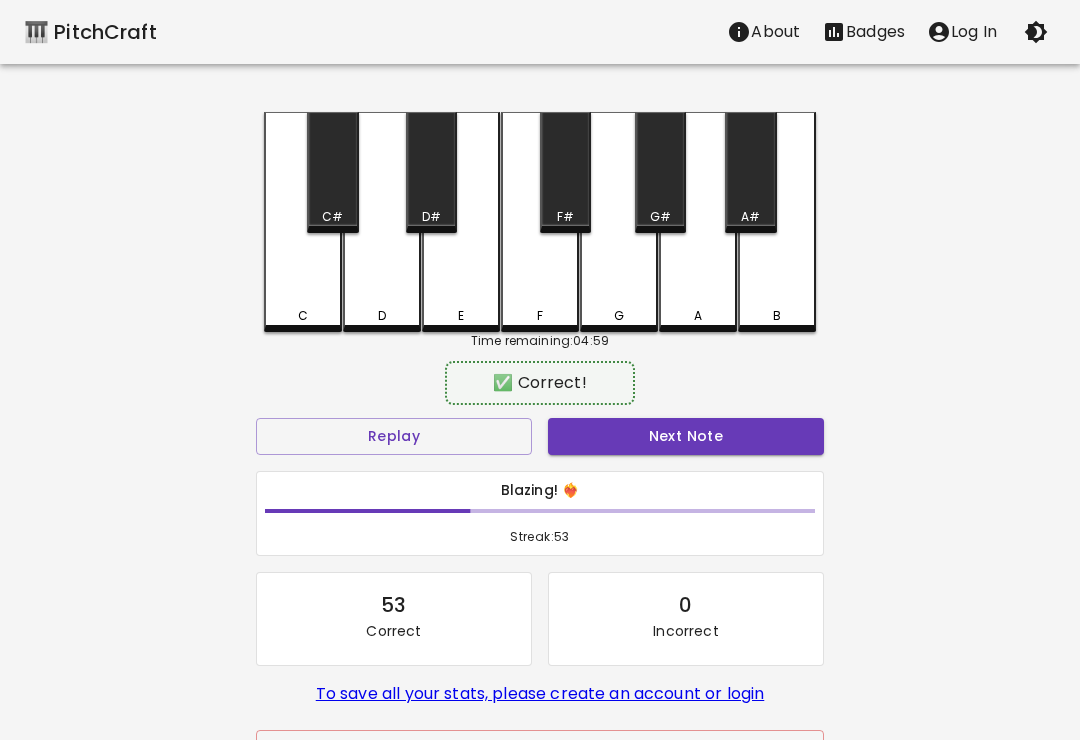 click on "Next Note" at bounding box center [686, 436] 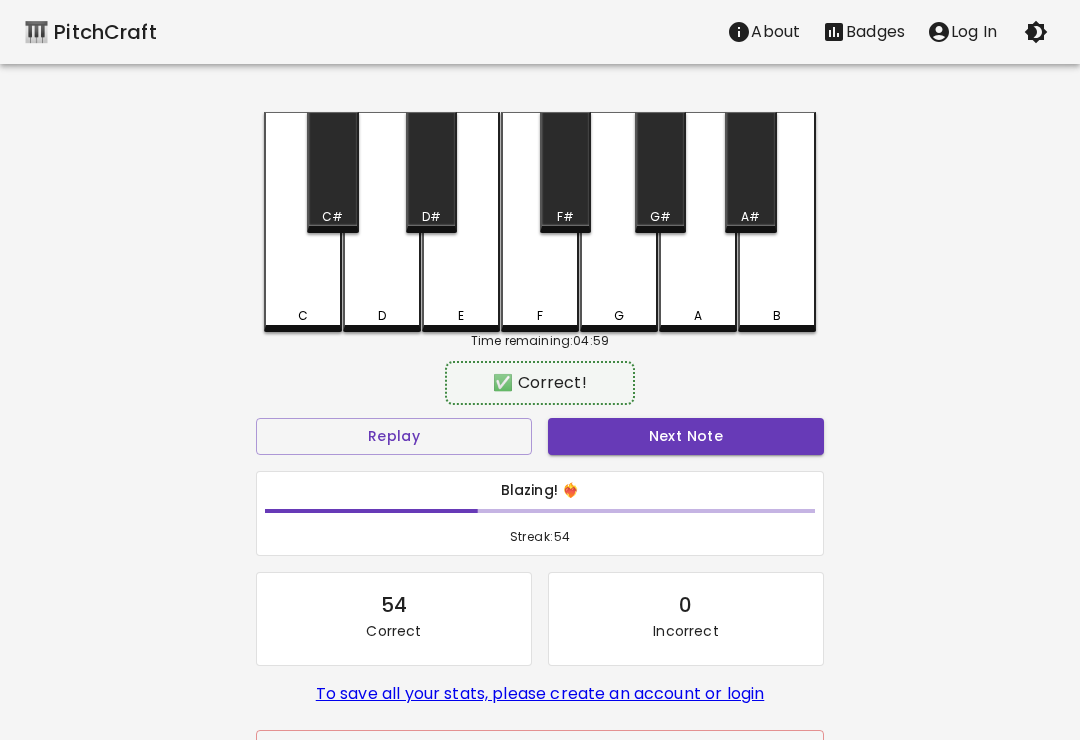 click on "Next Note" at bounding box center (686, 436) 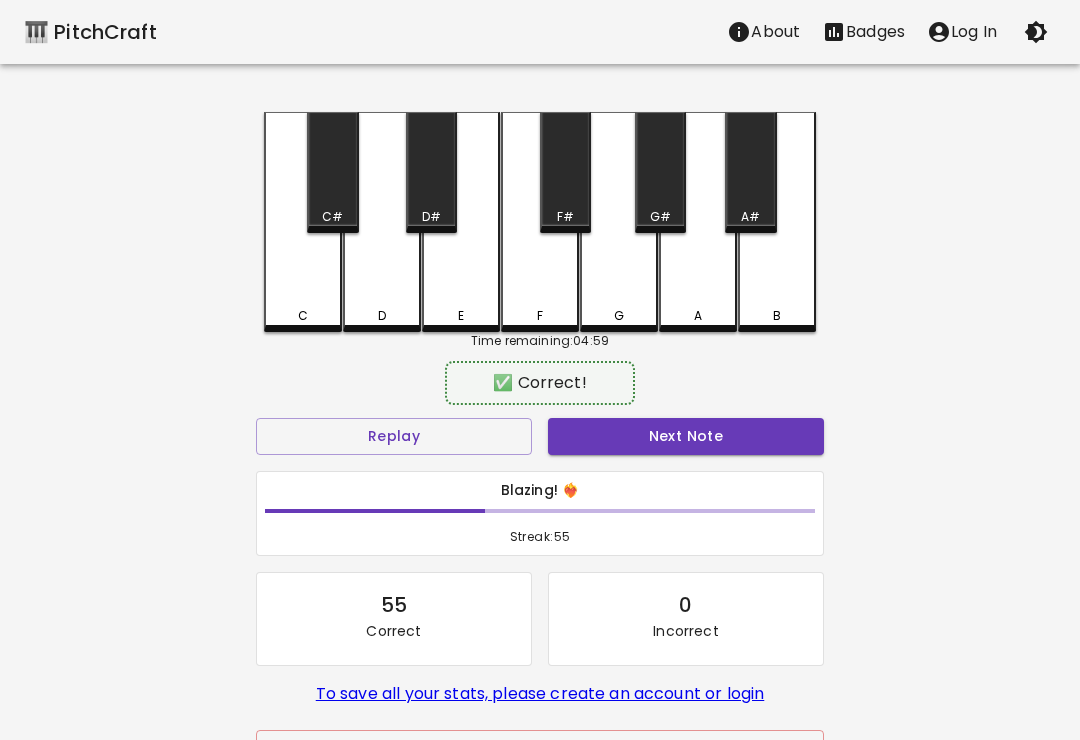 click on "Next Note" at bounding box center (686, 436) 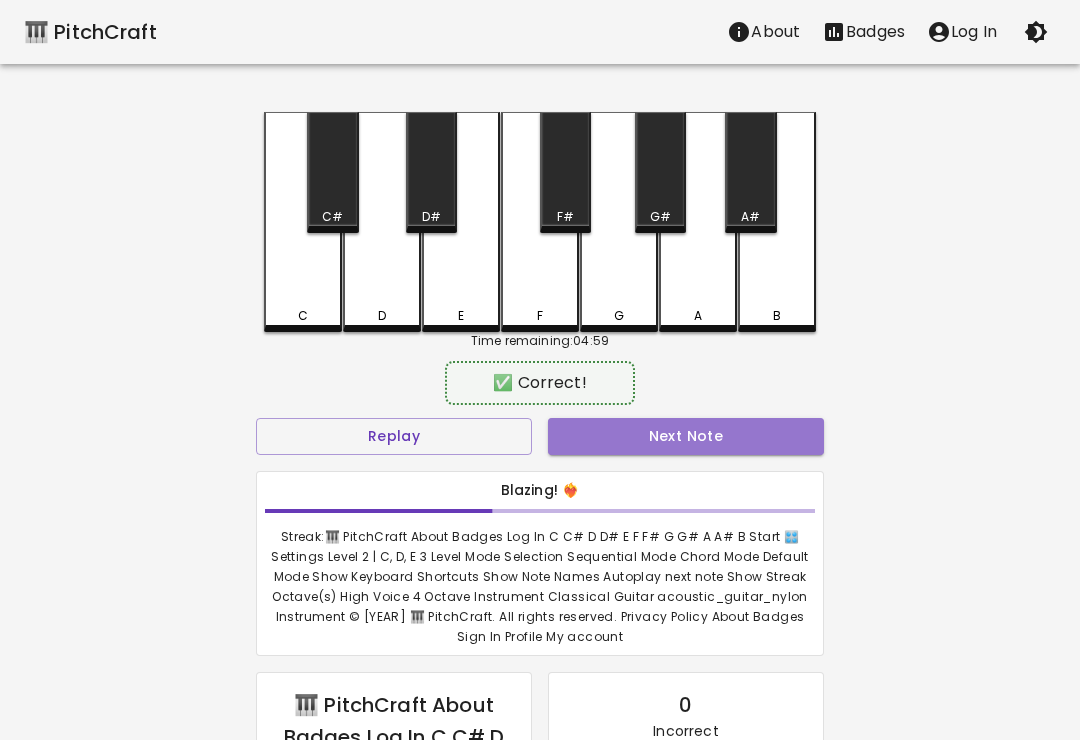 click on "Next Note" at bounding box center (686, 436) 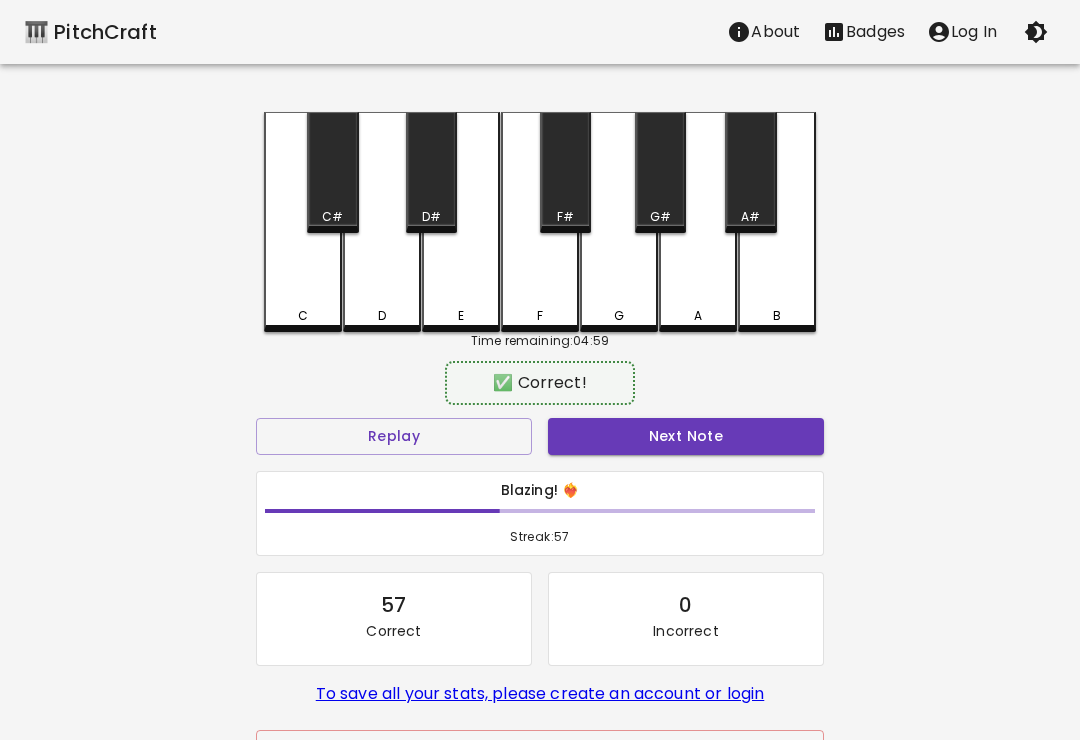 click on "Next Note" at bounding box center [686, 436] 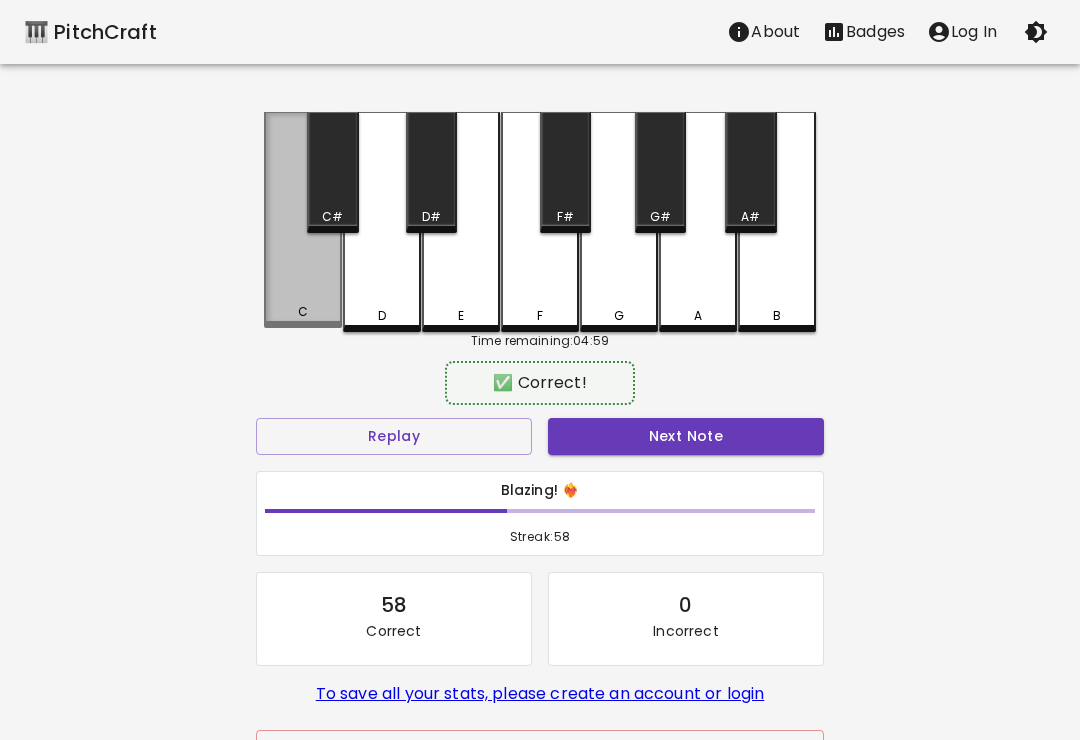click on "Next Note" at bounding box center [686, 436] 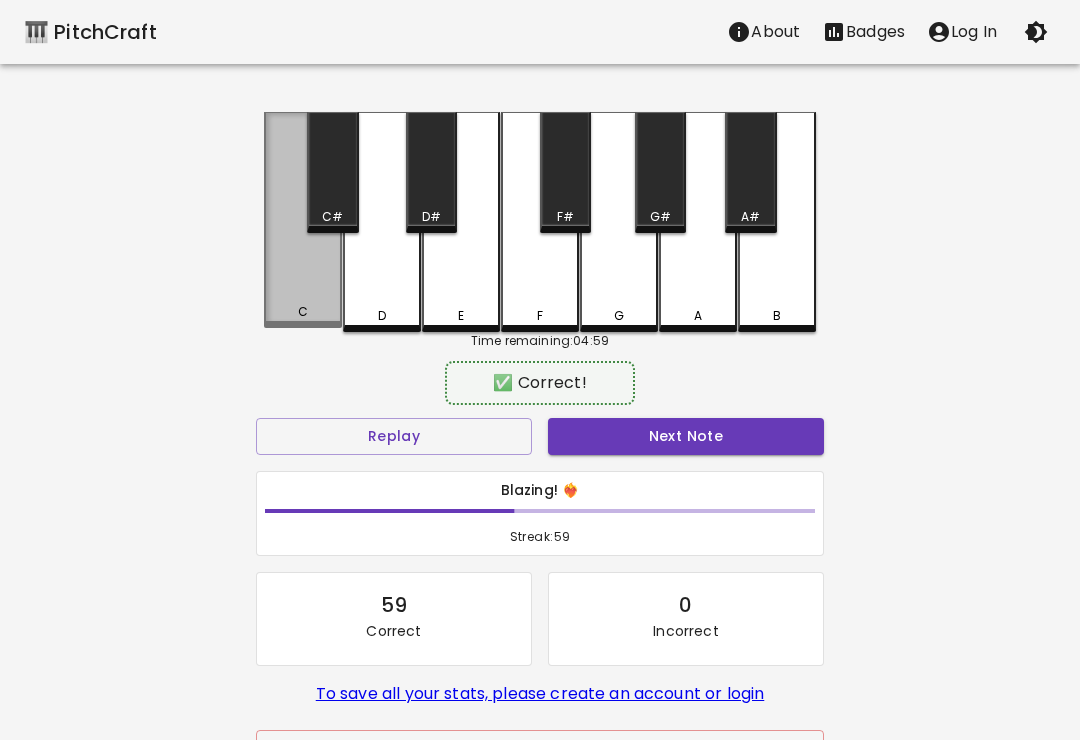 click on "Next Note" at bounding box center (686, 436) 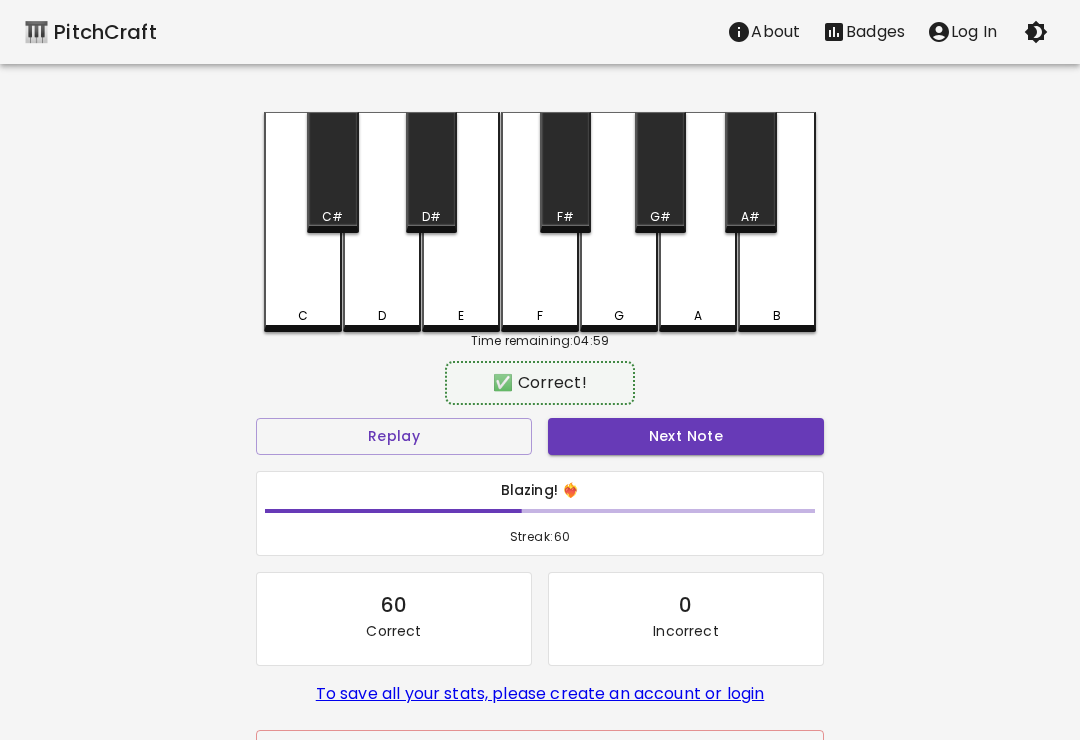 click on "Next Note" at bounding box center (686, 436) 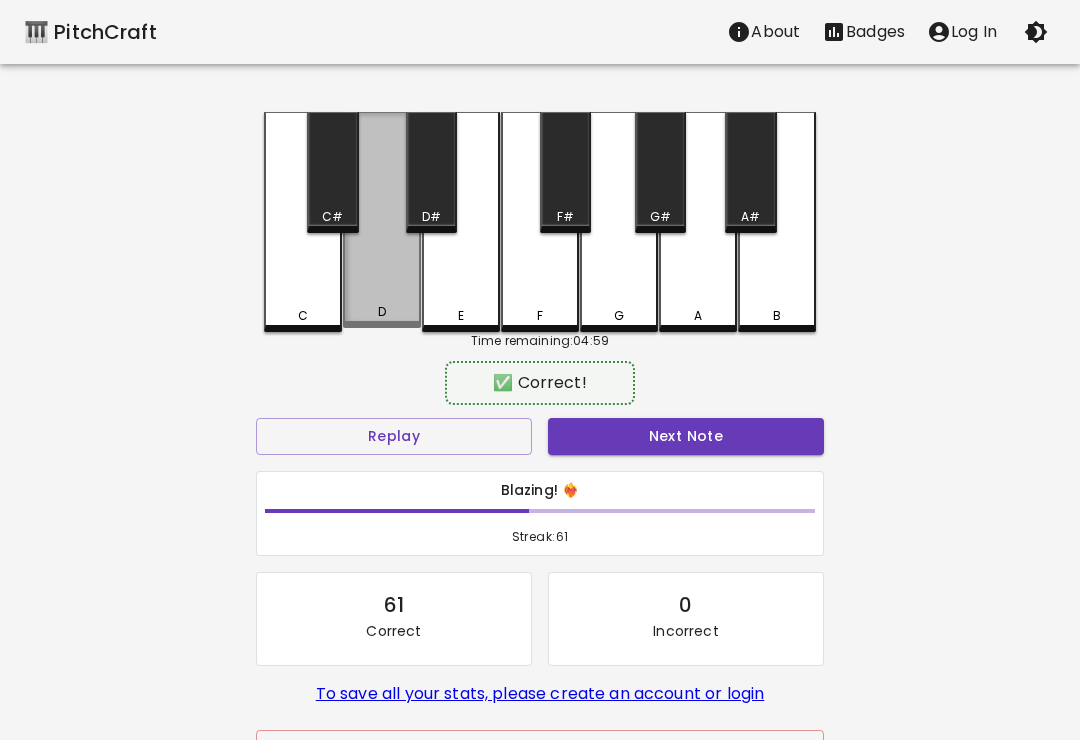 click on "Next Note" at bounding box center [686, 436] 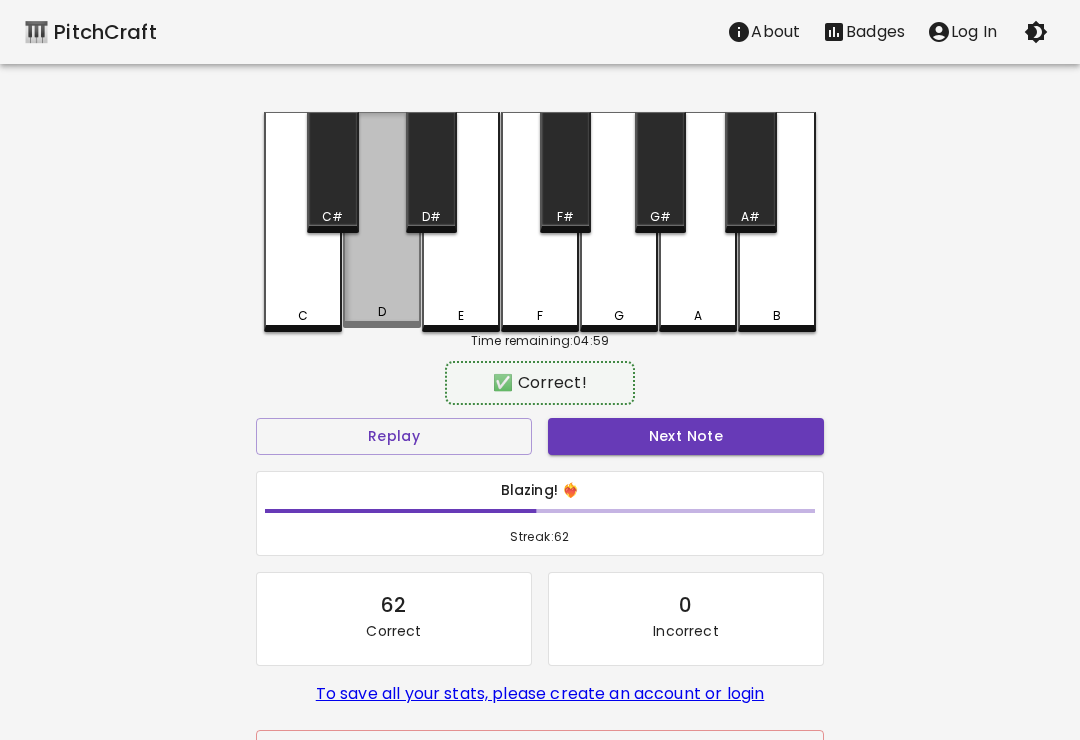 click on "D" at bounding box center [382, 220] 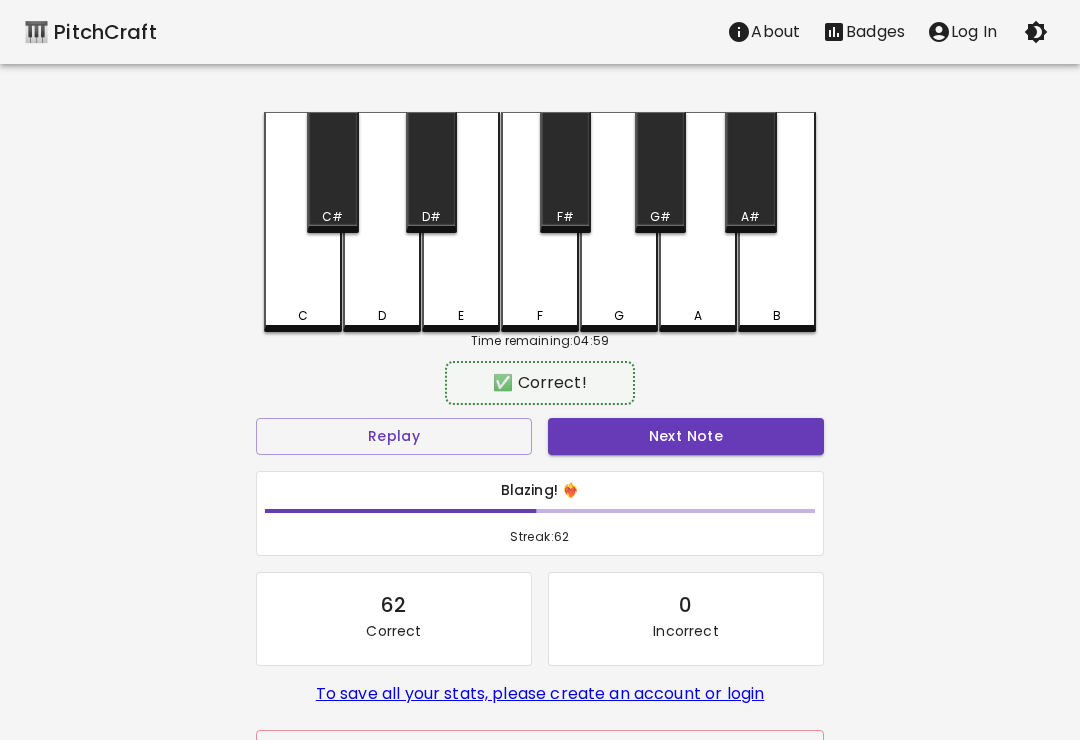 click on "Next Note" at bounding box center (686, 436) 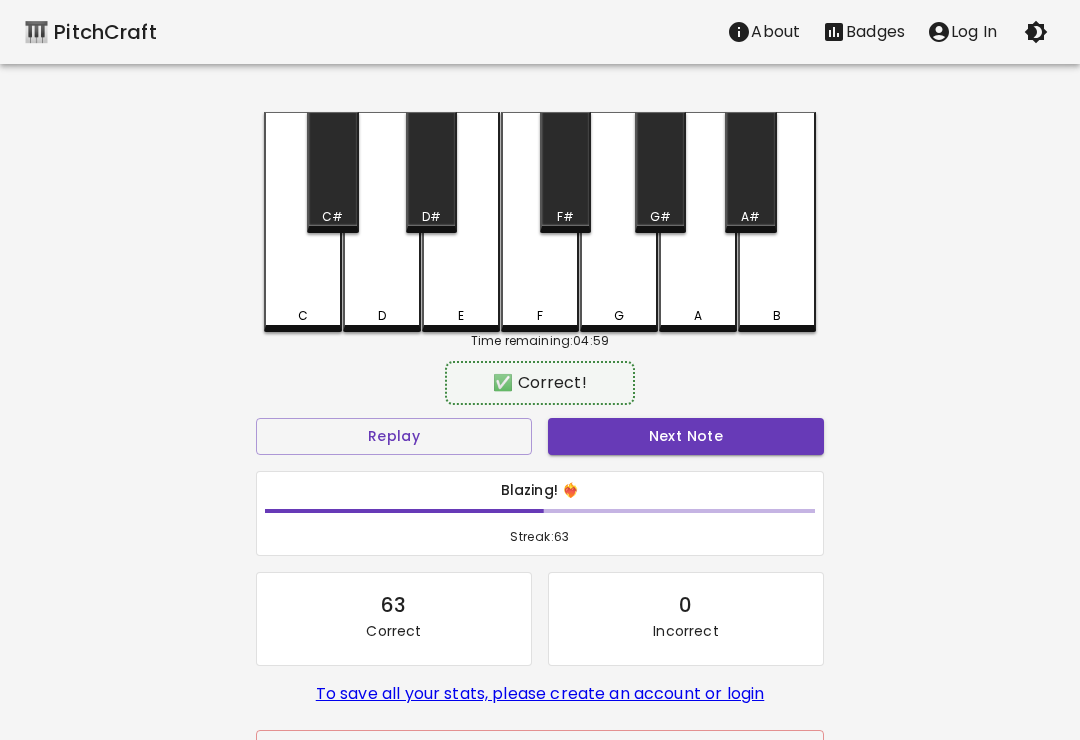 click on "Next Note" at bounding box center (686, 436) 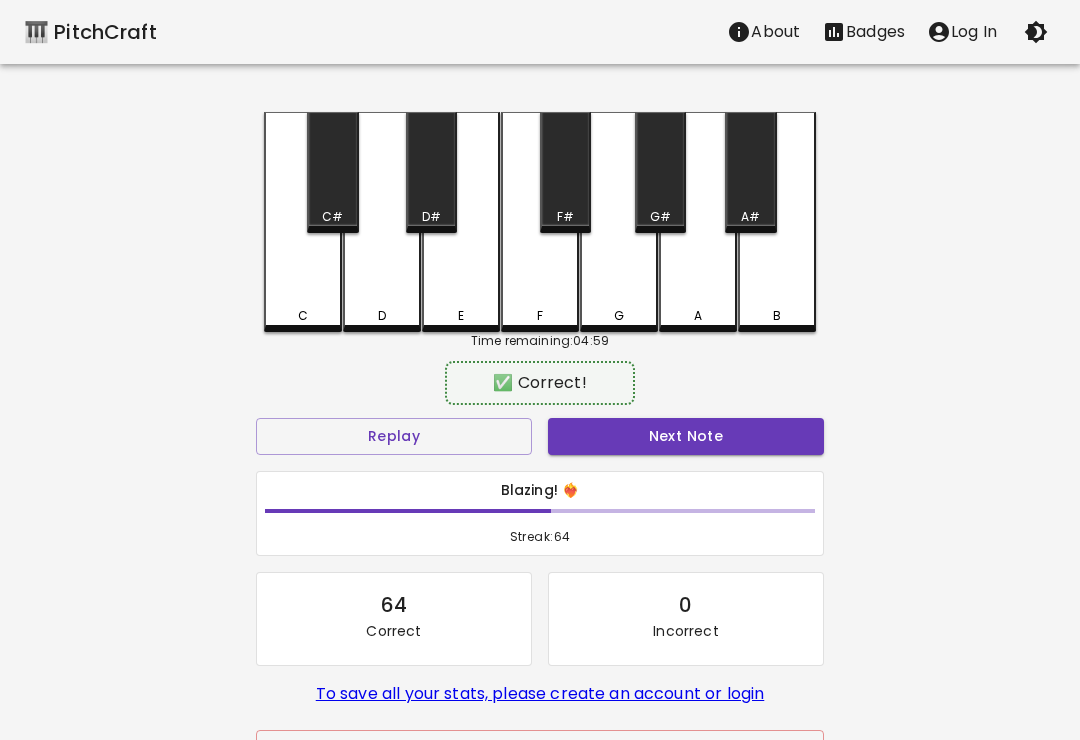 click on "Next Note" at bounding box center [686, 436] 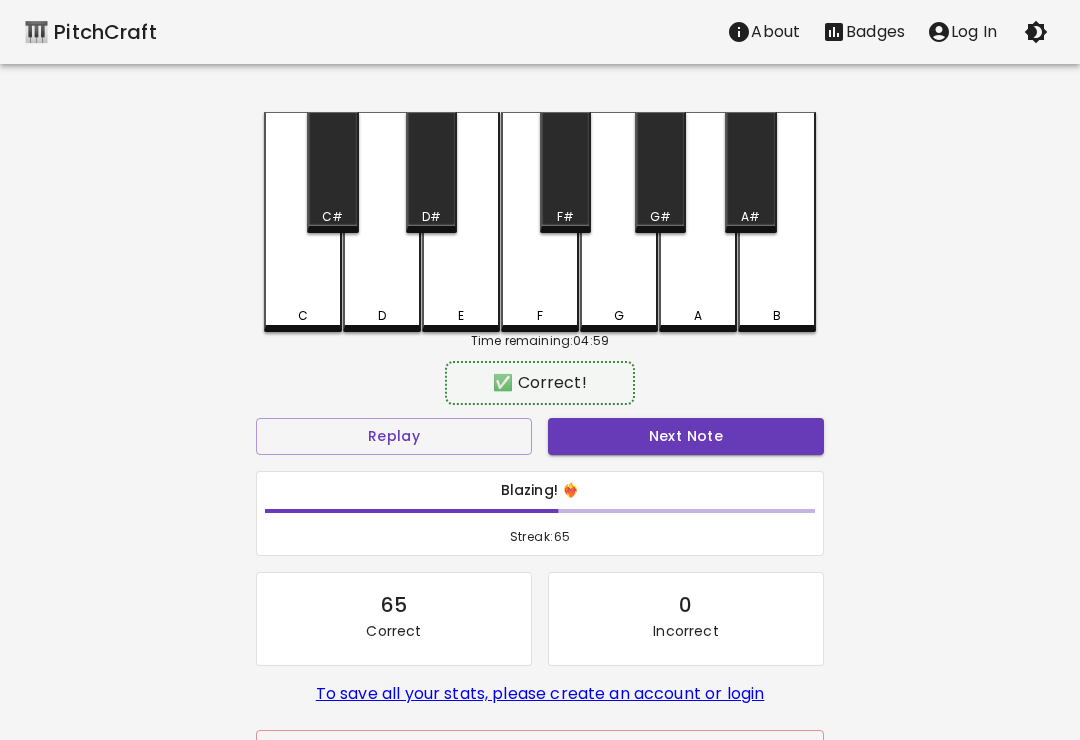 click on "Next Note" at bounding box center [686, 436] 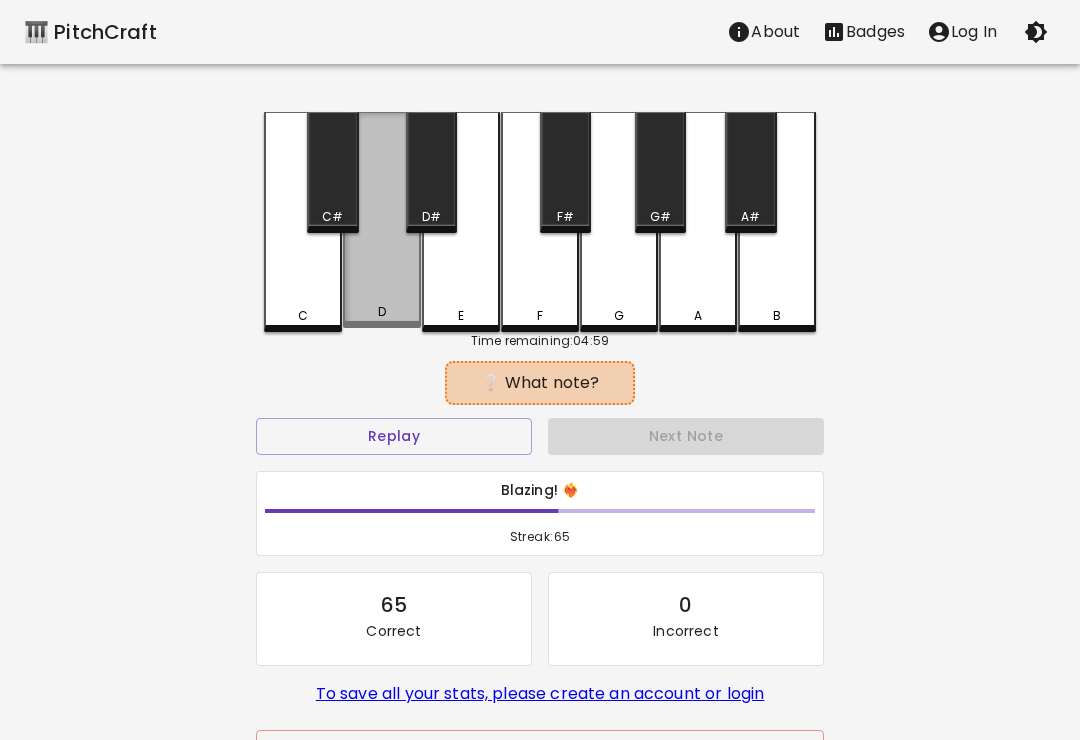 click on "Next Note" at bounding box center (686, 436) 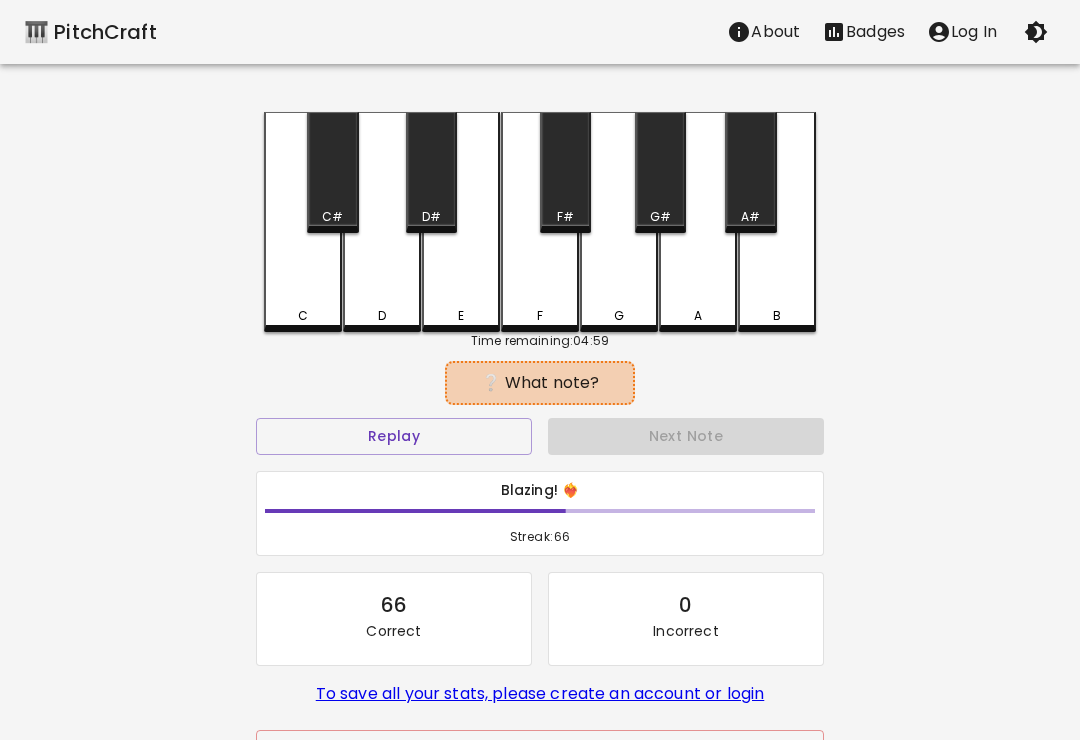 click on "Next Note" at bounding box center [686, 436] 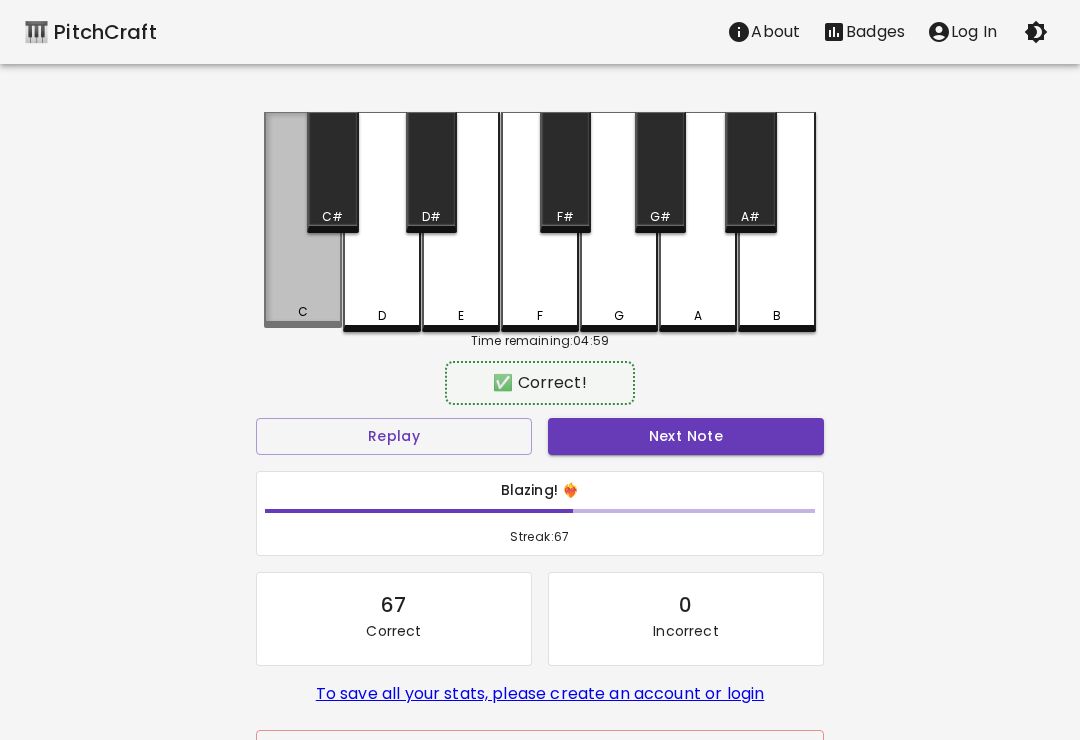 click on "Next Note" at bounding box center (686, 436) 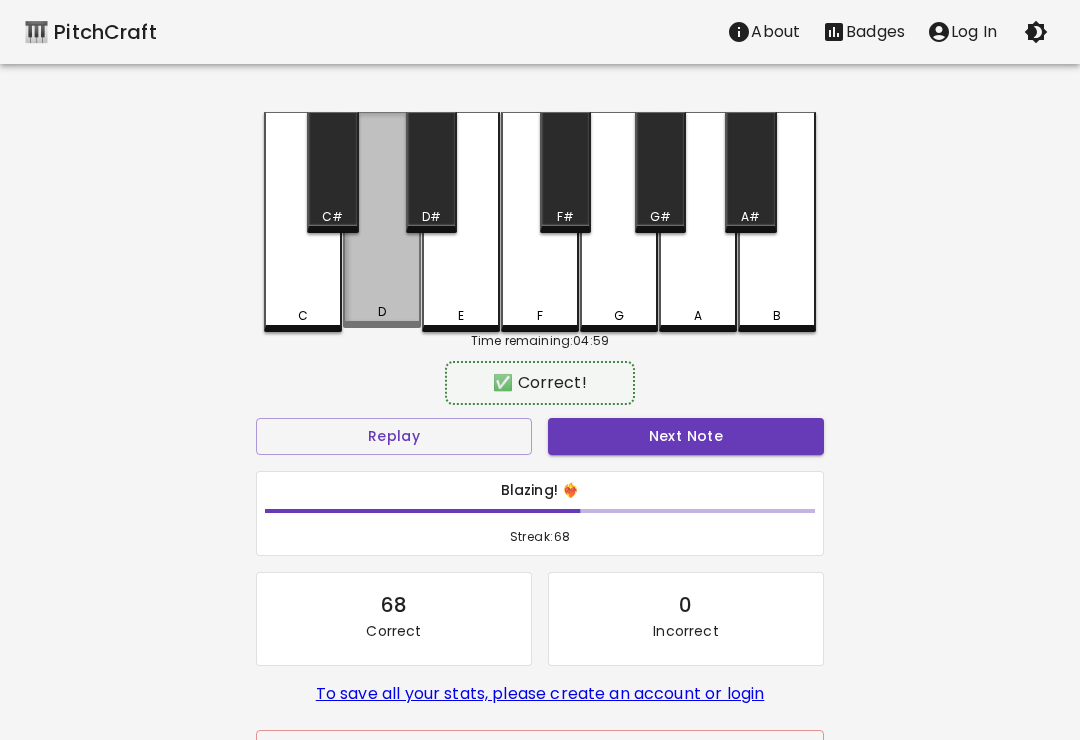 click on "Next Note" at bounding box center (686, 436) 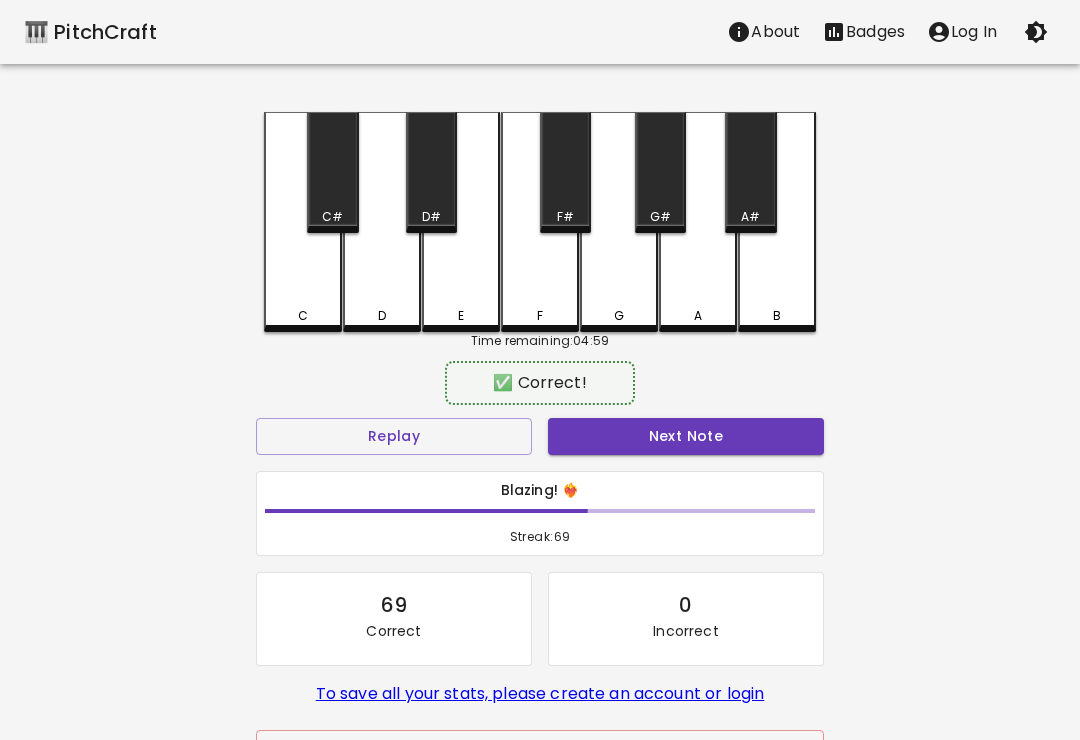 click on "Next Note" at bounding box center [686, 436] 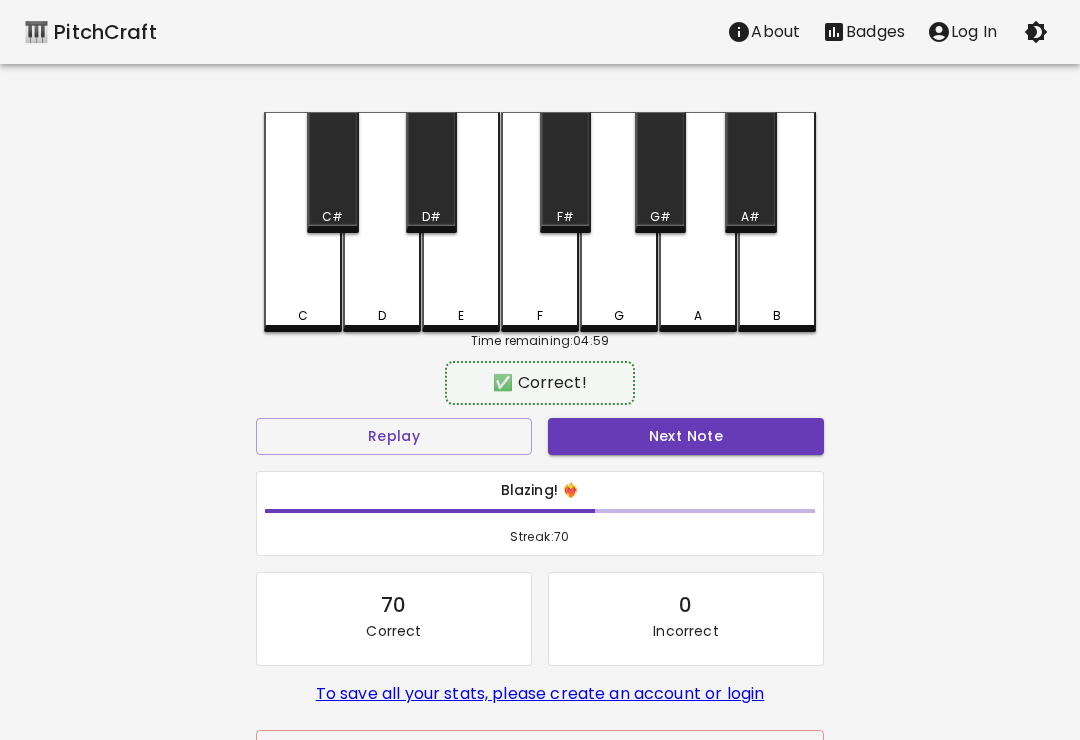 click on "Next Note" at bounding box center (686, 436) 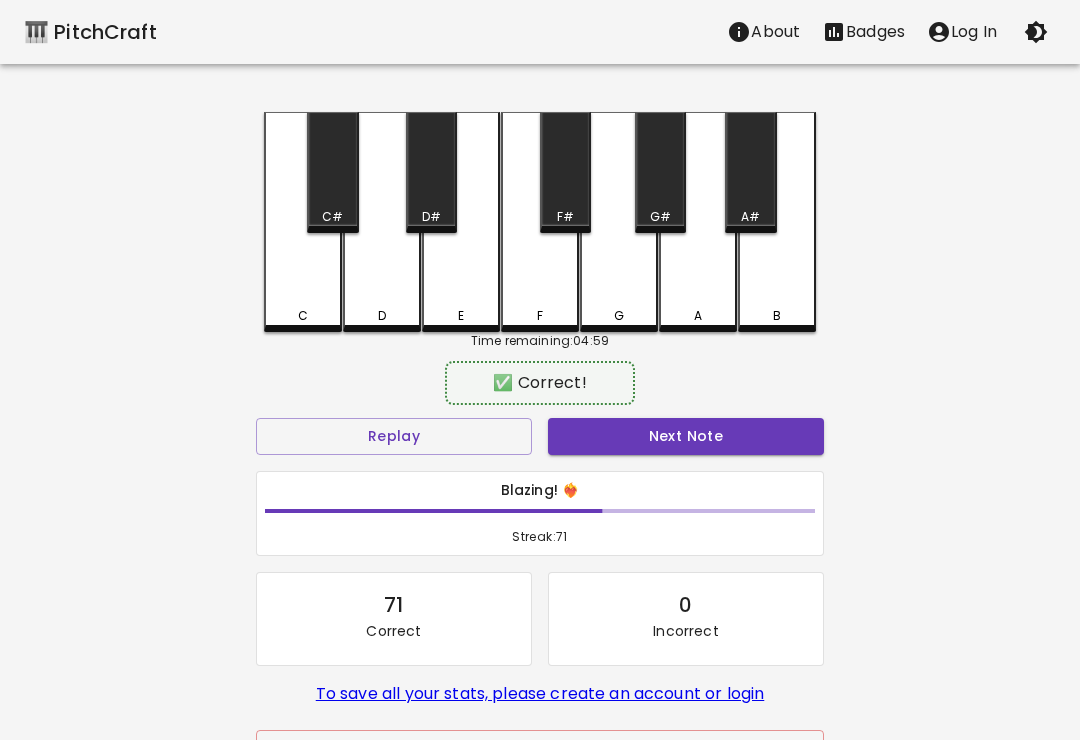 click on "Next Note" at bounding box center [686, 436] 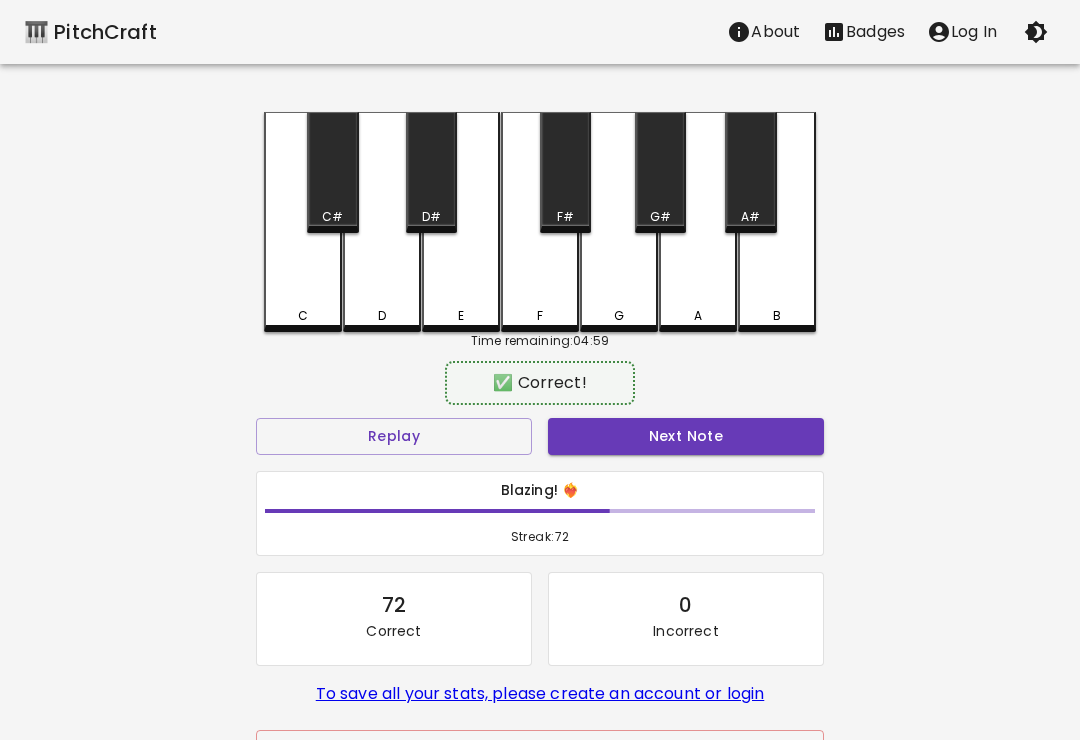 click on "Next Note" at bounding box center [686, 436] 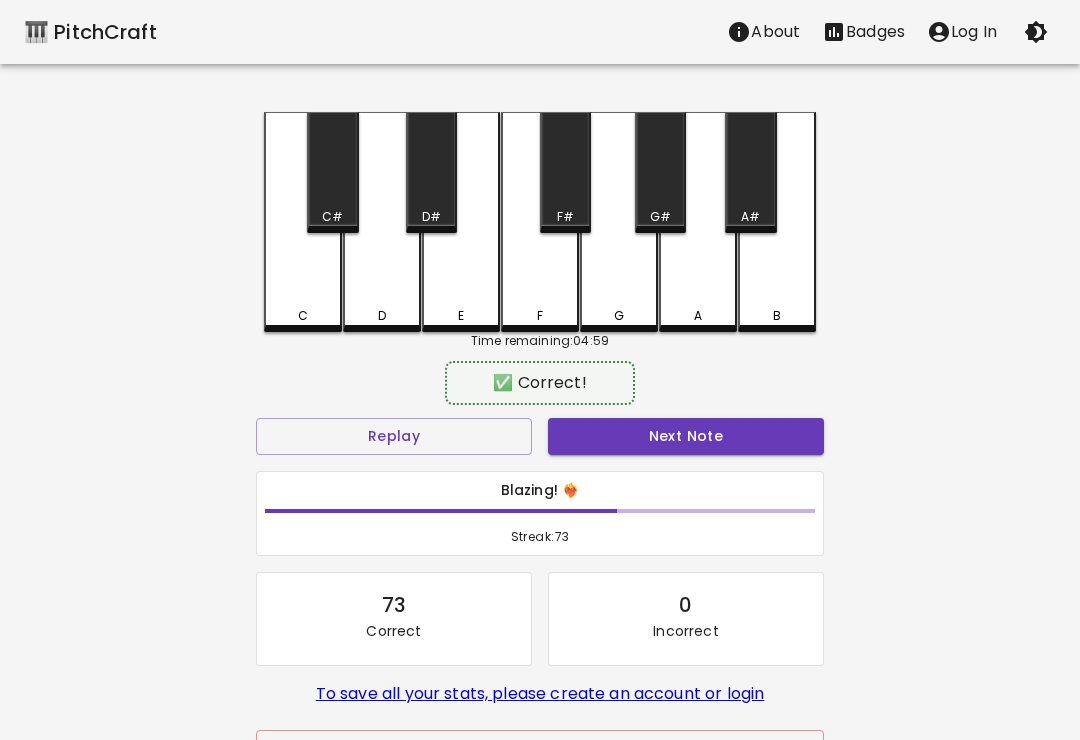 click on "Next Note" at bounding box center (686, 436) 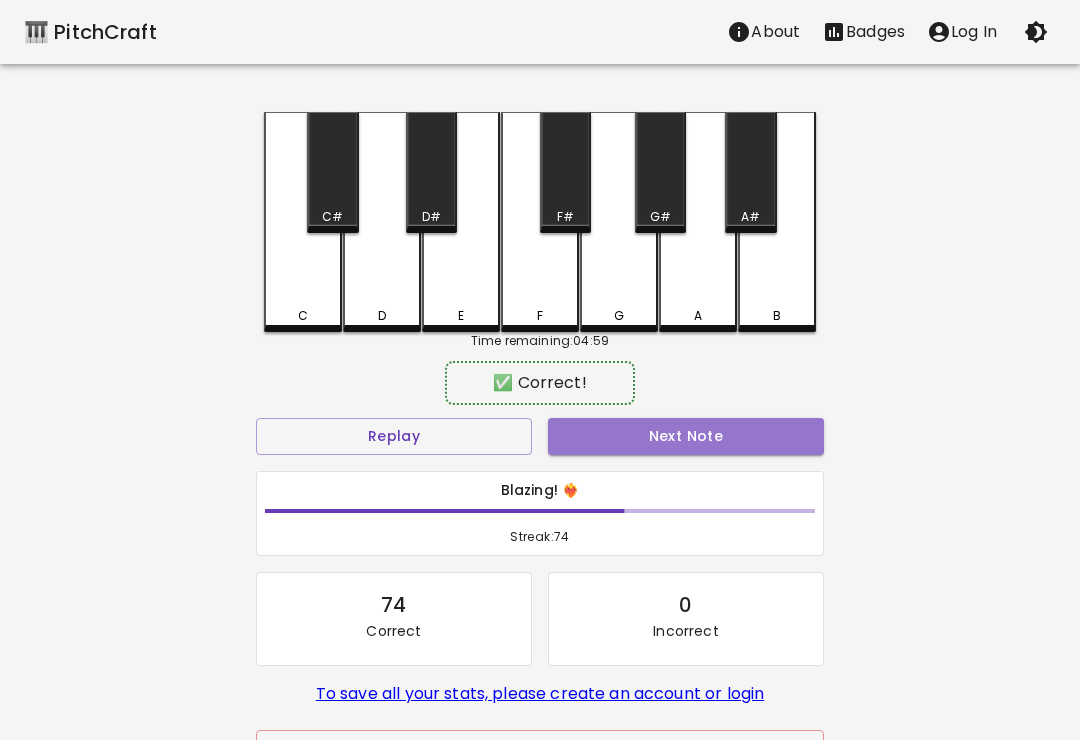 click on "Next Note" at bounding box center [686, 436] 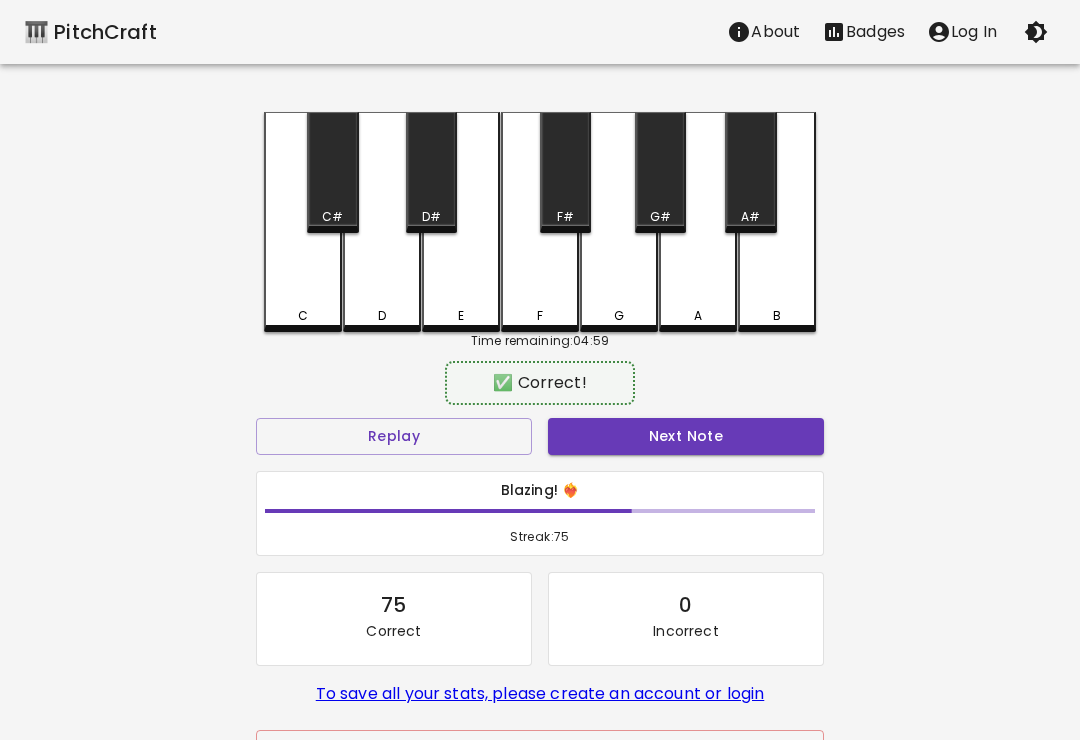 click on "Next Note" at bounding box center (686, 436) 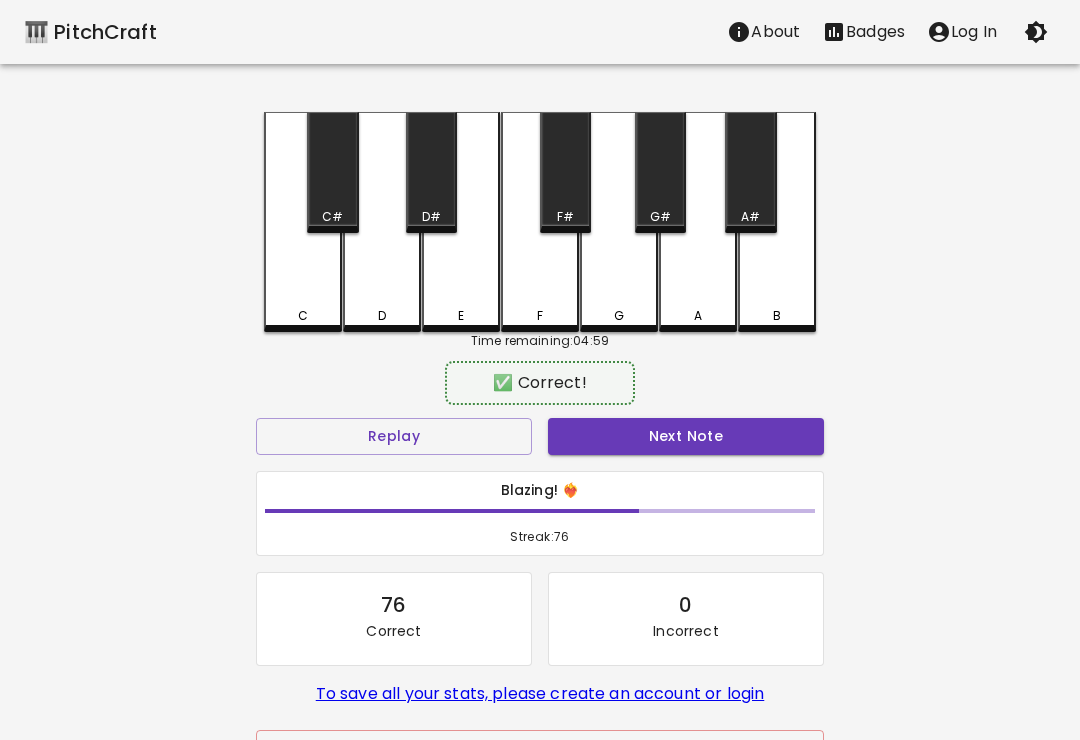 click on "Next Note" at bounding box center [686, 436] 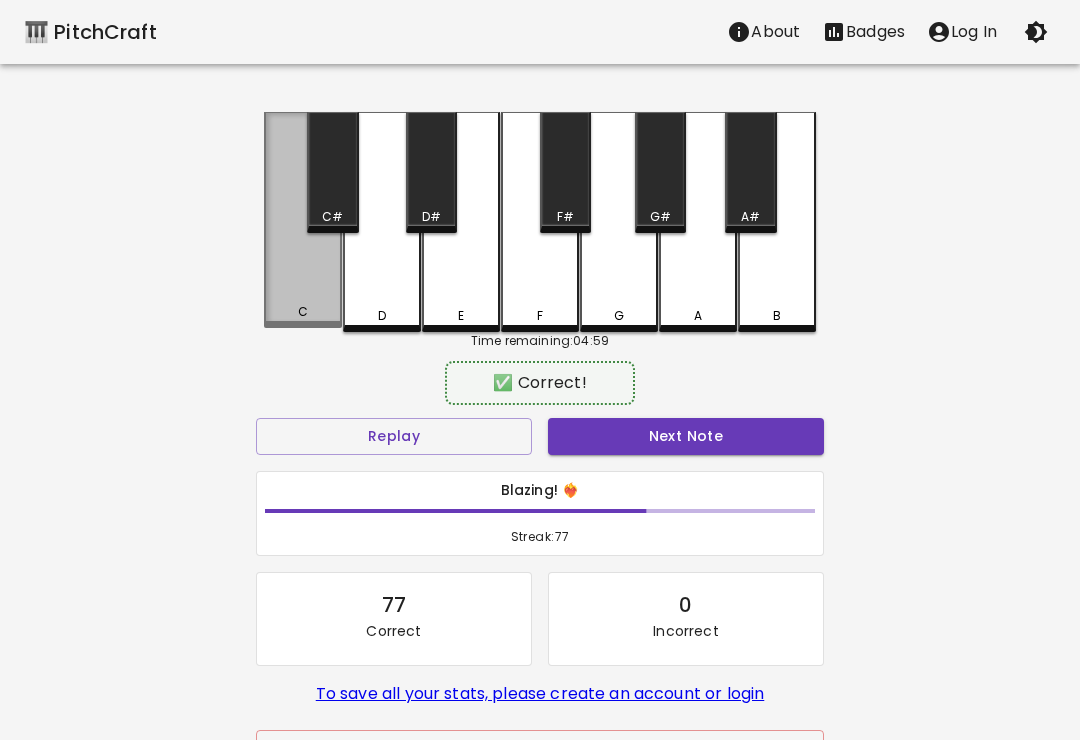 click on "C" at bounding box center [303, 220] 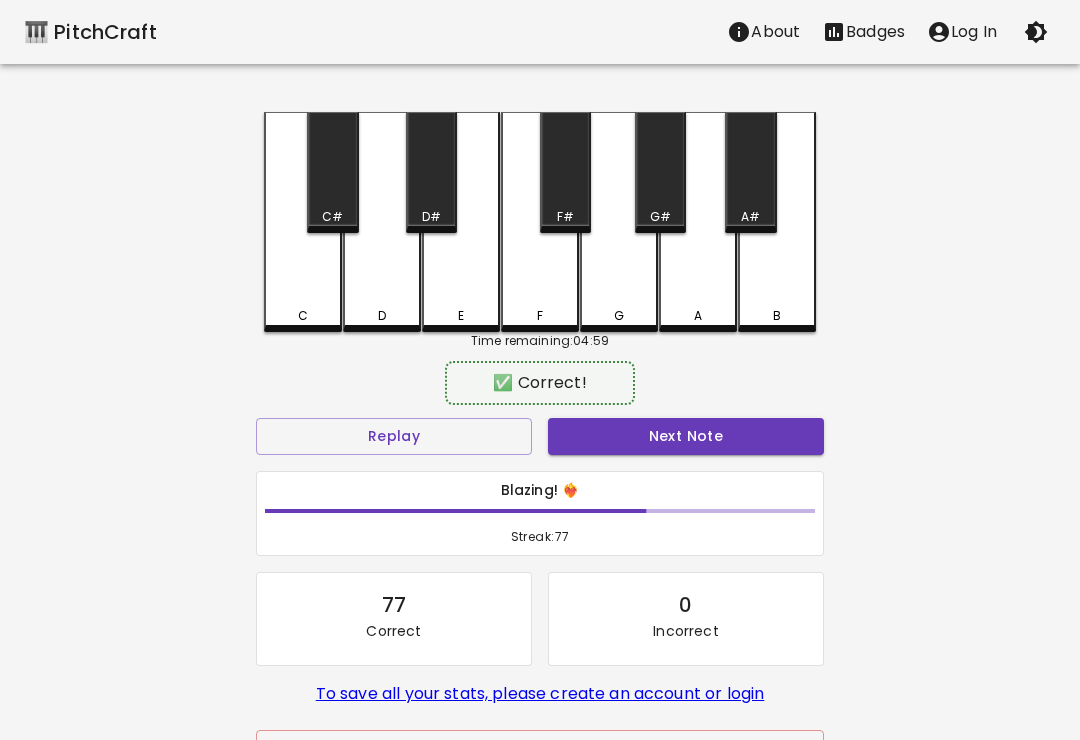 click on "Next Note" at bounding box center [686, 436] 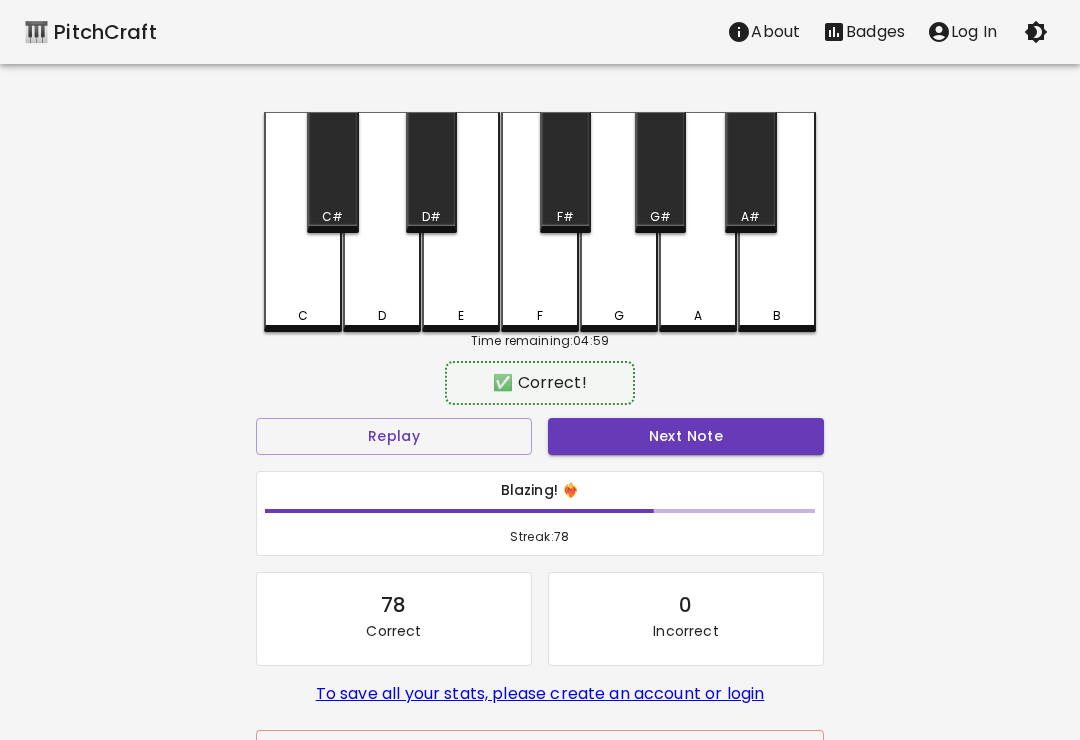 click on "Next Note" at bounding box center (686, 436) 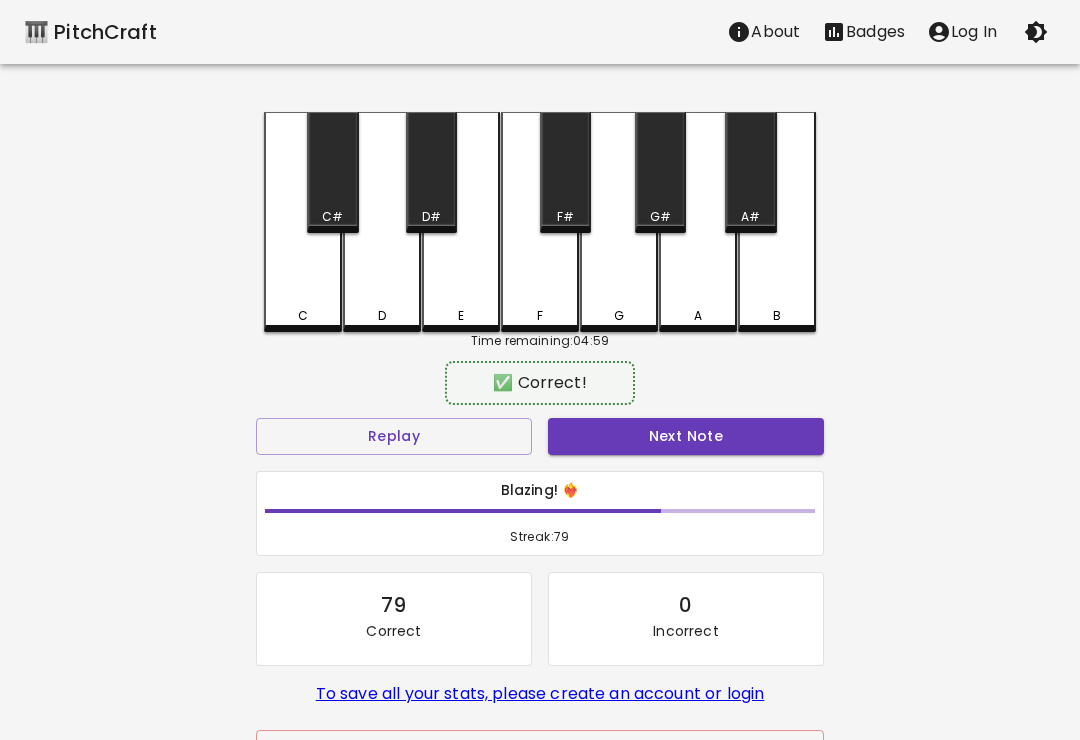 click on "Next Note" at bounding box center [686, 436] 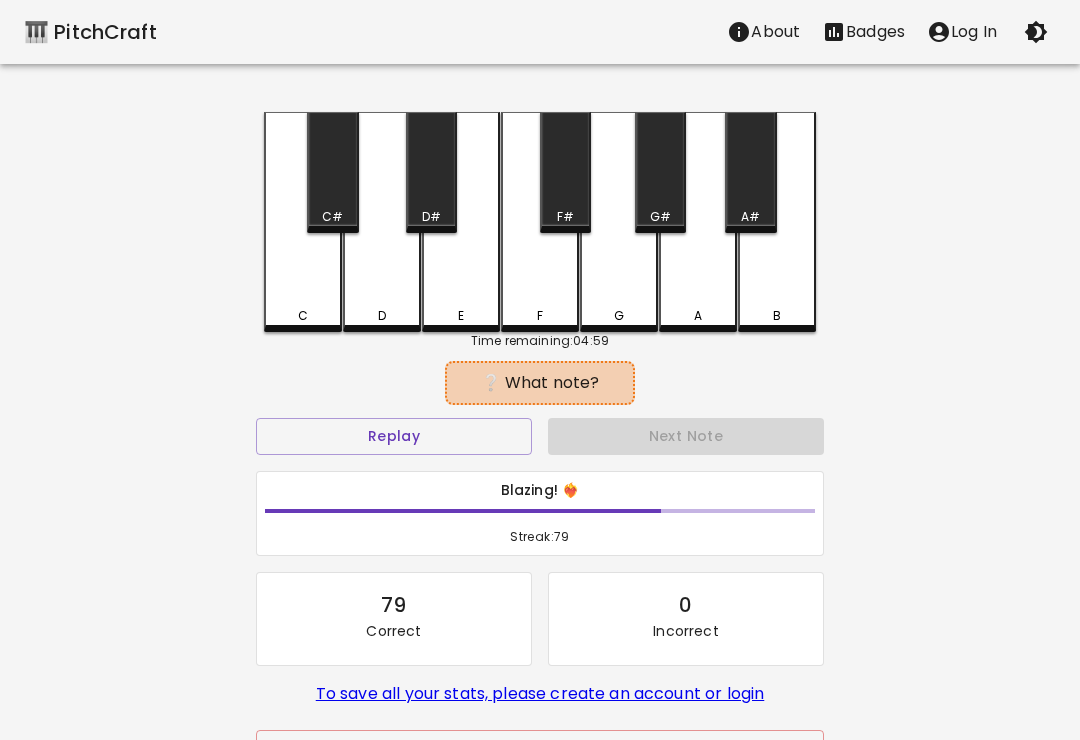 click on "Next Note" at bounding box center [686, 436] 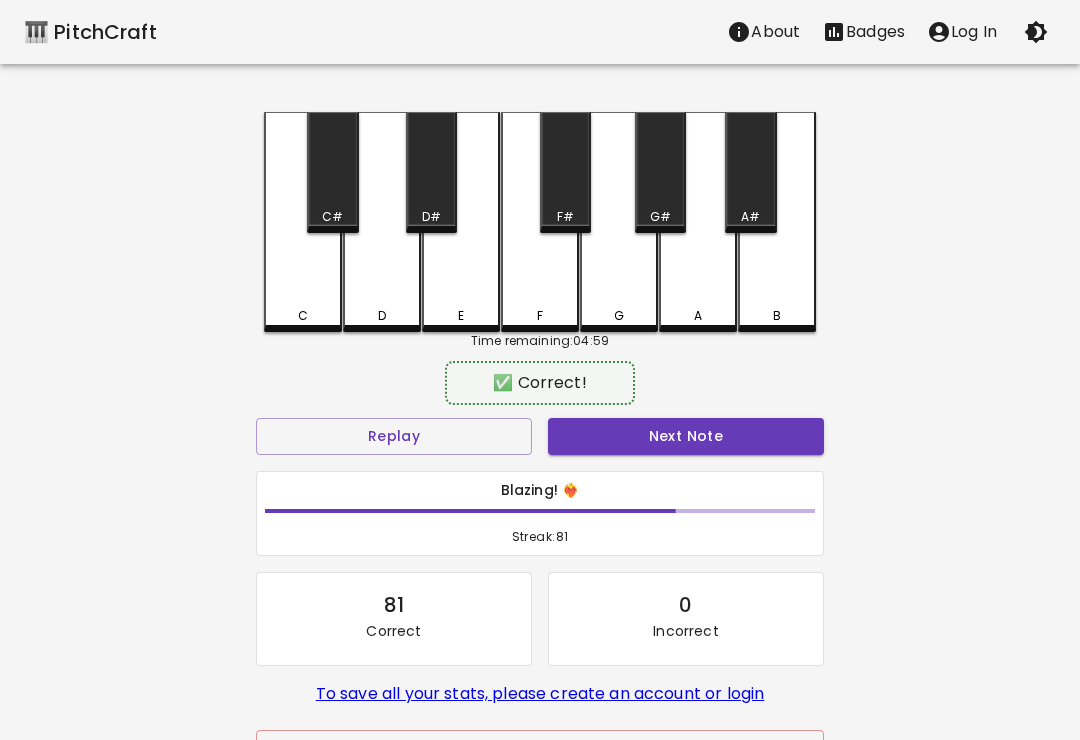 click on "Next Note" at bounding box center [686, 436] 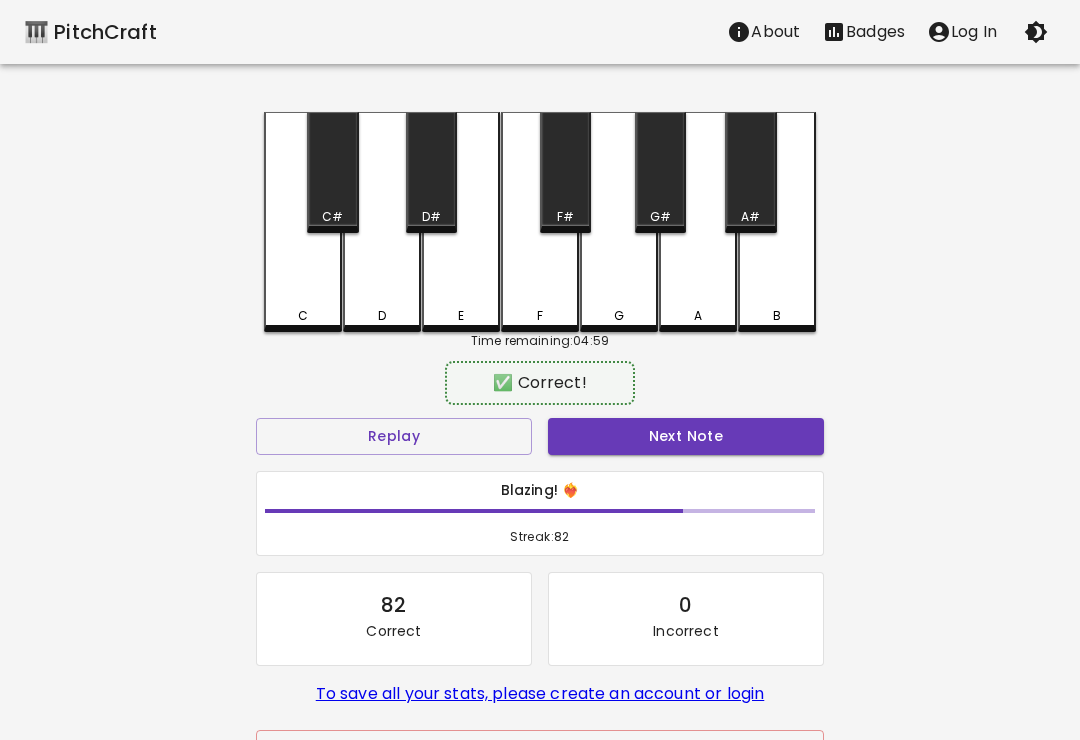 click on "C" at bounding box center (303, 222) 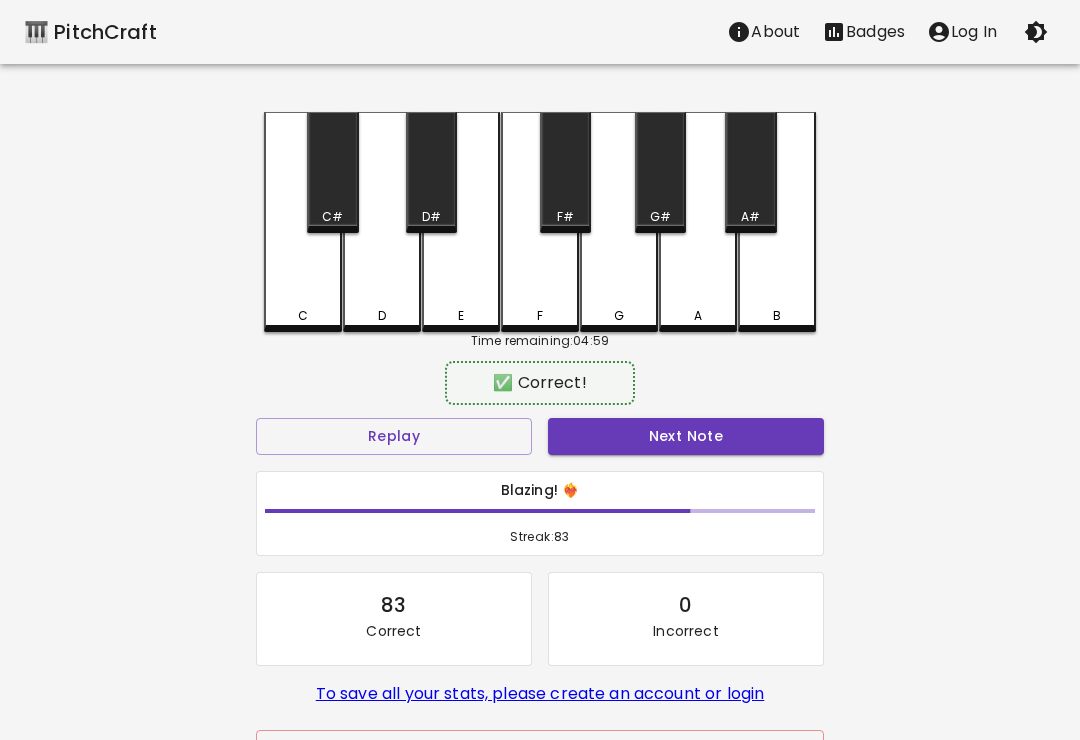 click on "Next Note" at bounding box center (686, 436) 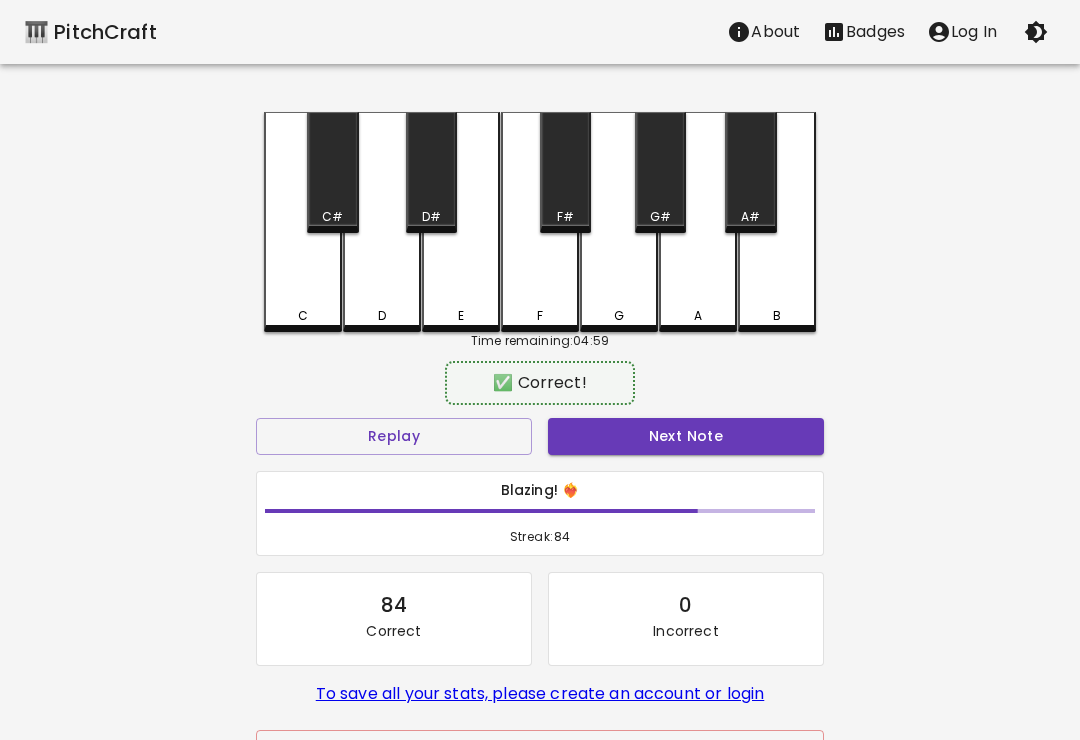 click on "Next Note" at bounding box center [686, 436] 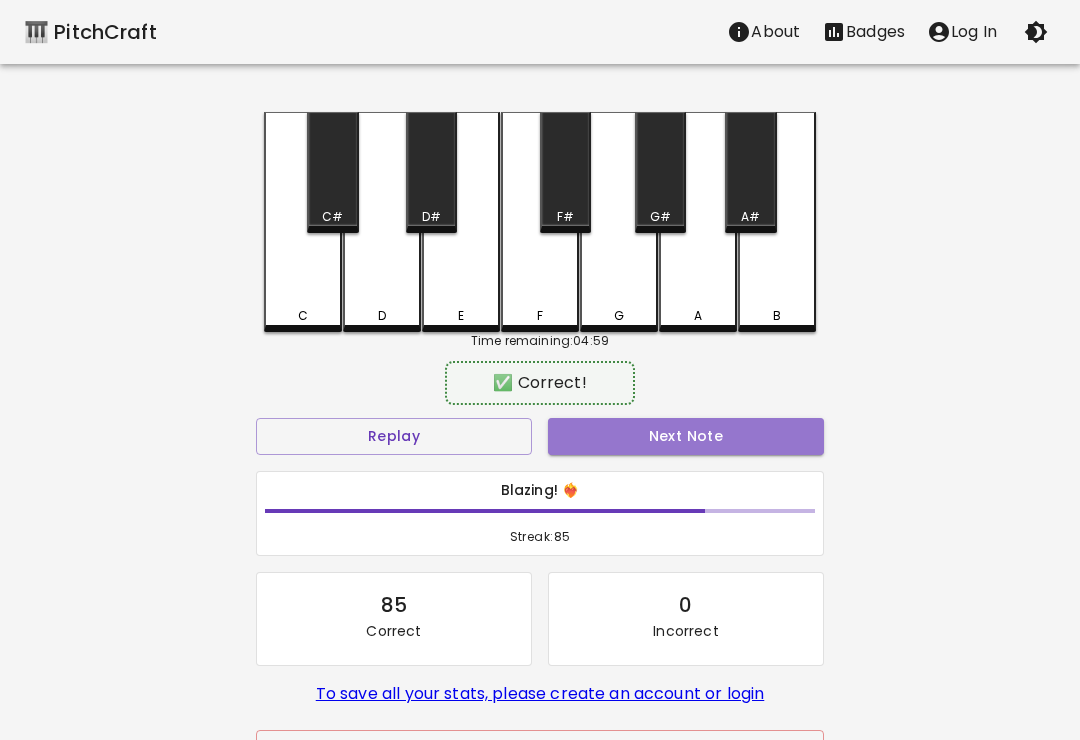 click on "Next Note" at bounding box center [686, 436] 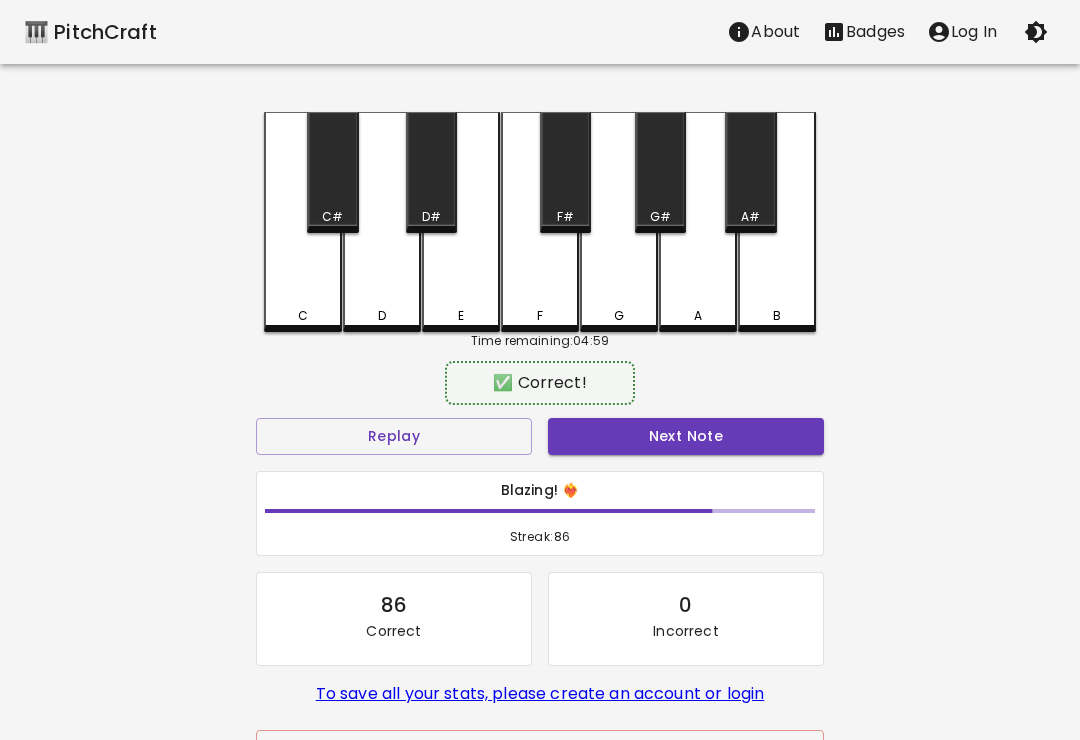 click on "Next Note" at bounding box center [686, 436] 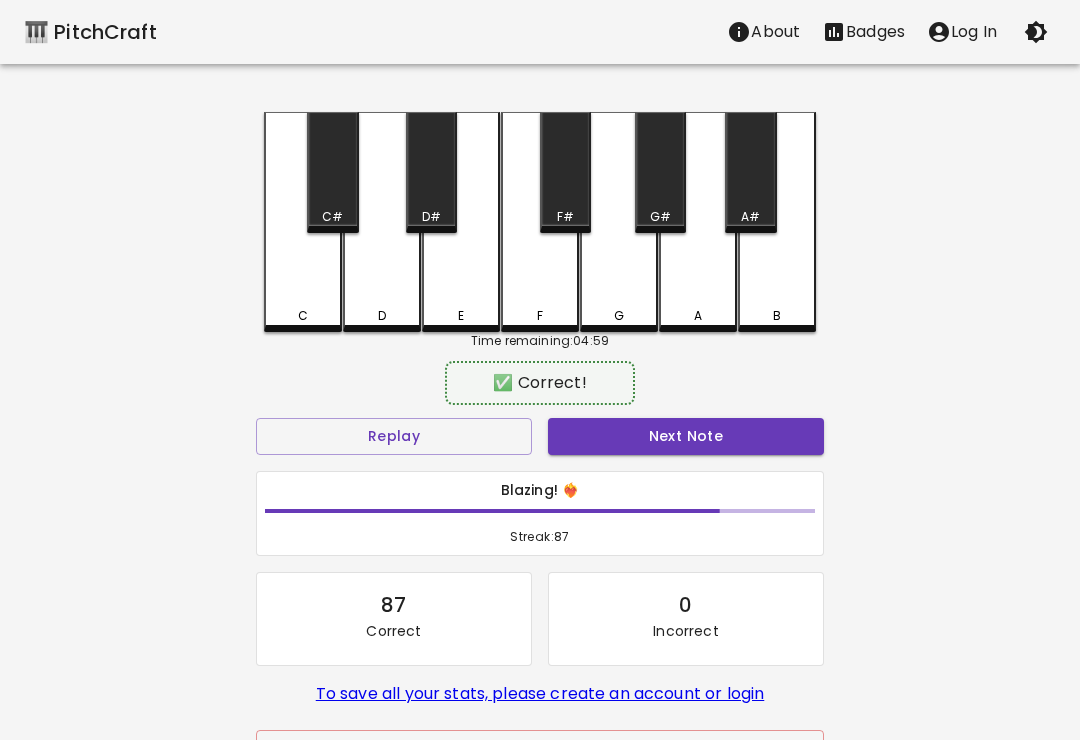 click on "Next Note" at bounding box center (686, 436) 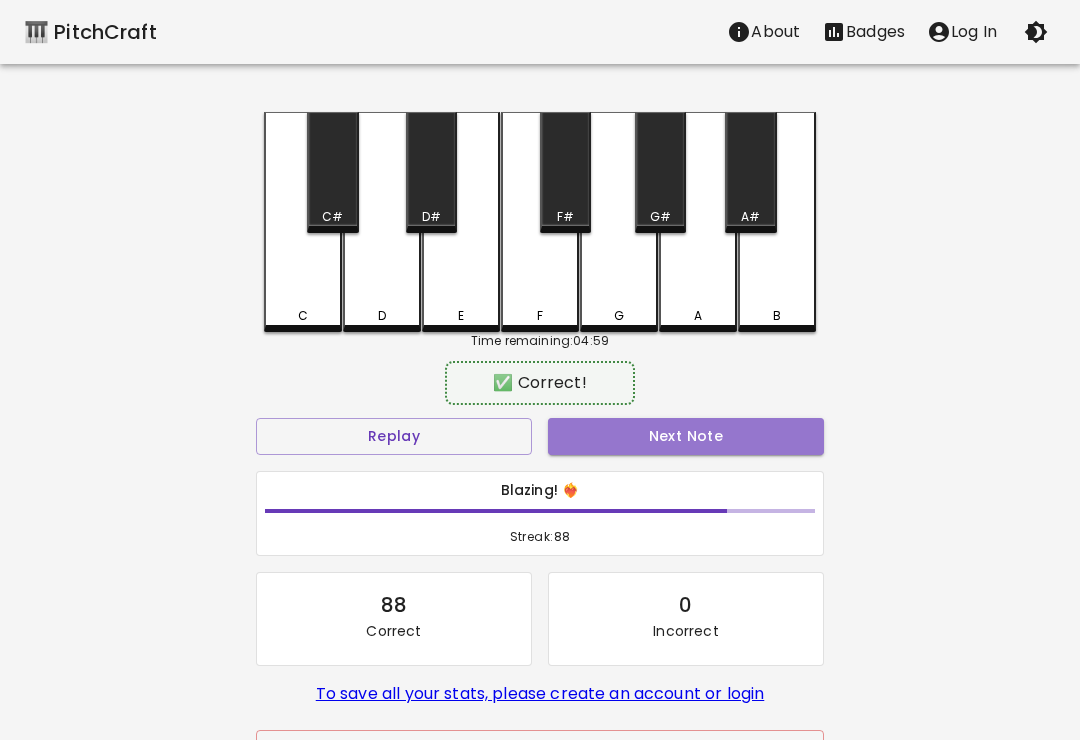 click on "Next Note" at bounding box center (686, 436) 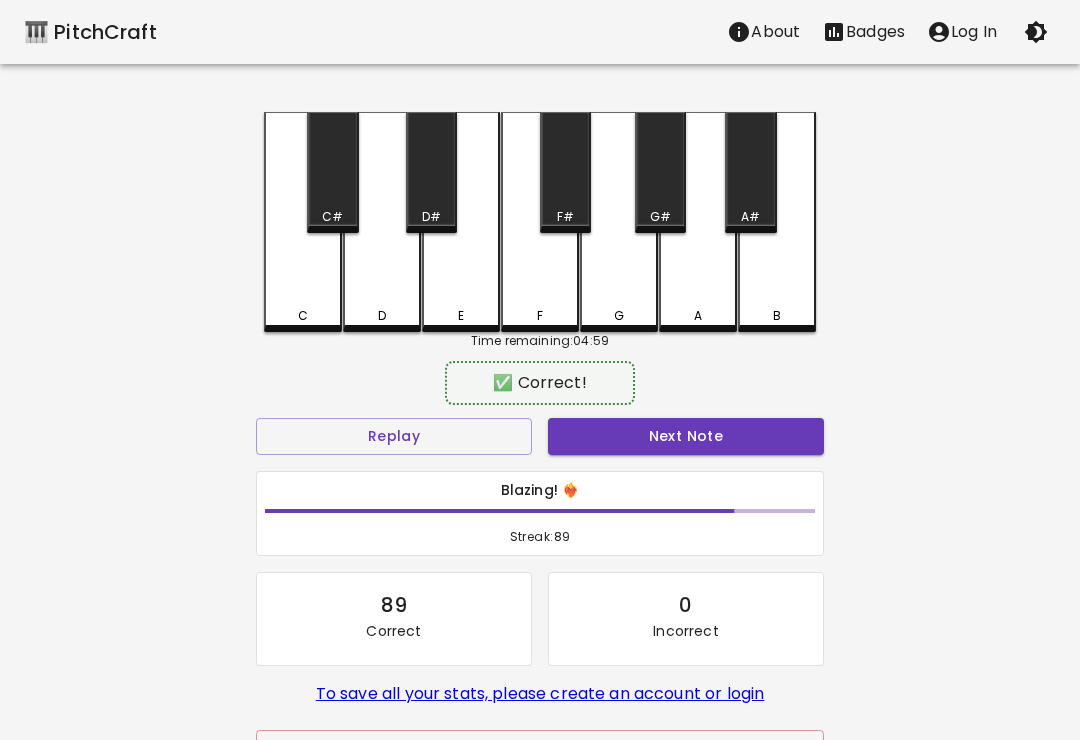 click on "Next Note" at bounding box center [686, 436] 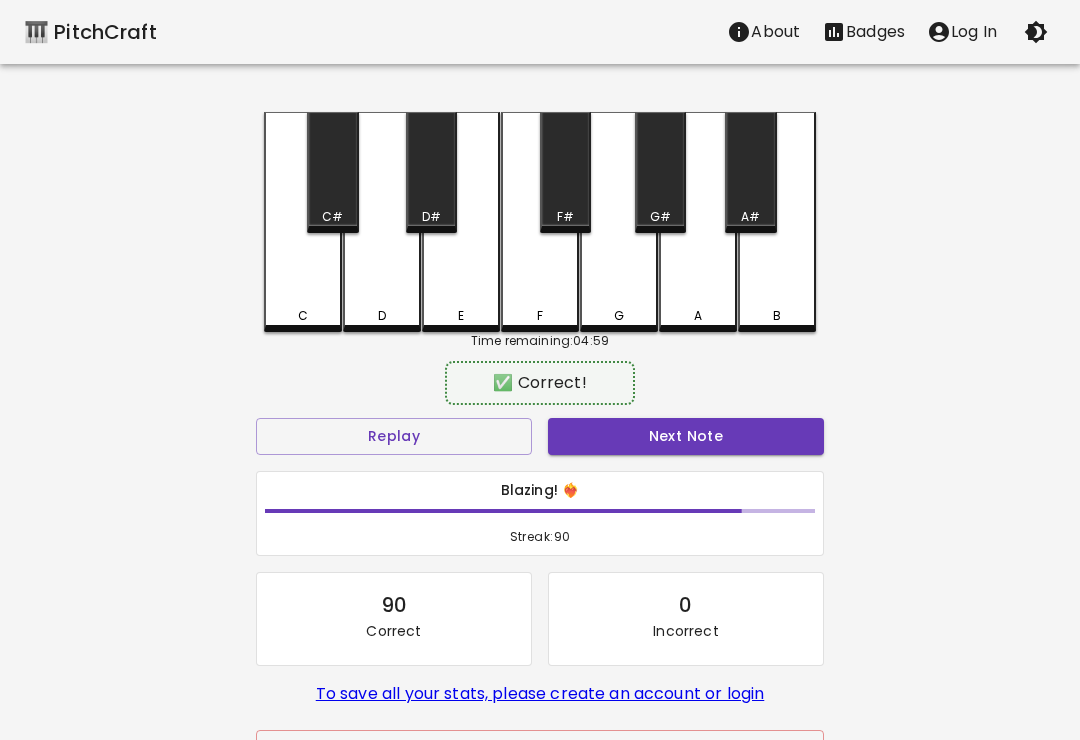 click on "C" at bounding box center [303, 222] 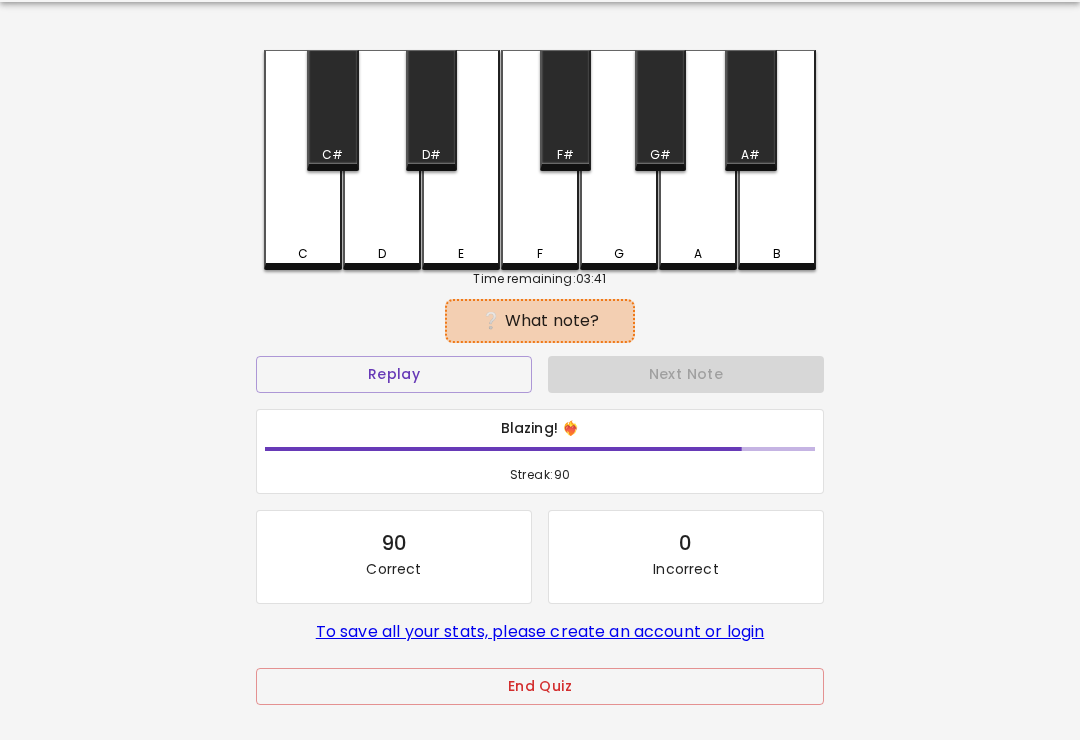 scroll, scrollTop: 101, scrollLeft: 0, axis: vertical 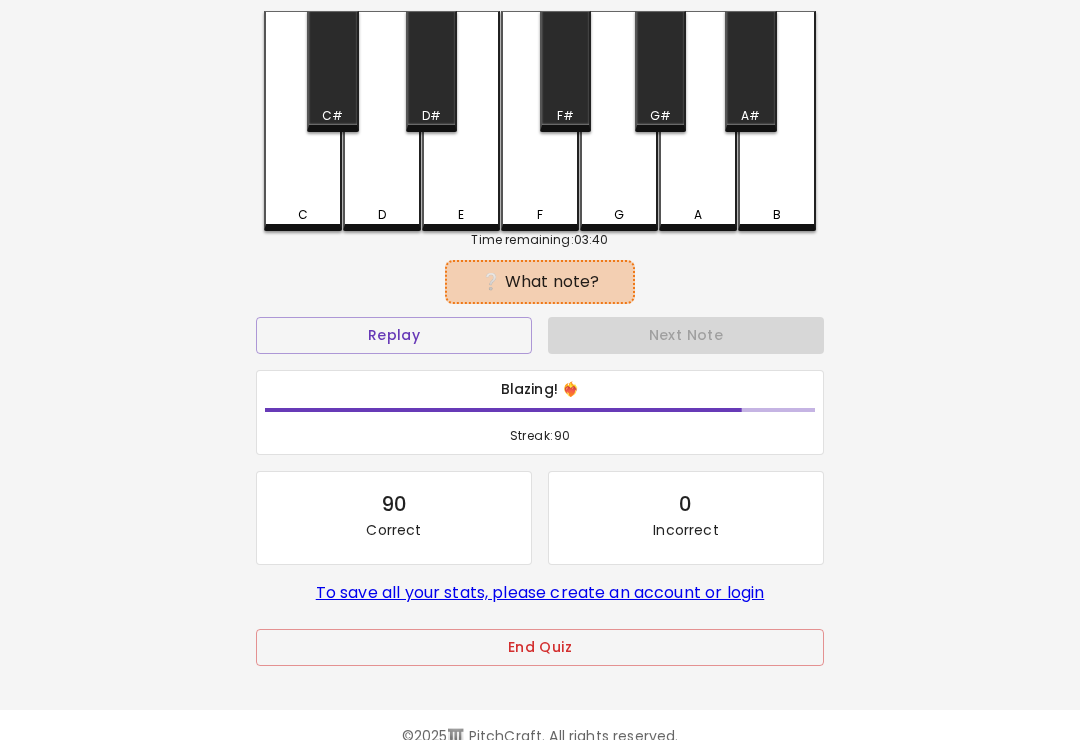 click on "End Quiz" at bounding box center (540, 647) 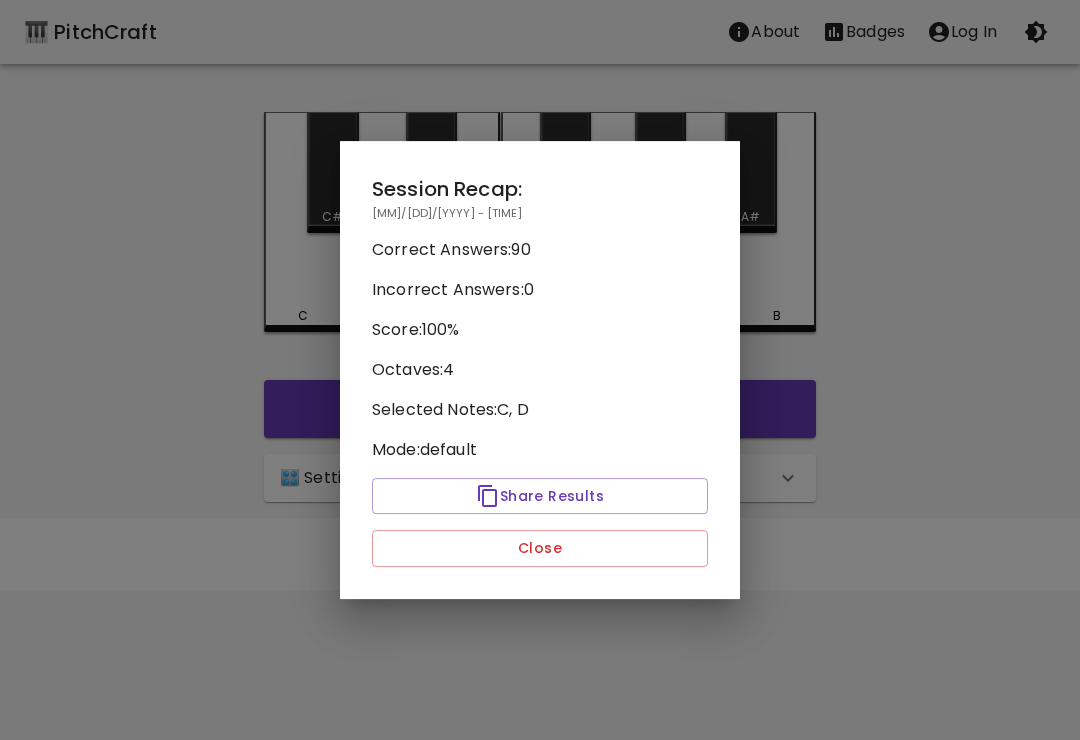 click on "Close" at bounding box center (540, 548) 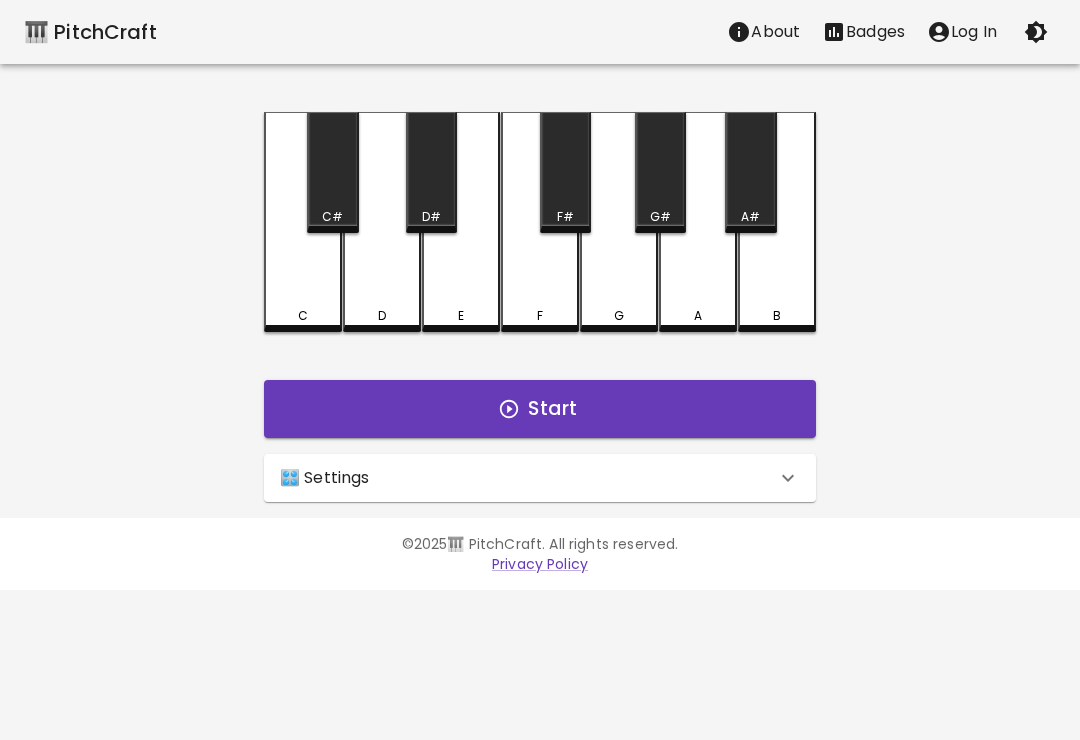 click on "🎛️ Settings" at bounding box center [528, 478] 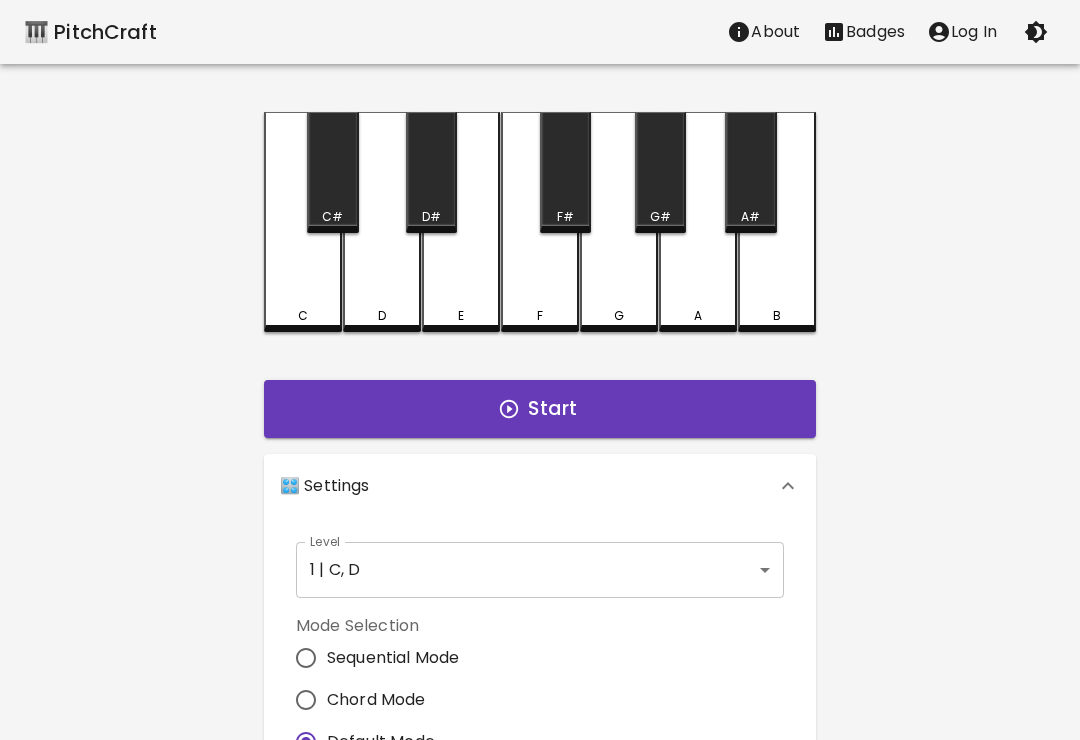 click on "🎹 PitchCraft About Badges   Log In C C# D D# E F F# G G# A A# B Start 🎛️ Settings Level 1 | C, D 1 Level Mode Selection Sequential Mode Chord Mode Default Mode Show Keyboard Shortcuts Show Note Names Autoplay next note Show Streak Octave(s) High Voice 4 Octave Instrument Piano acoustic_grand_piano Instrument ©  [YEAR]  🎹 PitchCraft. All rights reserved. Privacy Policy About Badges Sign In Profile My account" at bounding box center (540, 605) 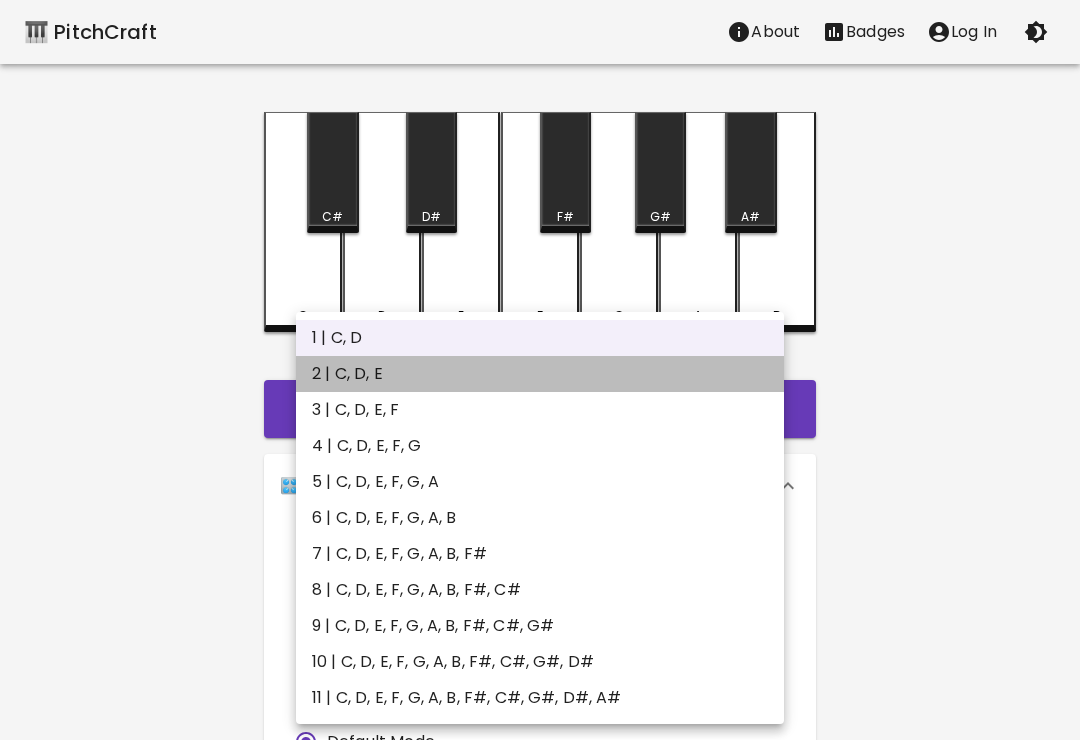 click on "2 | C, D, E" at bounding box center [540, 374] 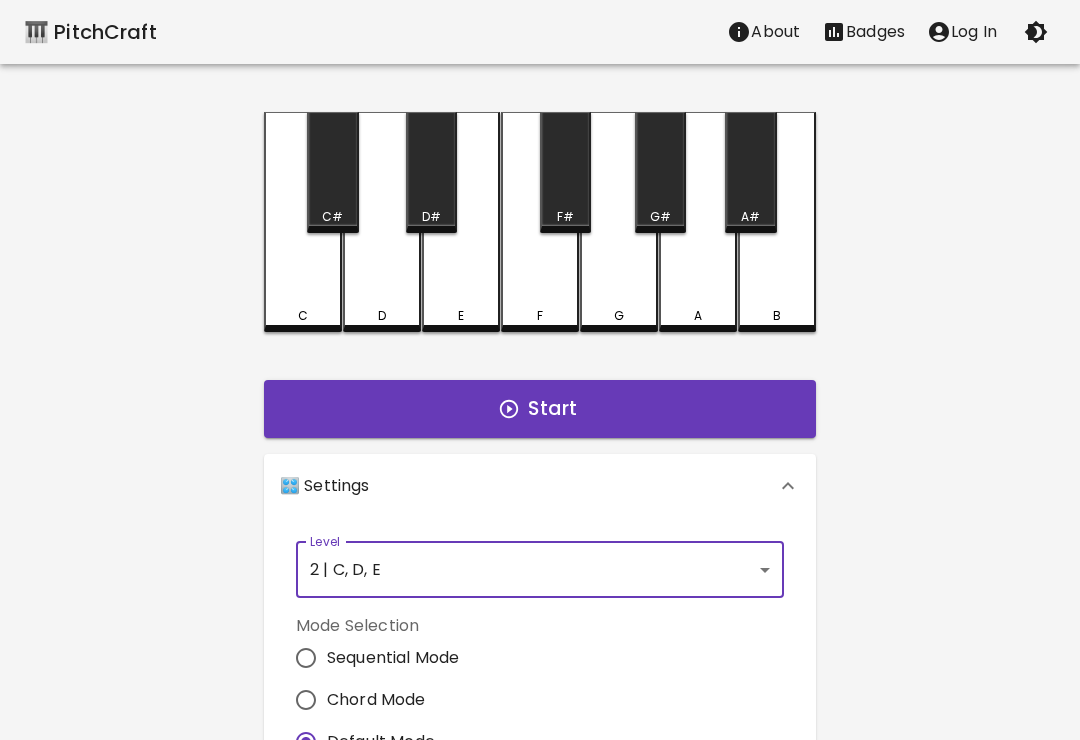 click on "D" at bounding box center [382, 222] 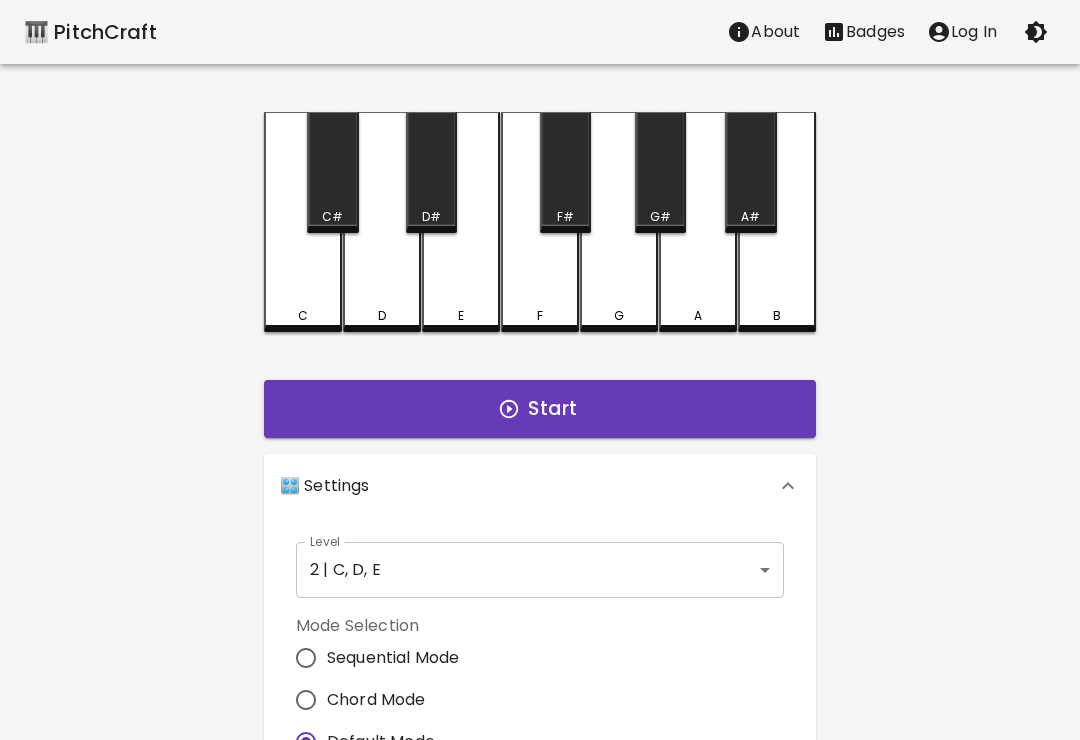 click on "E" at bounding box center [461, 316] 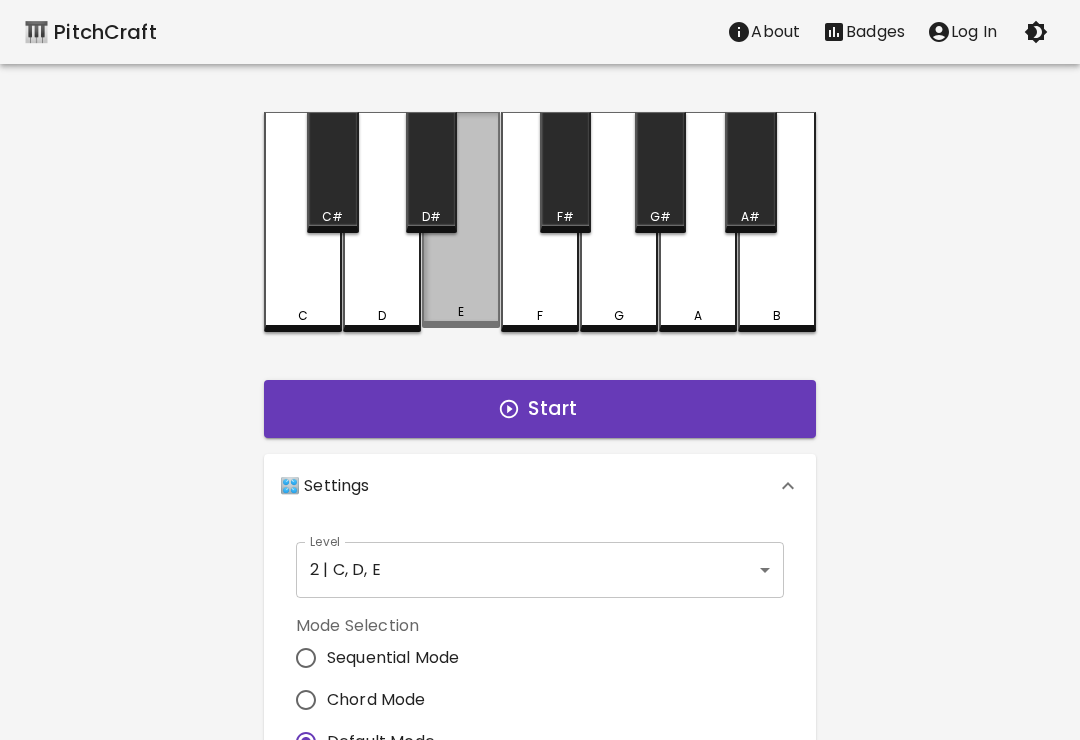 click on "E" at bounding box center [461, 312] 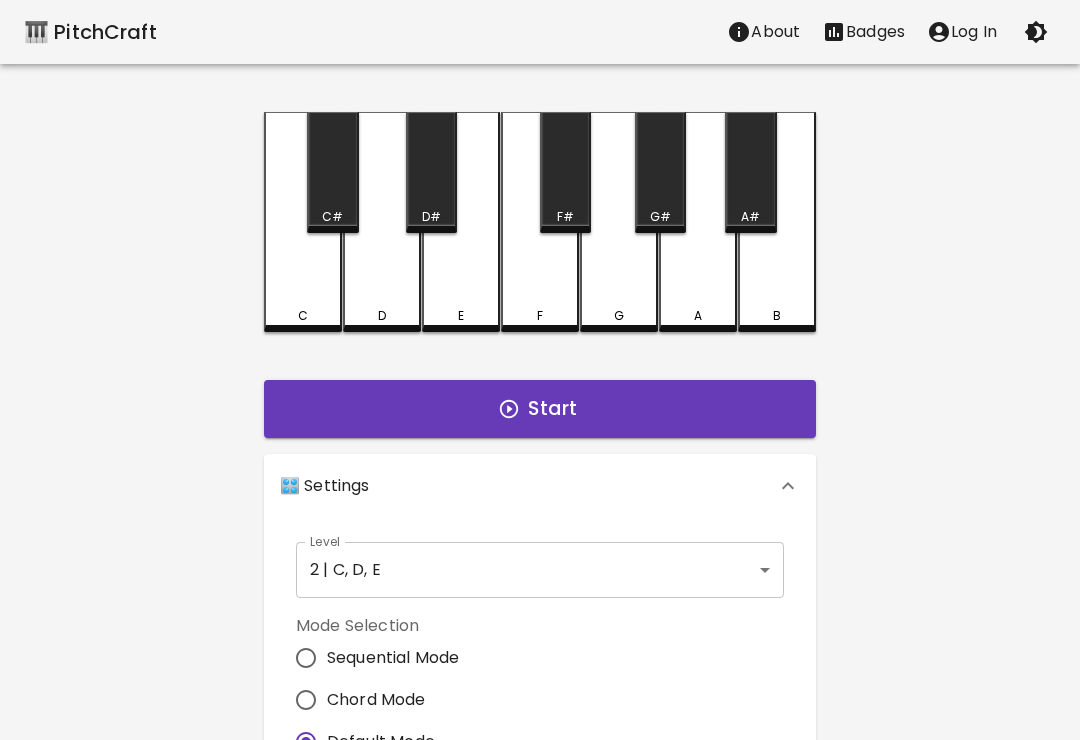 click on "C" at bounding box center (303, 222) 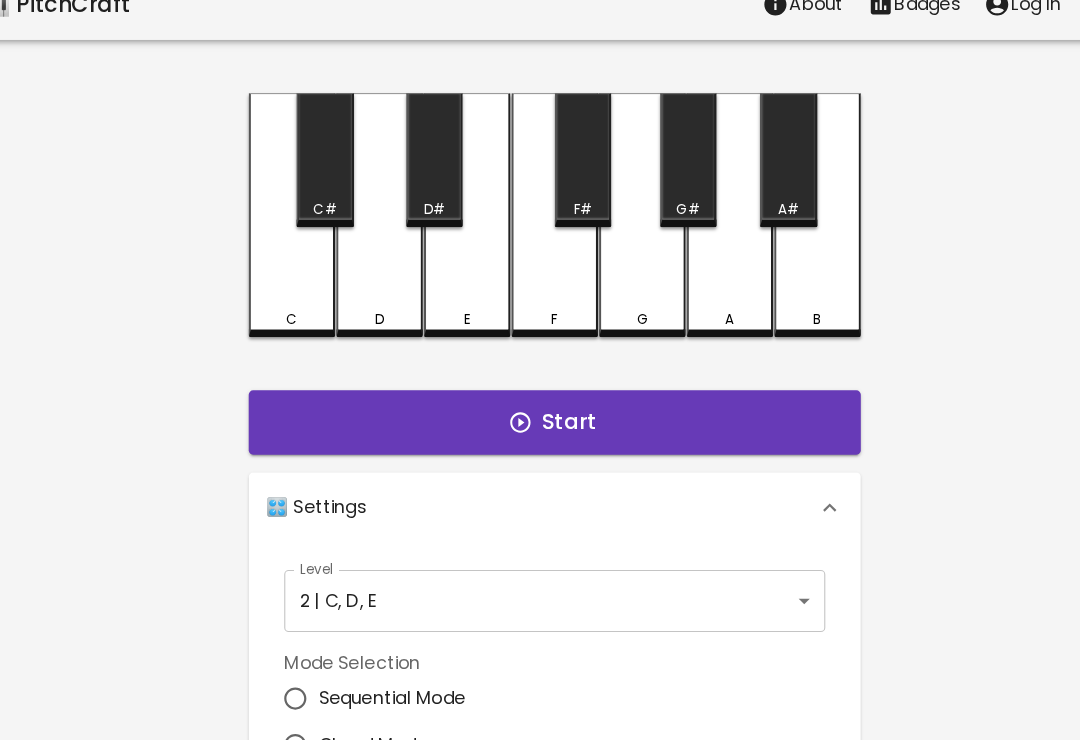 click on "🎹 PitchCraft About Badges   Log In C C# D D# E F F# G G# A A# B Start 🎛️ Settings Level 2 | C, D, E 3 Level Mode Selection Sequential Mode Chord Mode Default Mode Show Keyboard Shortcuts Show Note Names Autoplay next note Show Streak Octave(s) High Voice 4 Octave Instrument Piano acoustic_grand_piano Instrument" at bounding box center [540, 561] 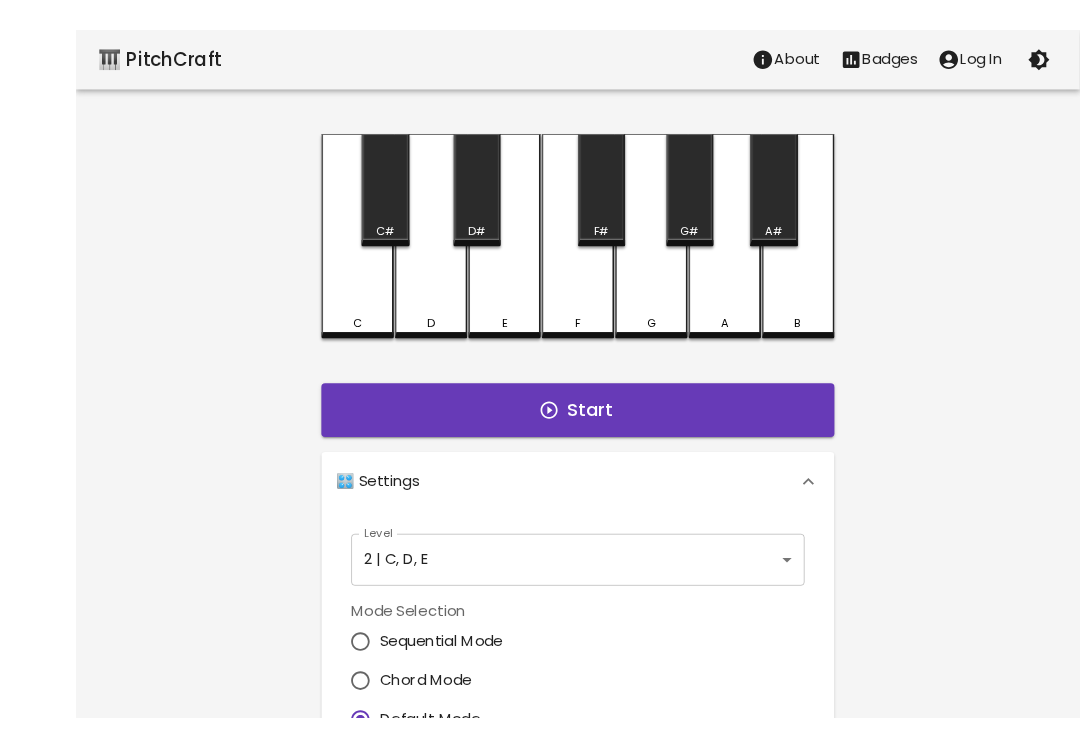 scroll, scrollTop: 1, scrollLeft: 0, axis: vertical 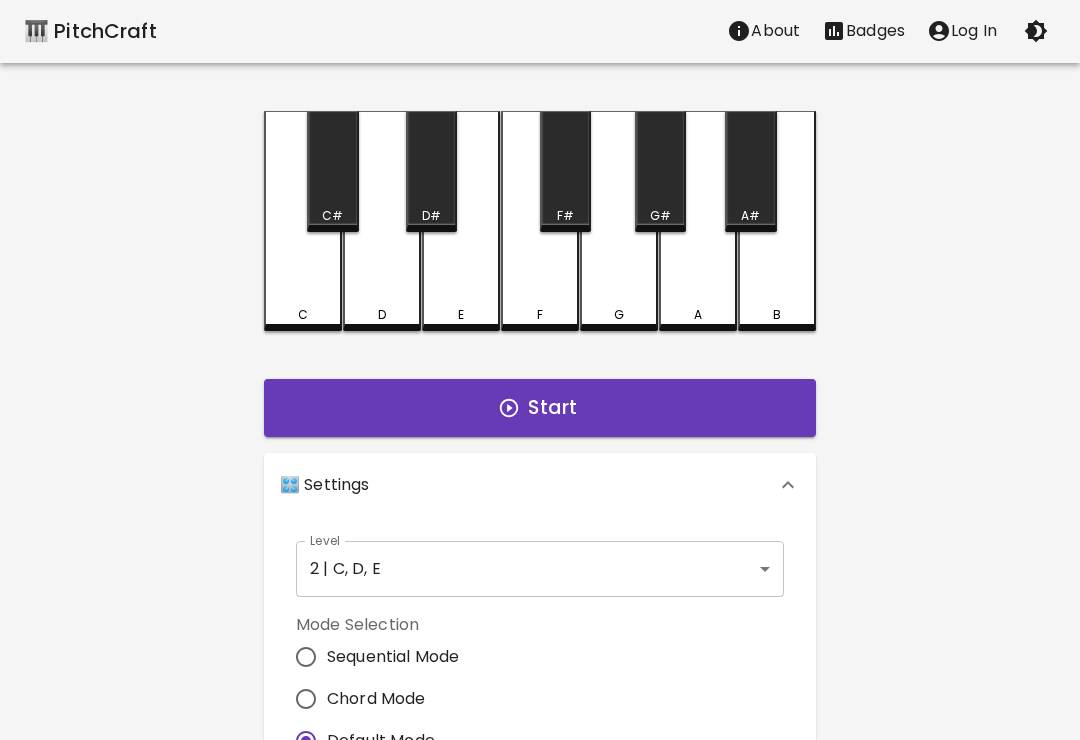 click on "C" at bounding box center [303, 221] 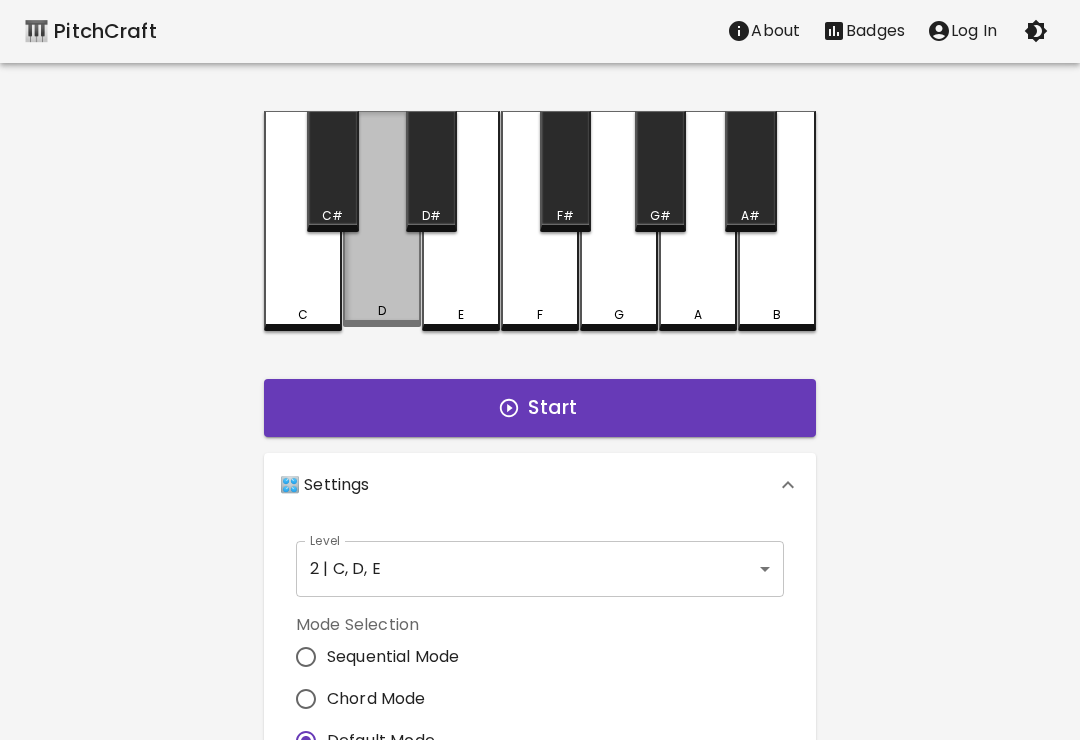 click on "D" at bounding box center [382, 219] 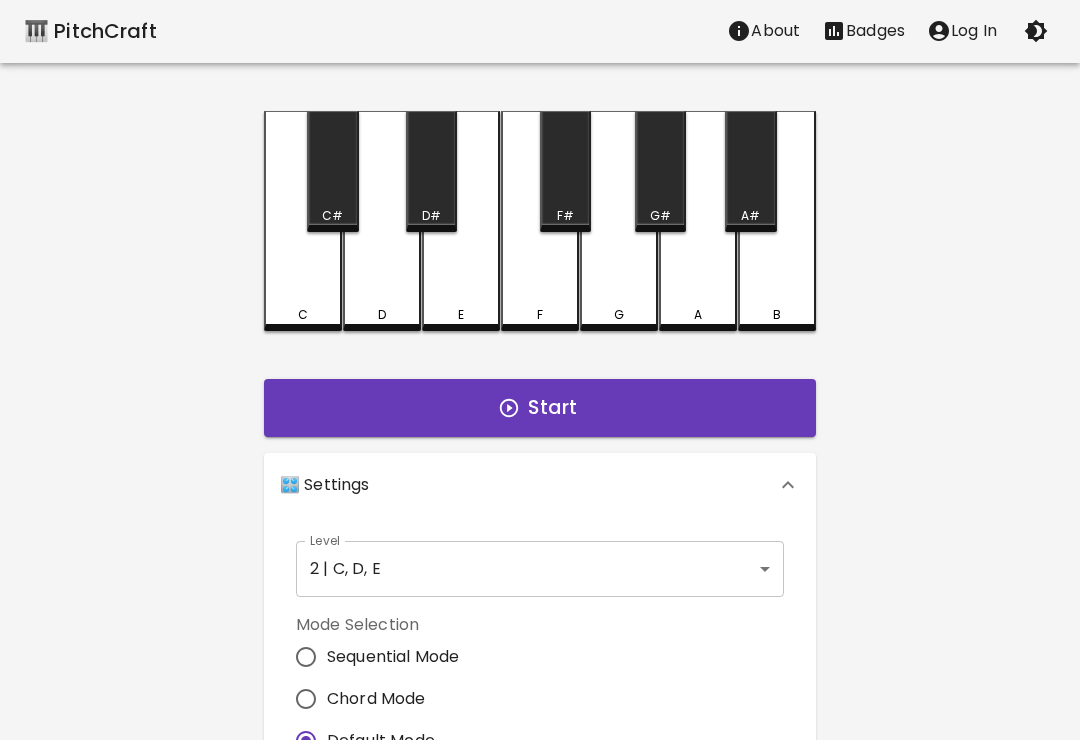 click on "E" at bounding box center (461, 221) 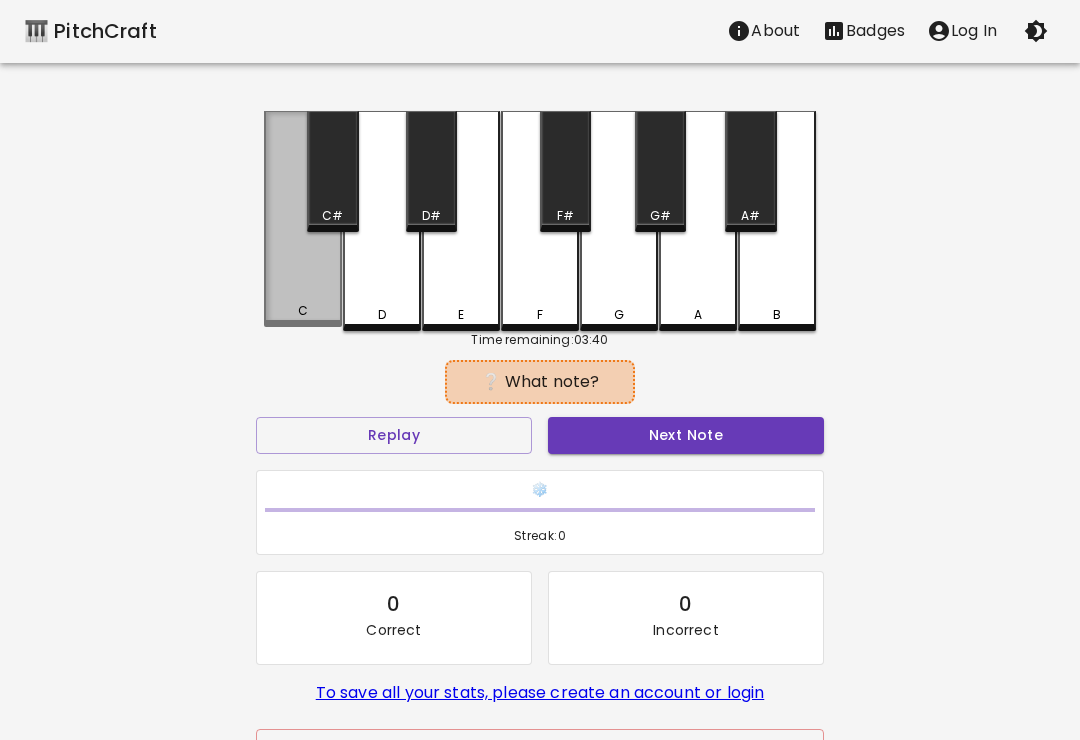 click on "C" at bounding box center [303, 219] 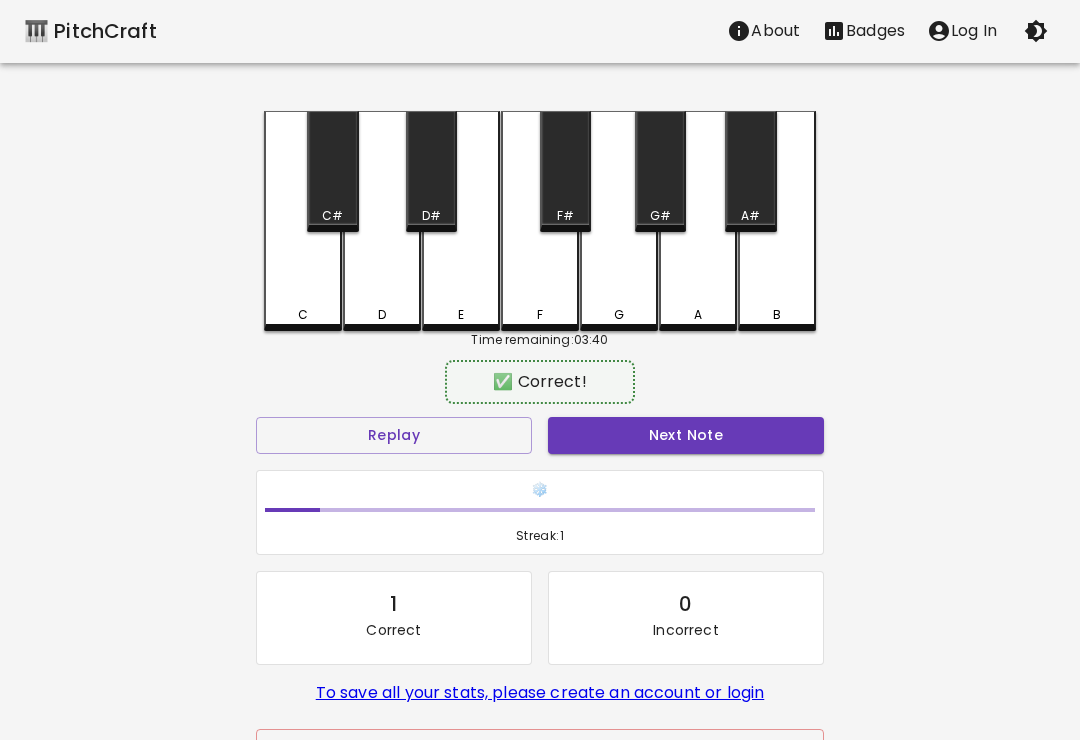click on "Next Note" at bounding box center (686, 435) 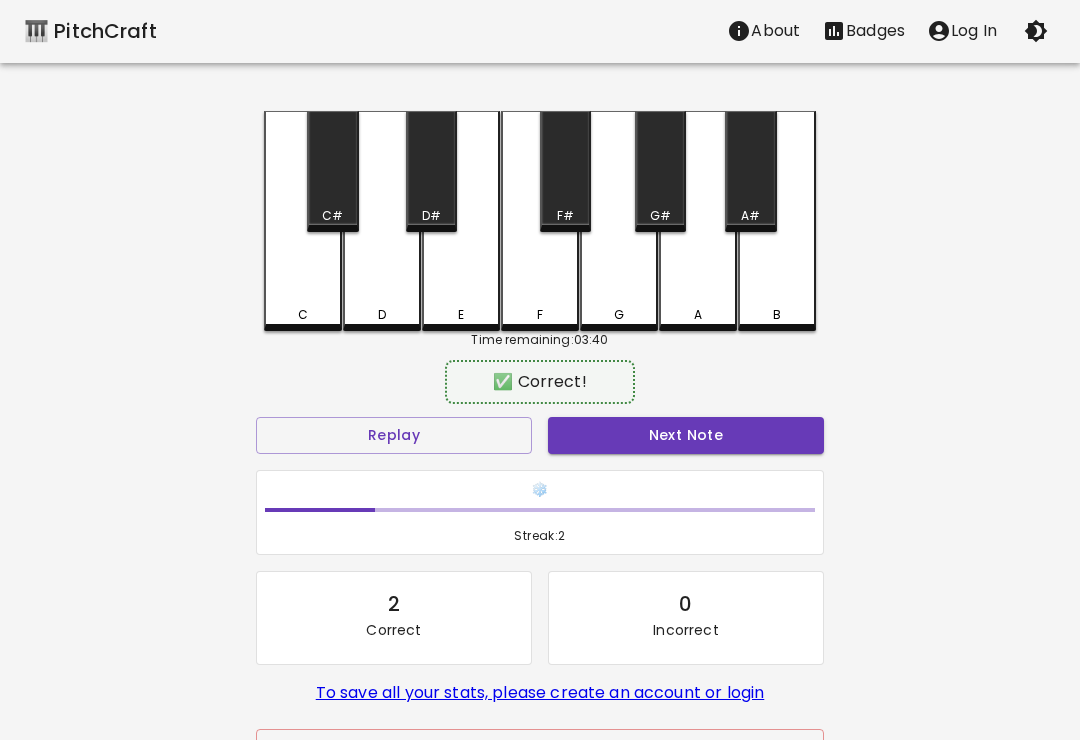 click on "E" at bounding box center (461, 221) 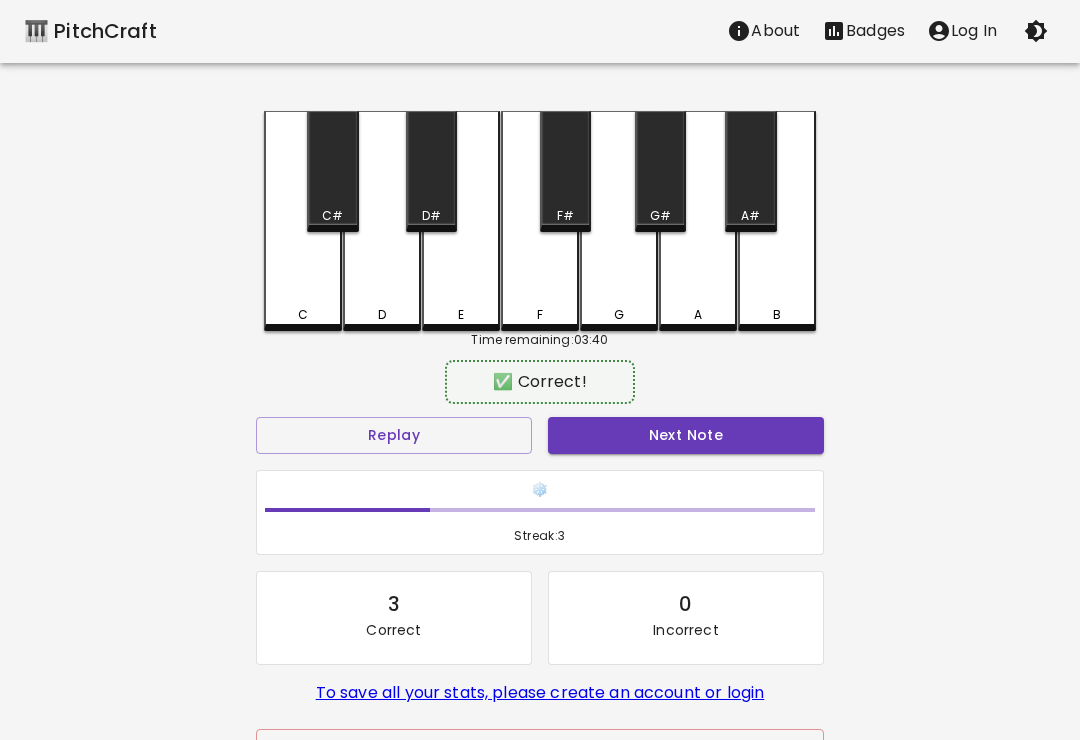 click on "C" at bounding box center (303, 221) 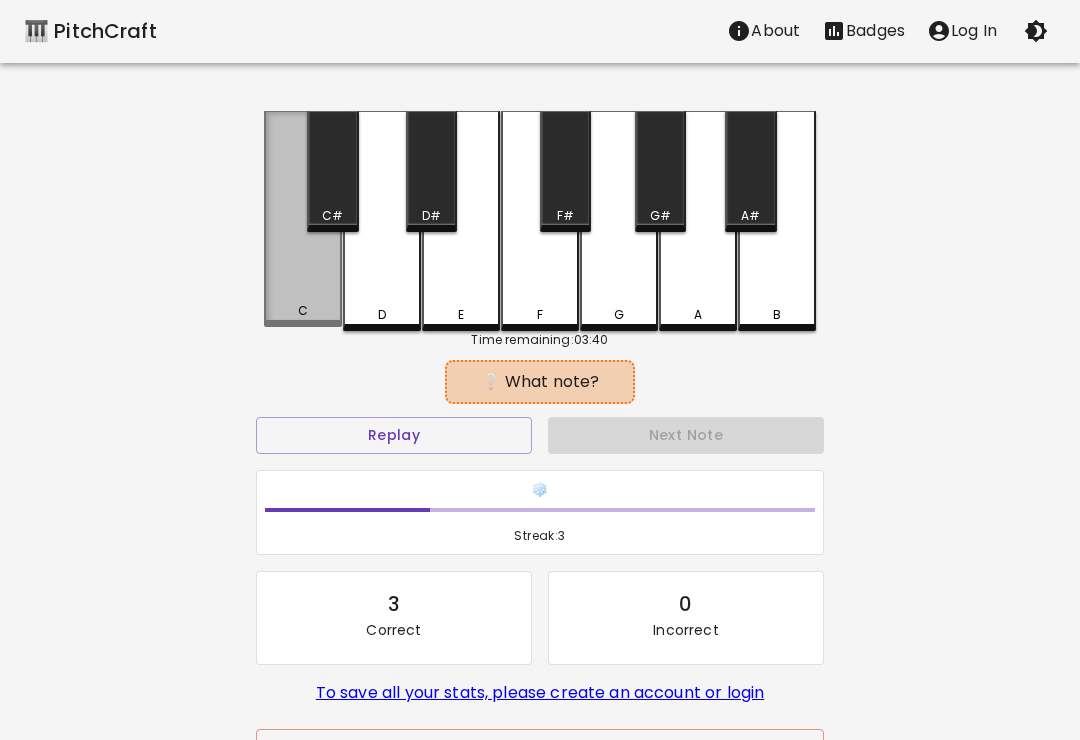 click on "C" at bounding box center [303, 219] 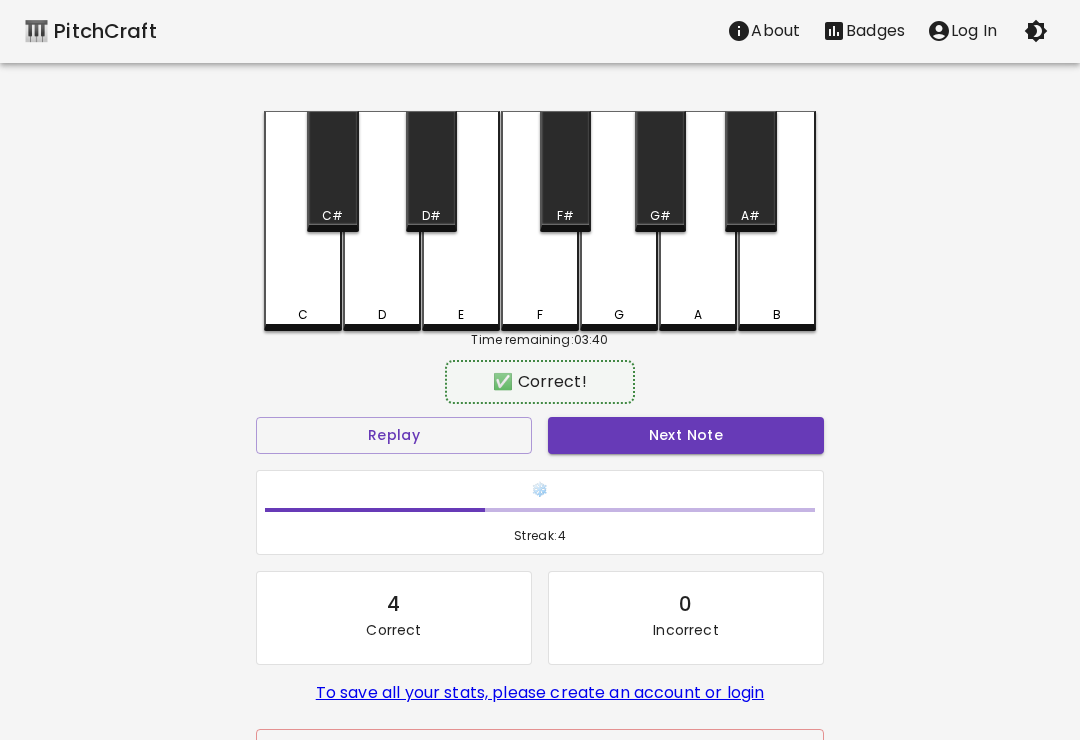 click on "Next Note" at bounding box center (686, 435) 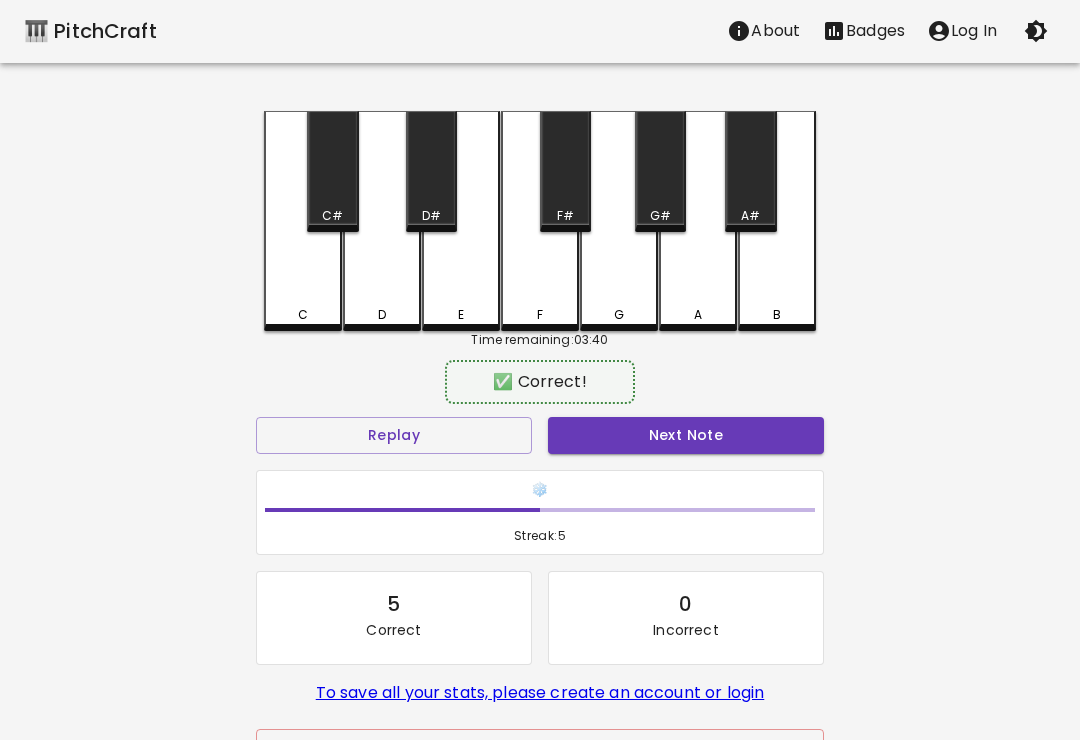 click on "Next Note" at bounding box center (686, 435) 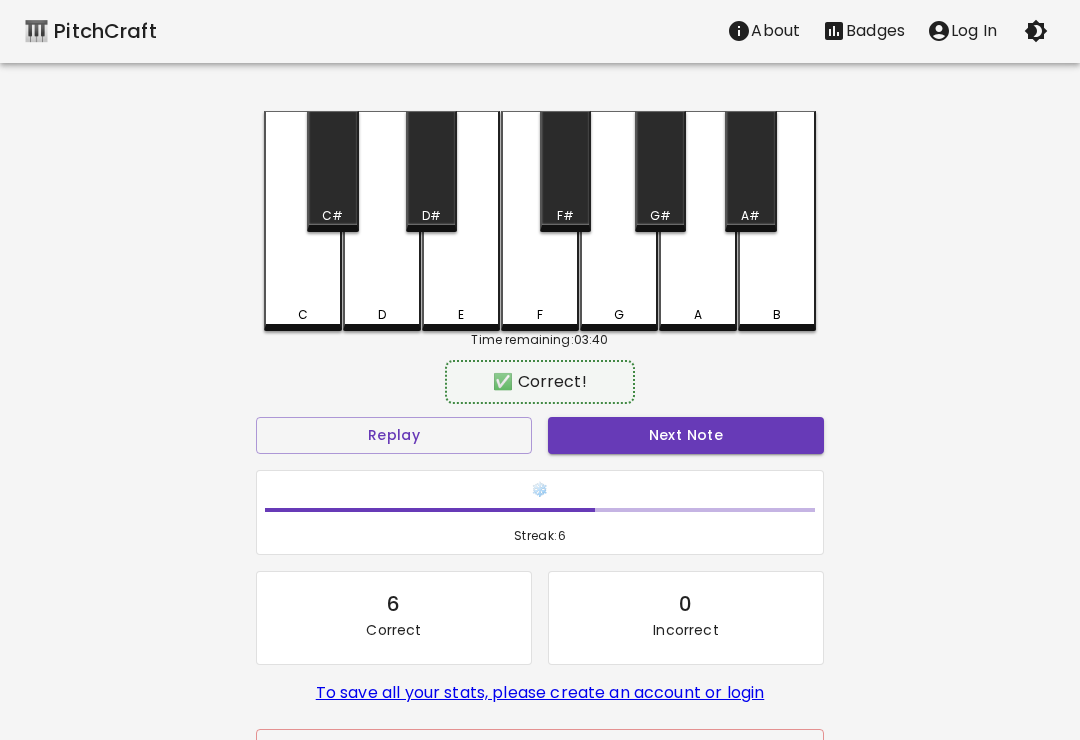 click on "D" at bounding box center (382, 221) 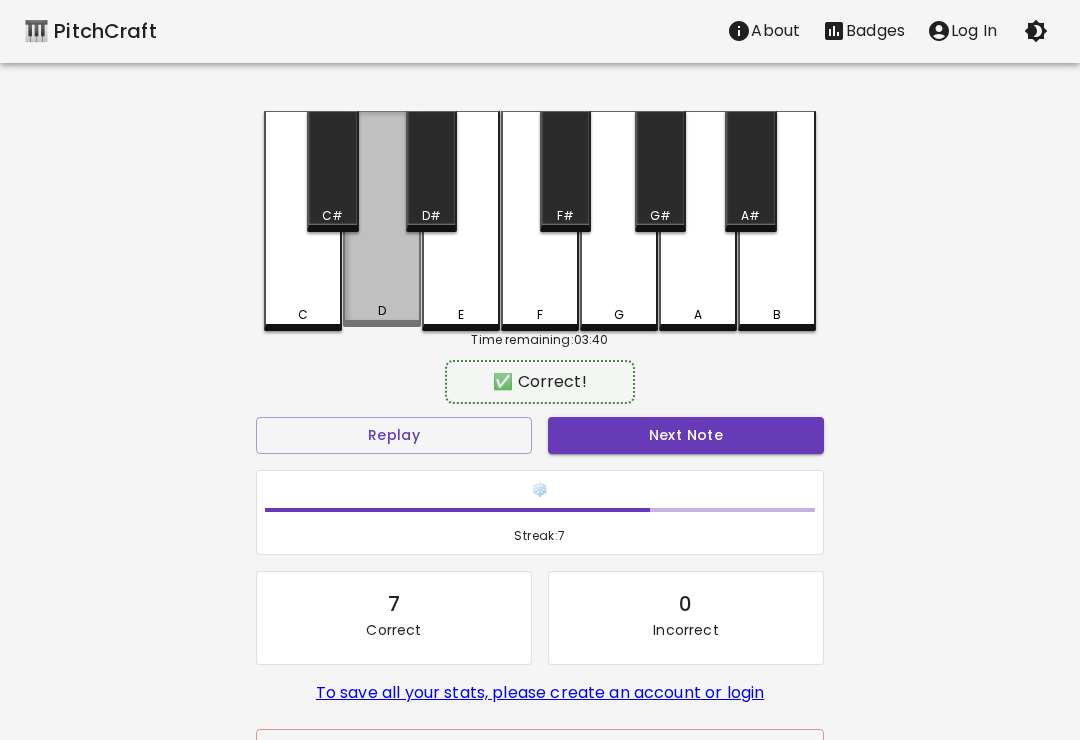 click on "Next Note" at bounding box center [686, 435] 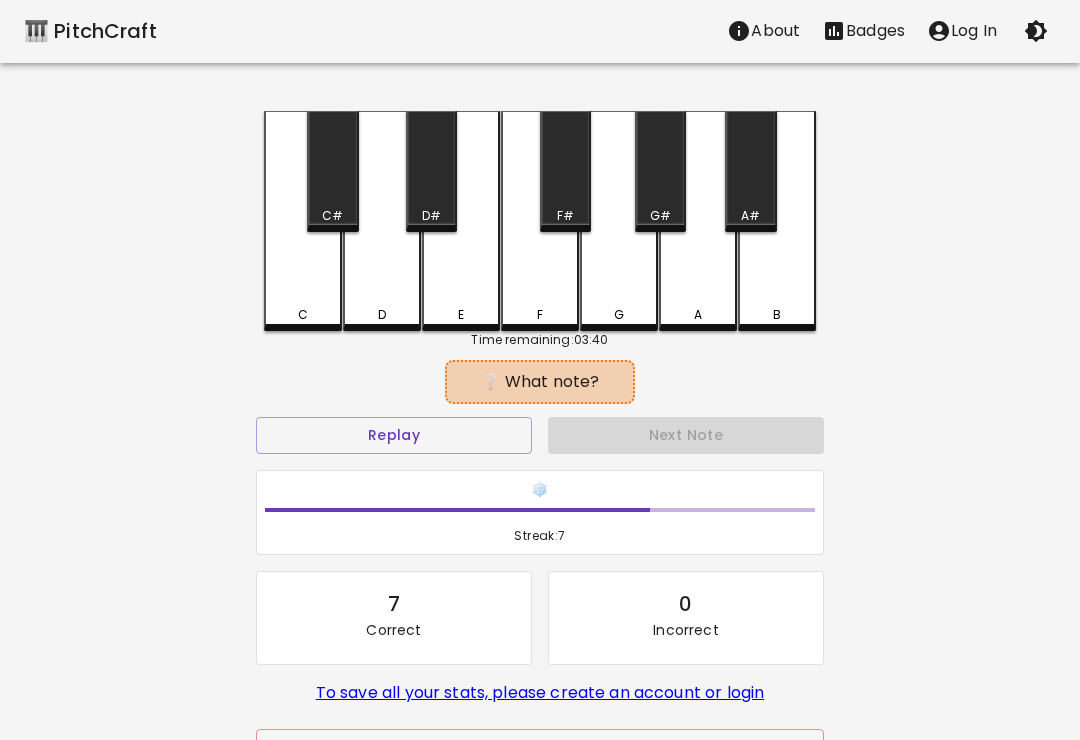 click on "E" at bounding box center (461, 221) 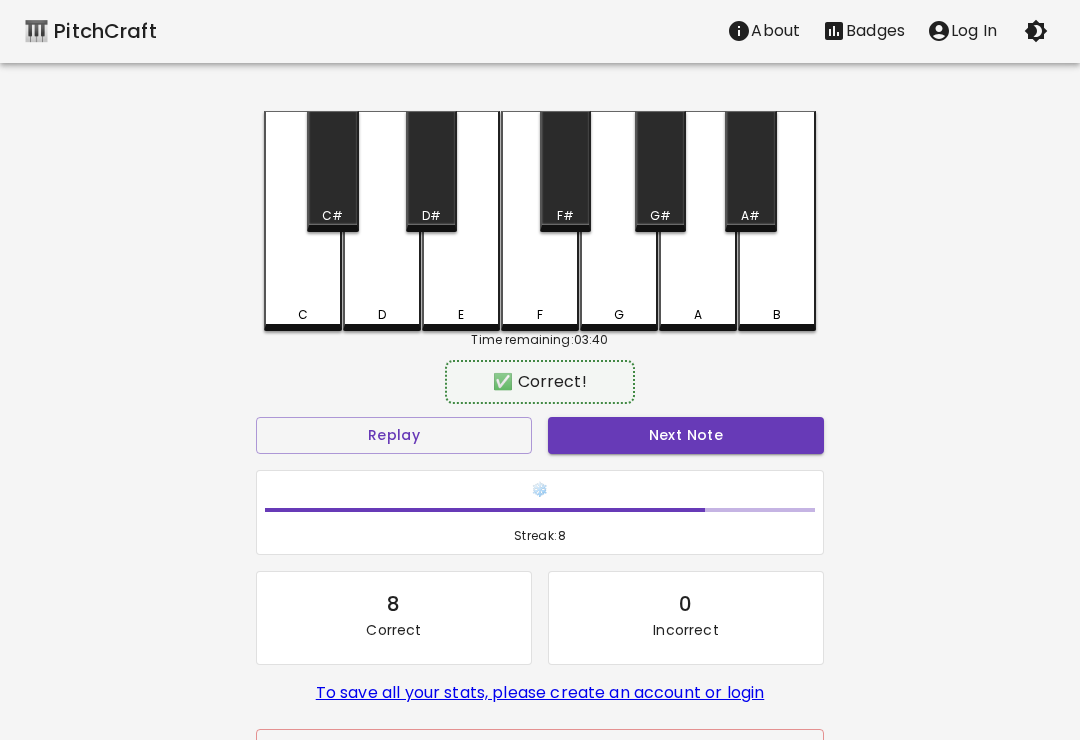 click on "Next Note" at bounding box center [686, 435] 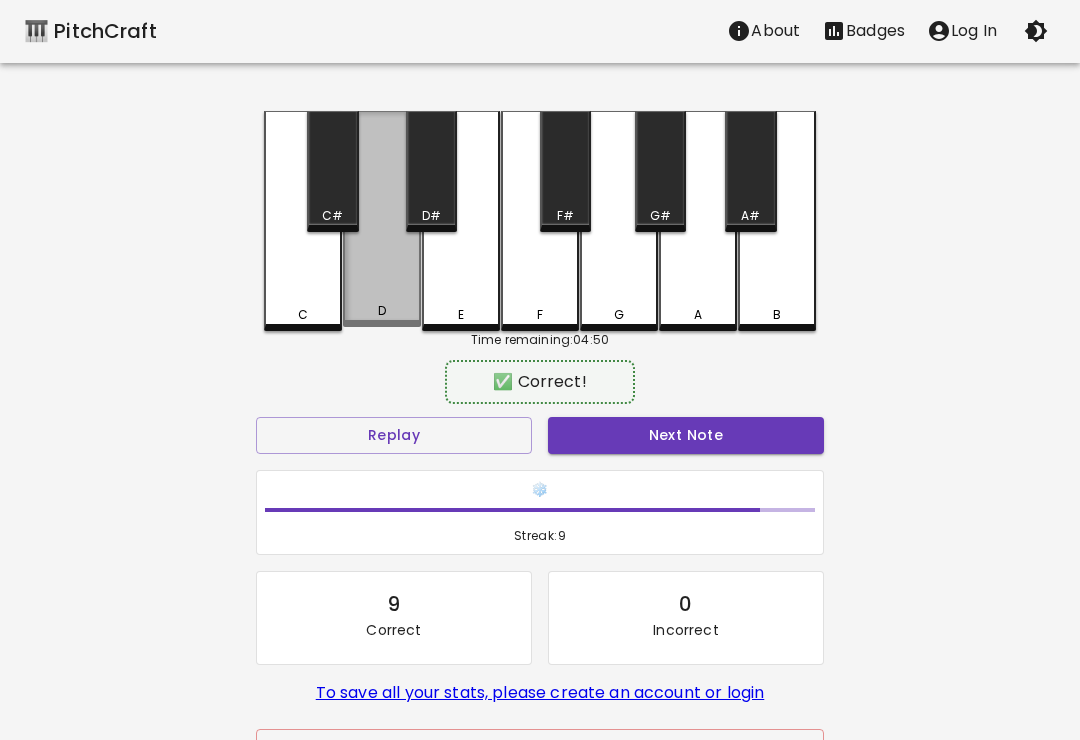 click on "Next Note" at bounding box center (686, 435) 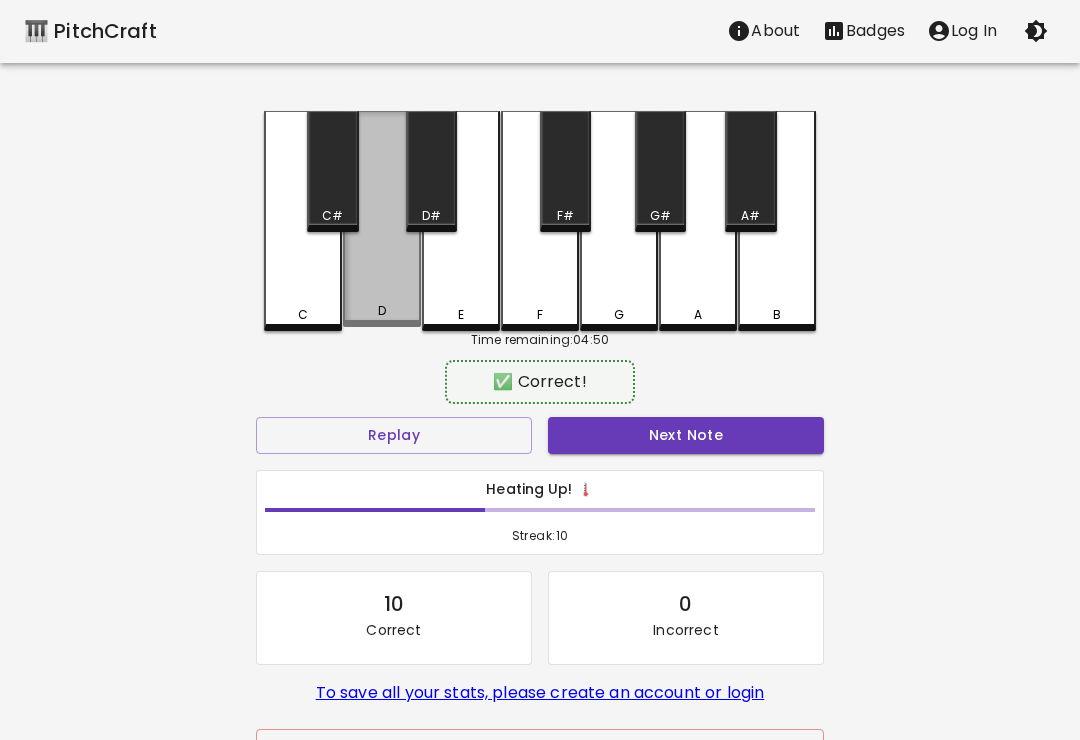 click on "Next Note" at bounding box center (686, 435) 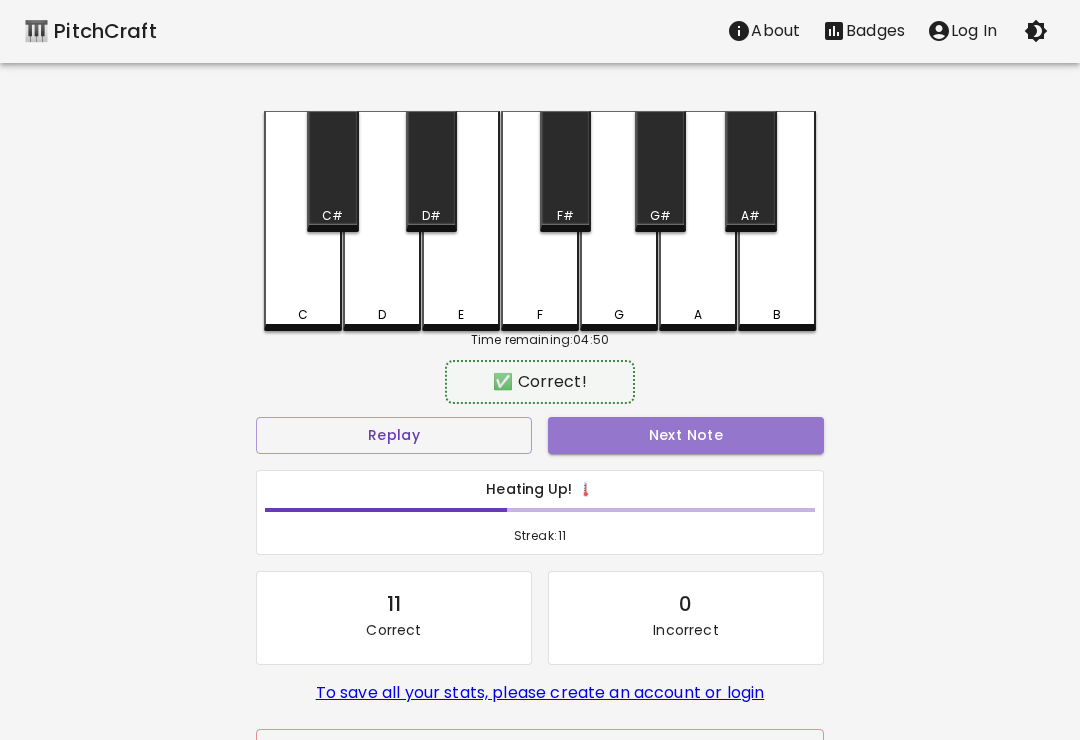 click on "Next Note" at bounding box center [686, 435] 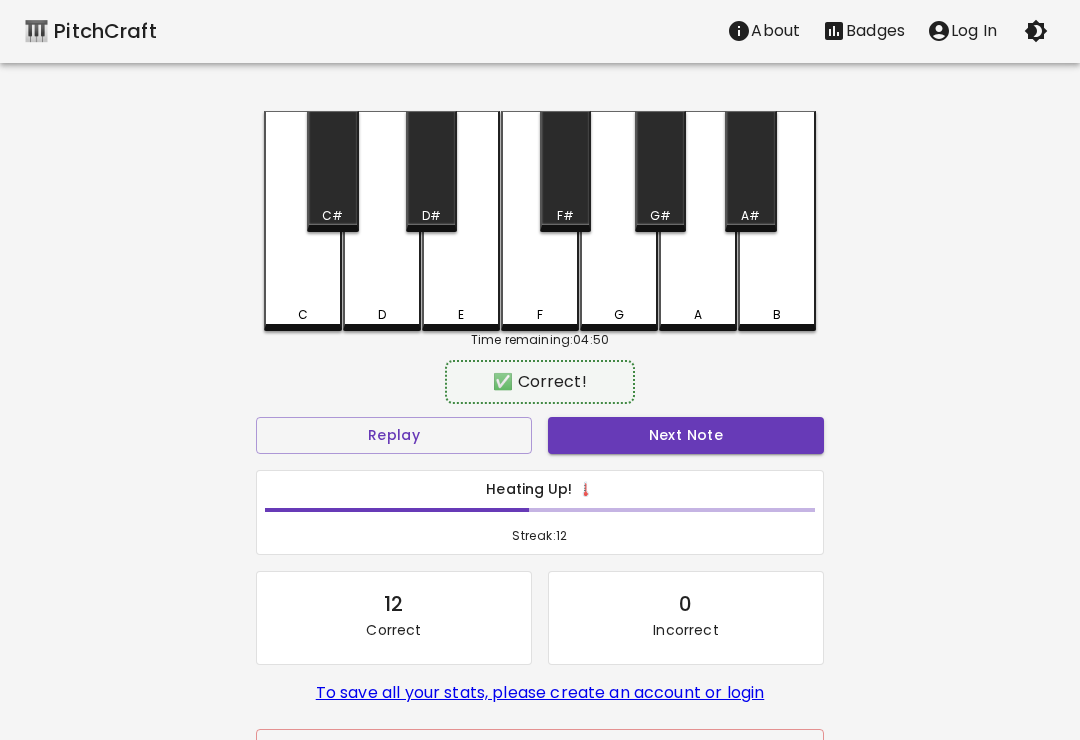 click on "Next Note" at bounding box center (686, 435) 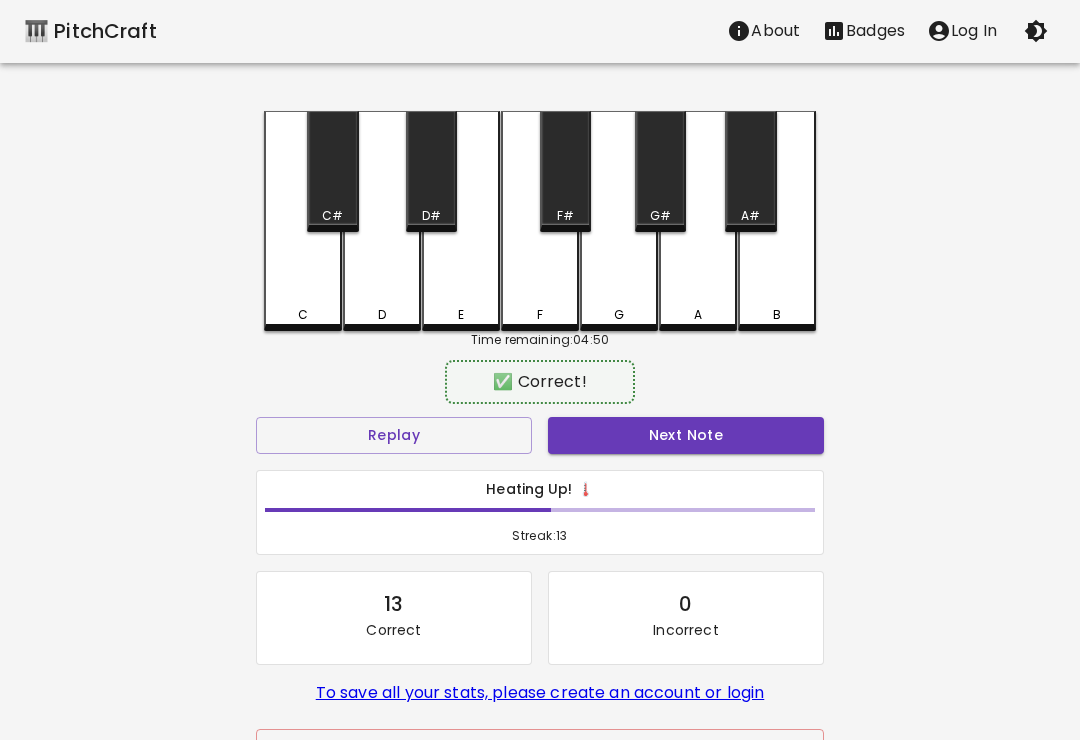 click on "Next Note" at bounding box center (686, 435) 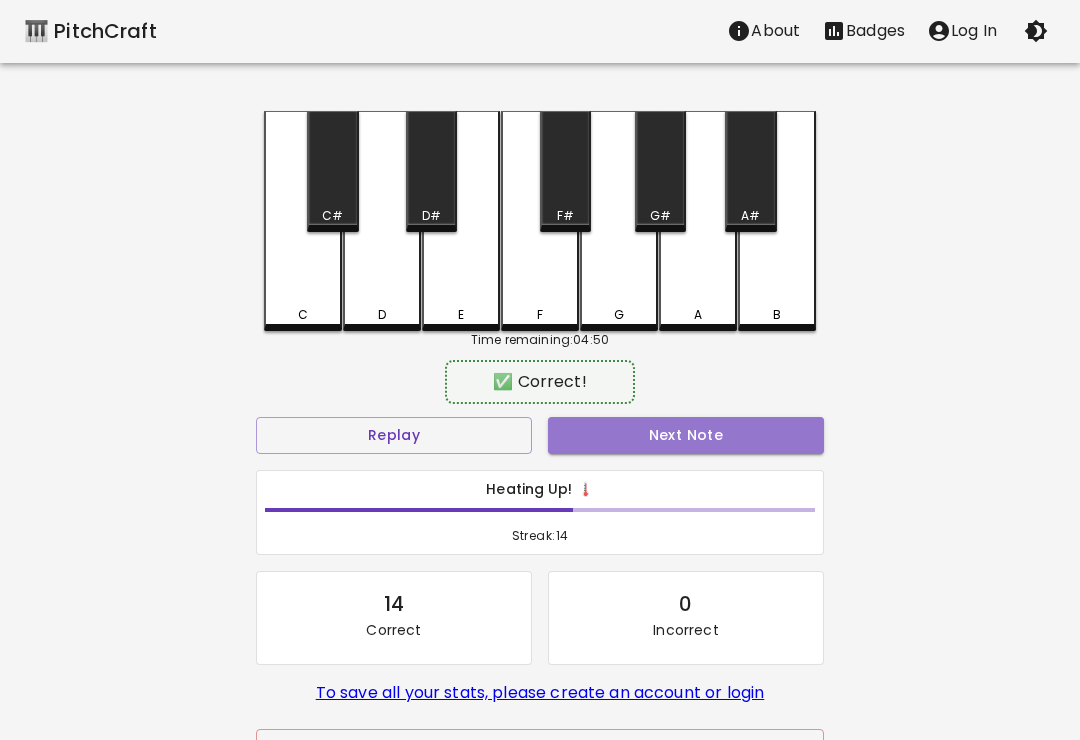 click on "Next Note" at bounding box center [686, 435] 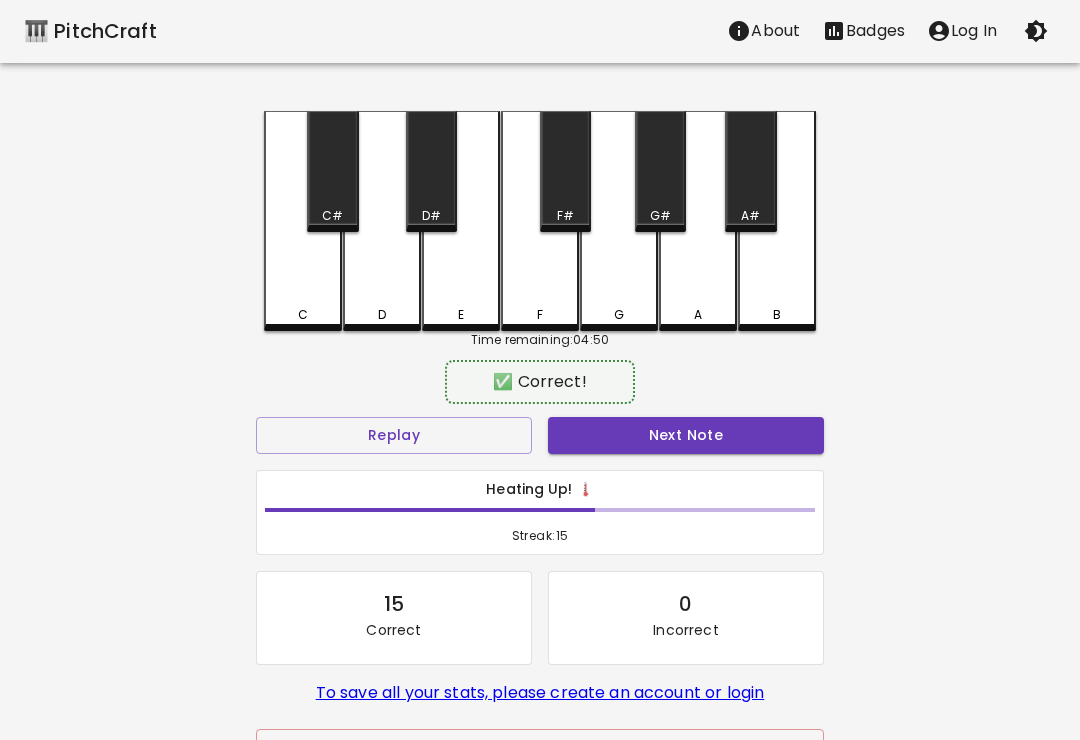 click on "Next Note" at bounding box center (686, 435) 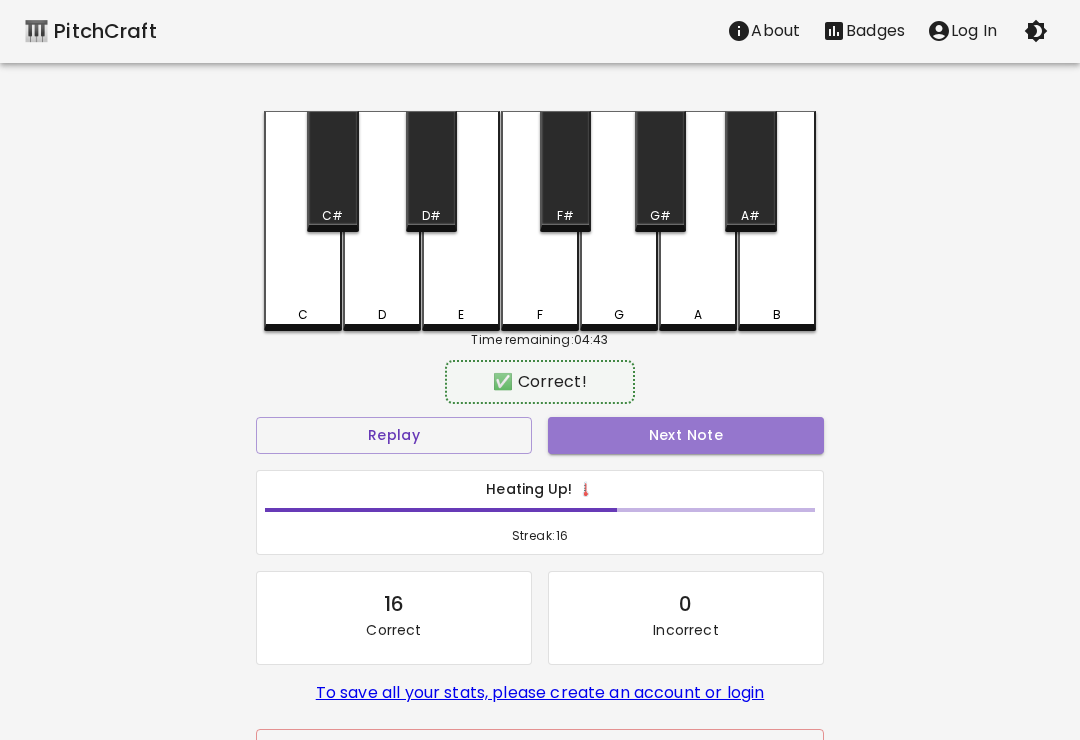 click on "Next Note" at bounding box center [686, 435] 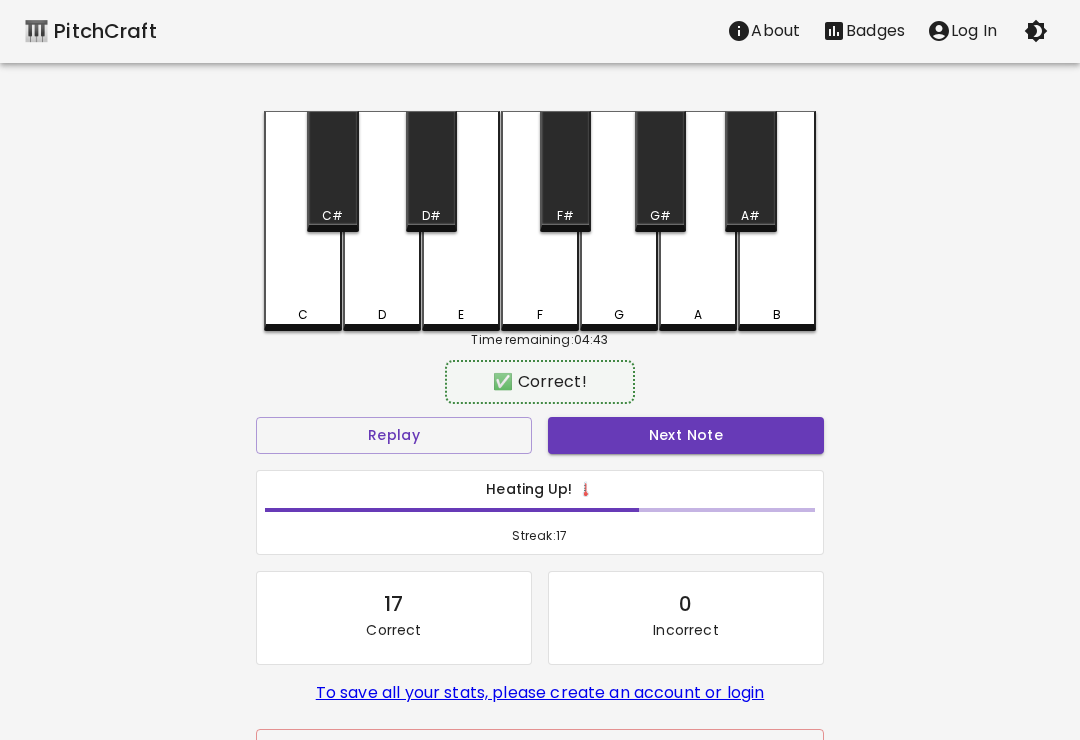 click on "C" at bounding box center (303, 221) 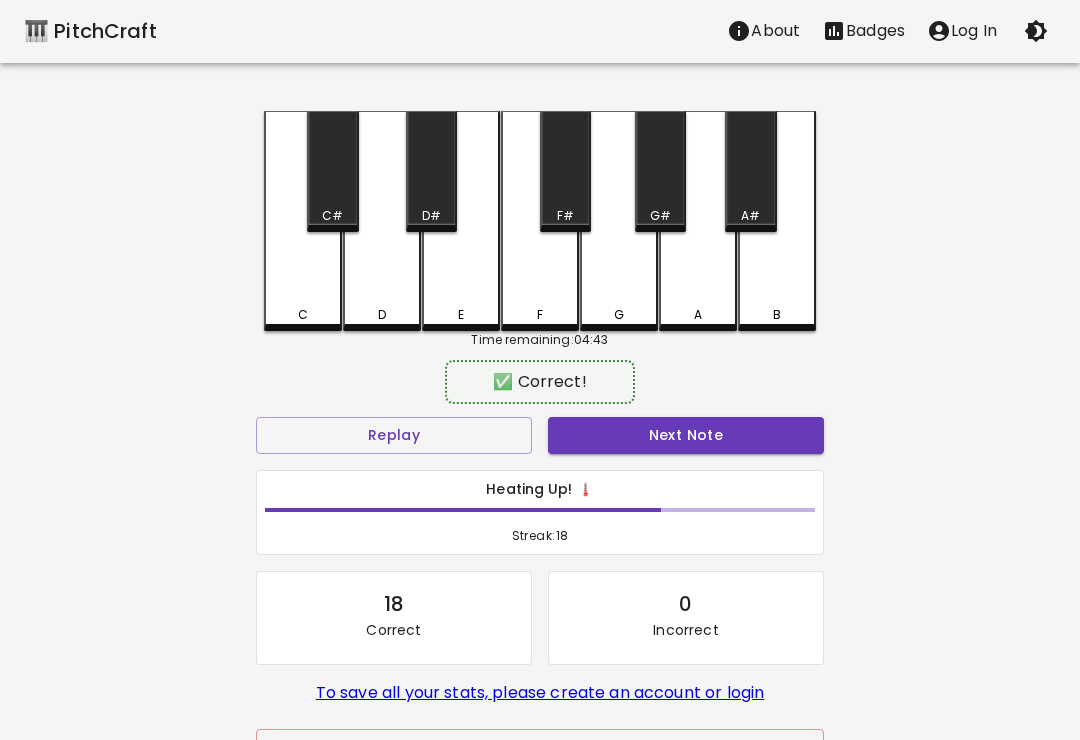 click on "Next Note" at bounding box center (686, 435) 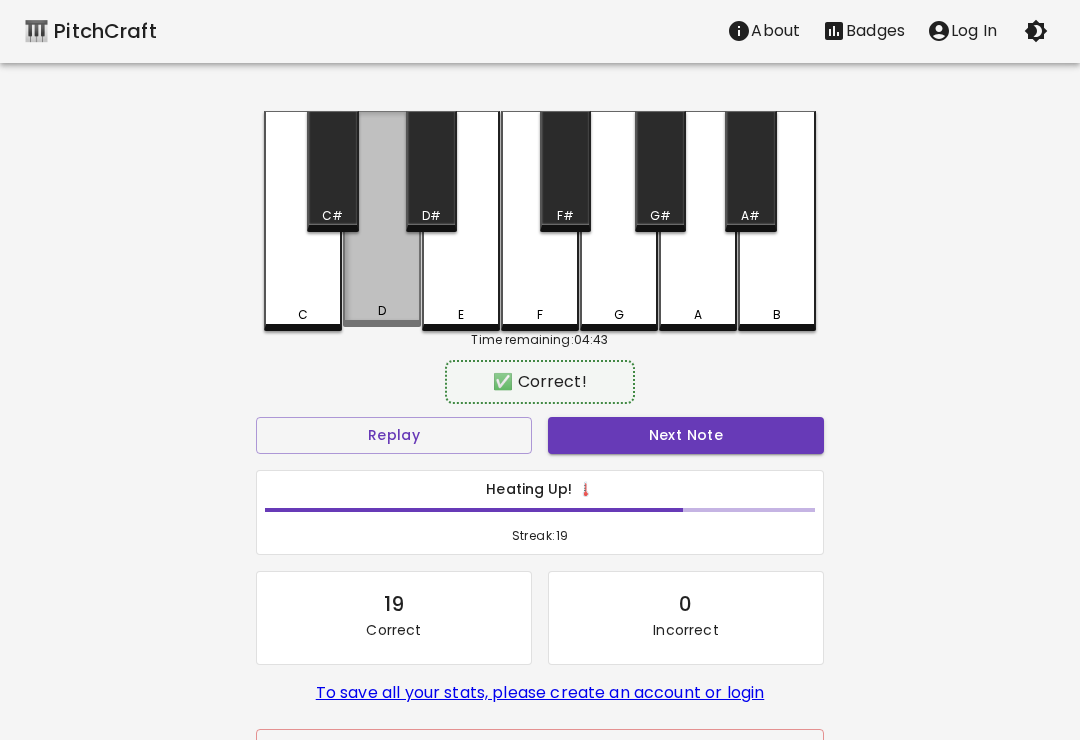click on "Next Note" at bounding box center [686, 435] 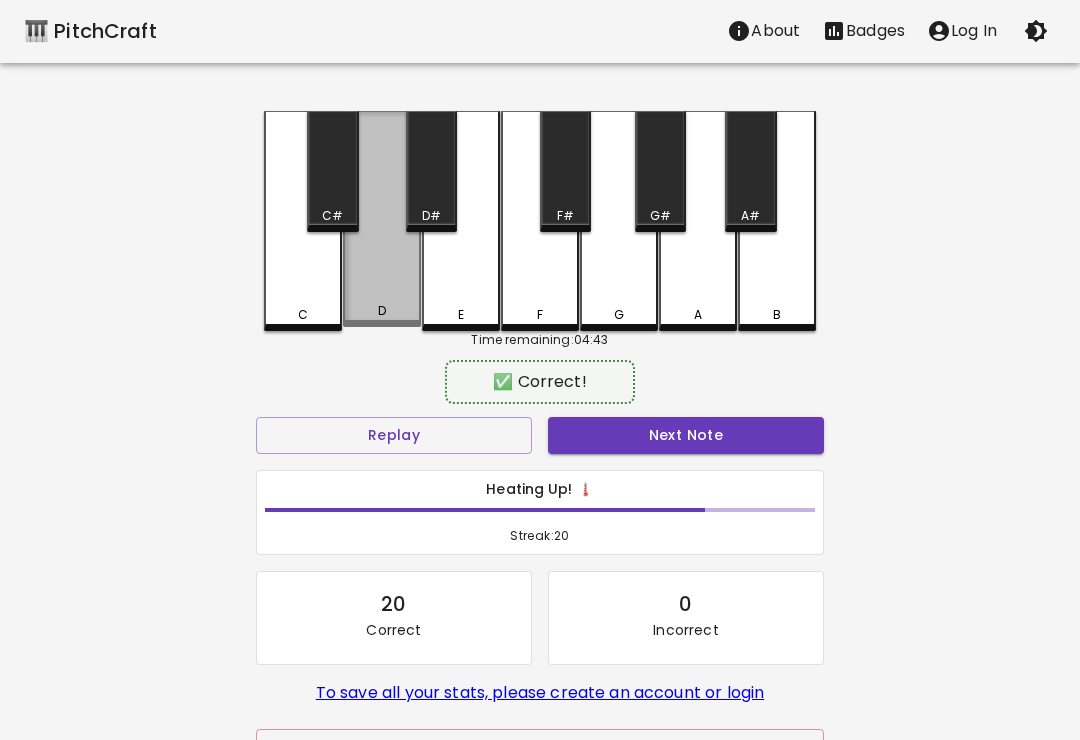 click on "Next Note" at bounding box center (686, 435) 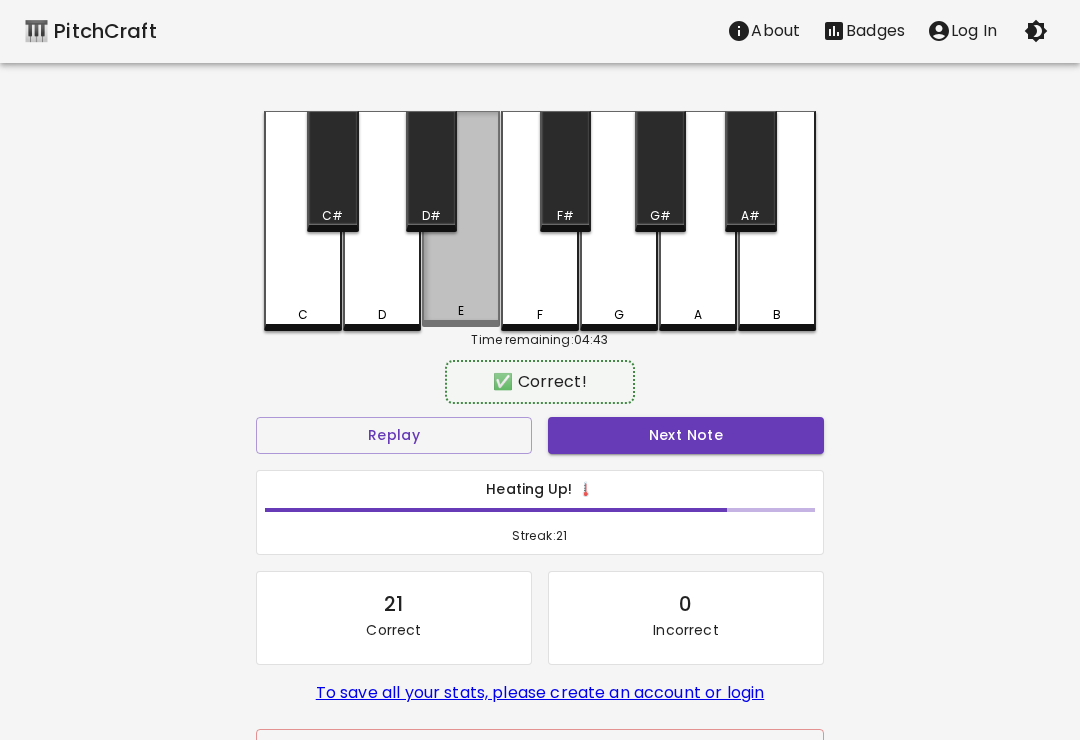 click on "Next Note" at bounding box center [686, 435] 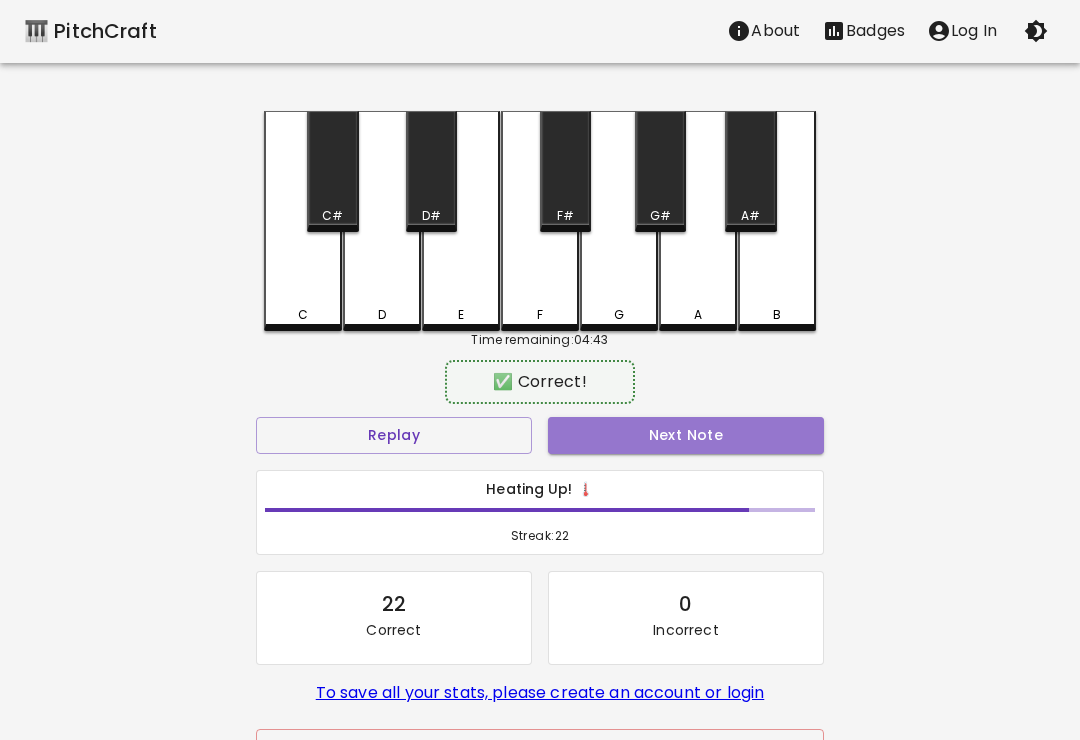 click on "Next Note" at bounding box center [686, 435] 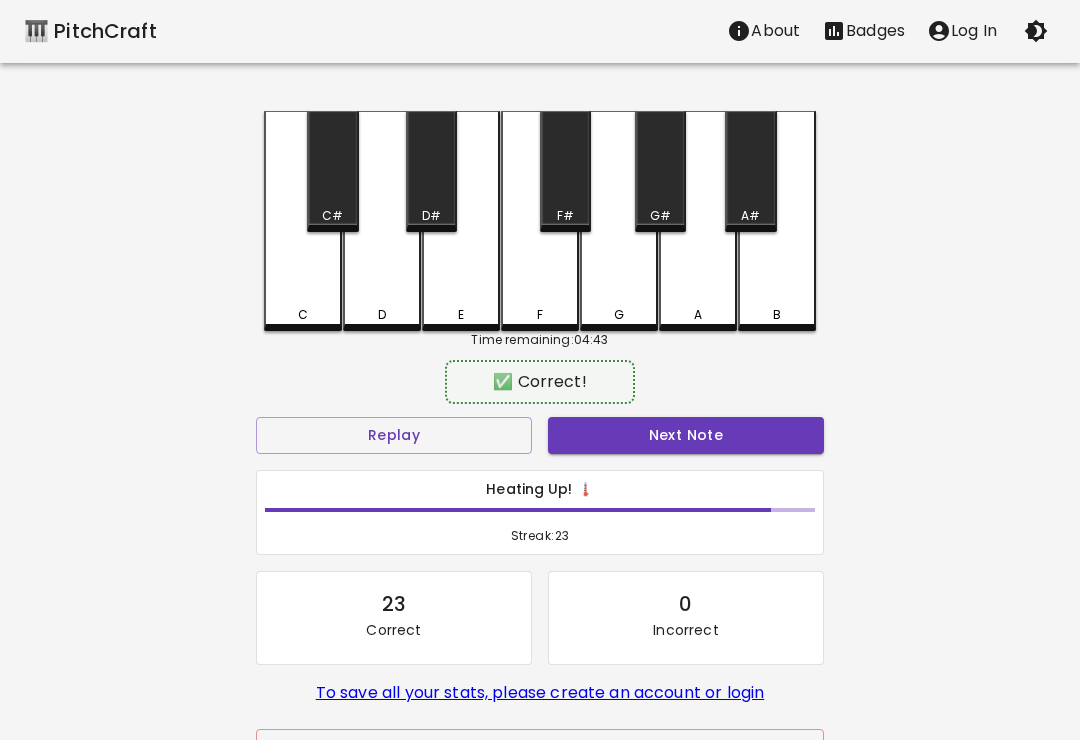 click on "Next Note" at bounding box center (686, 435) 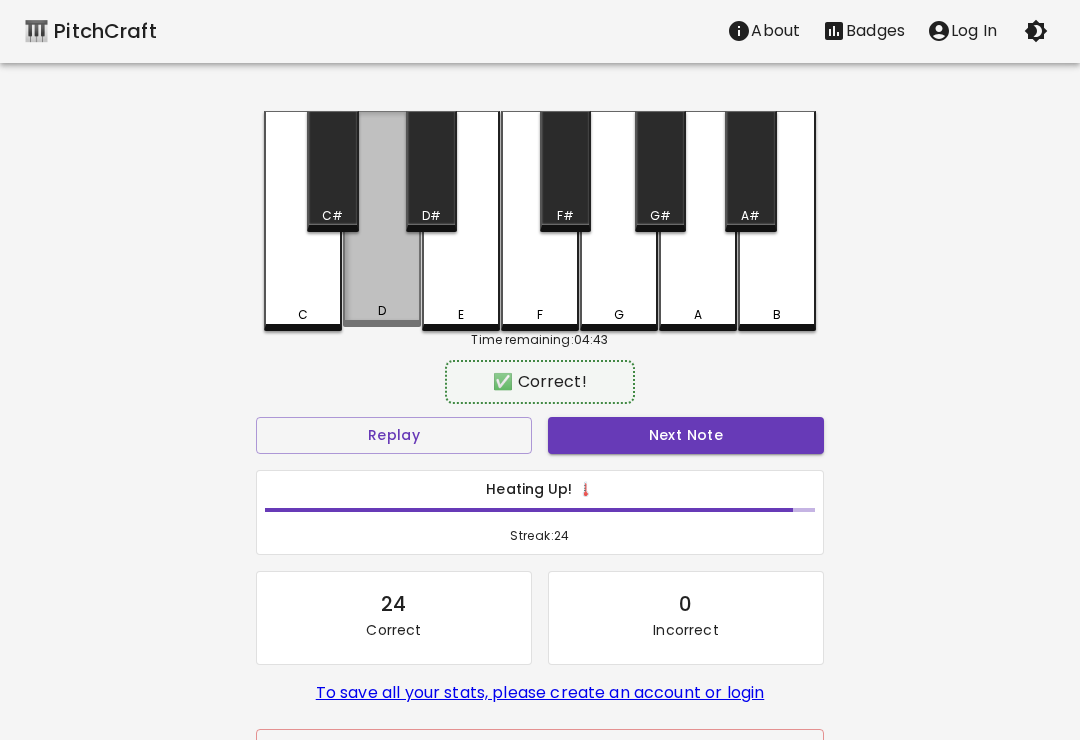 click on "Next Note" at bounding box center (686, 435) 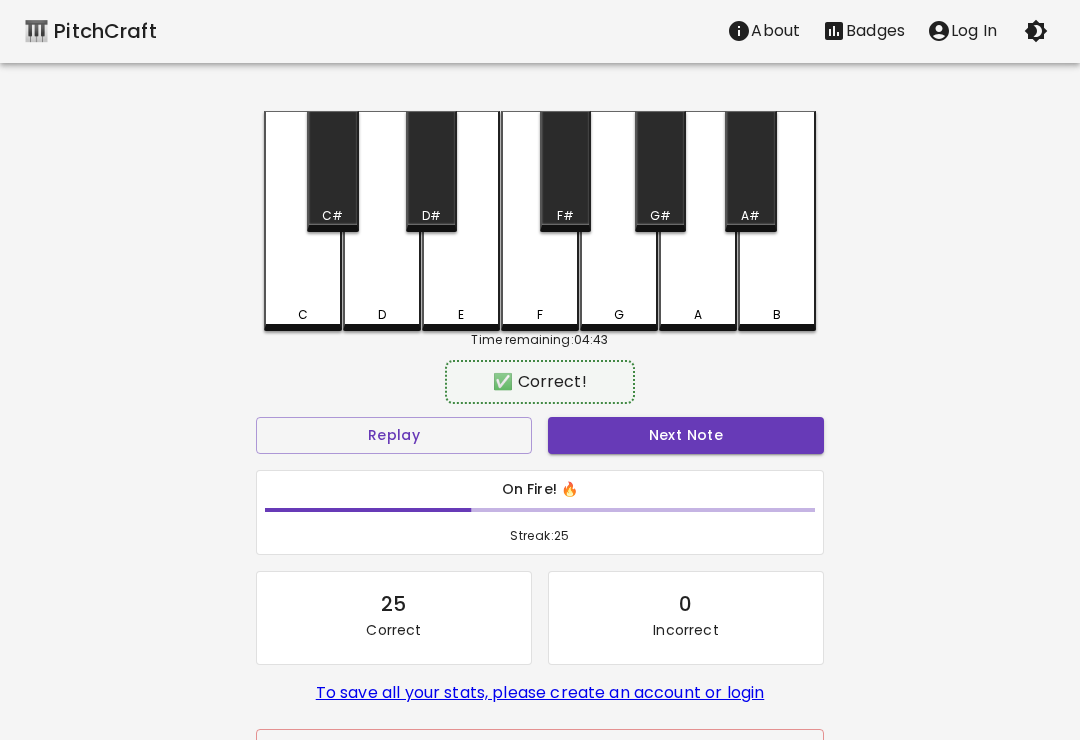 click on "E" at bounding box center (461, 221) 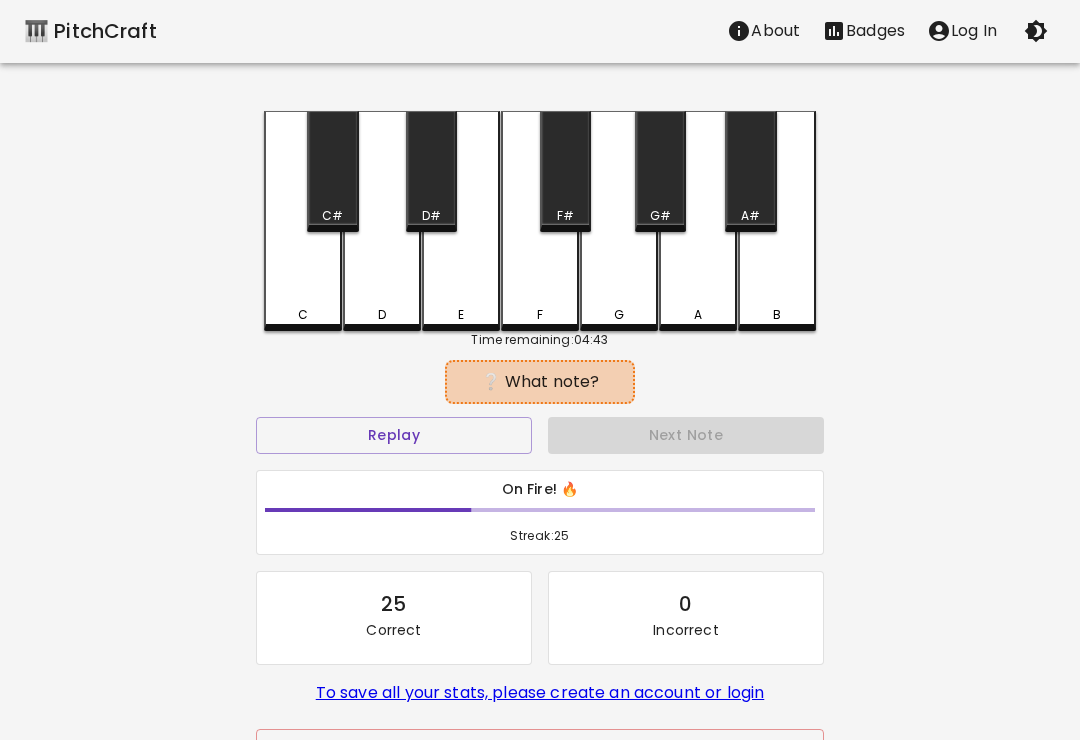 click on "E" at bounding box center [461, 221] 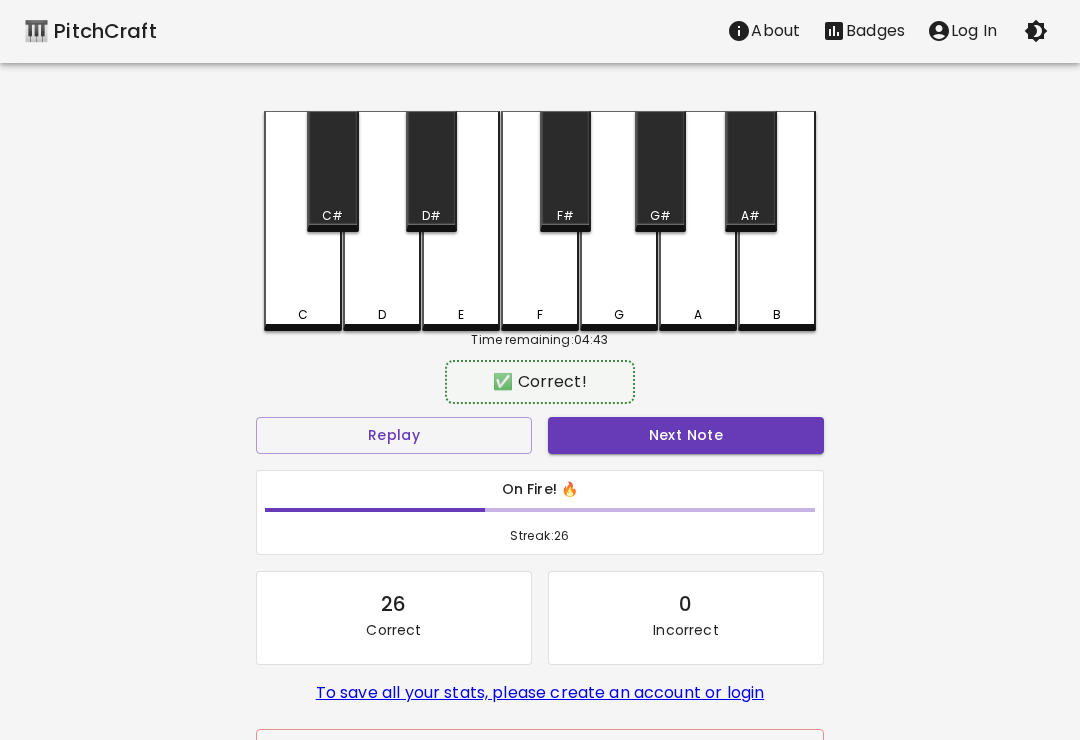click on "On Fire!    🔥 Streak:  [NUMBER]" at bounding box center (540, 513) 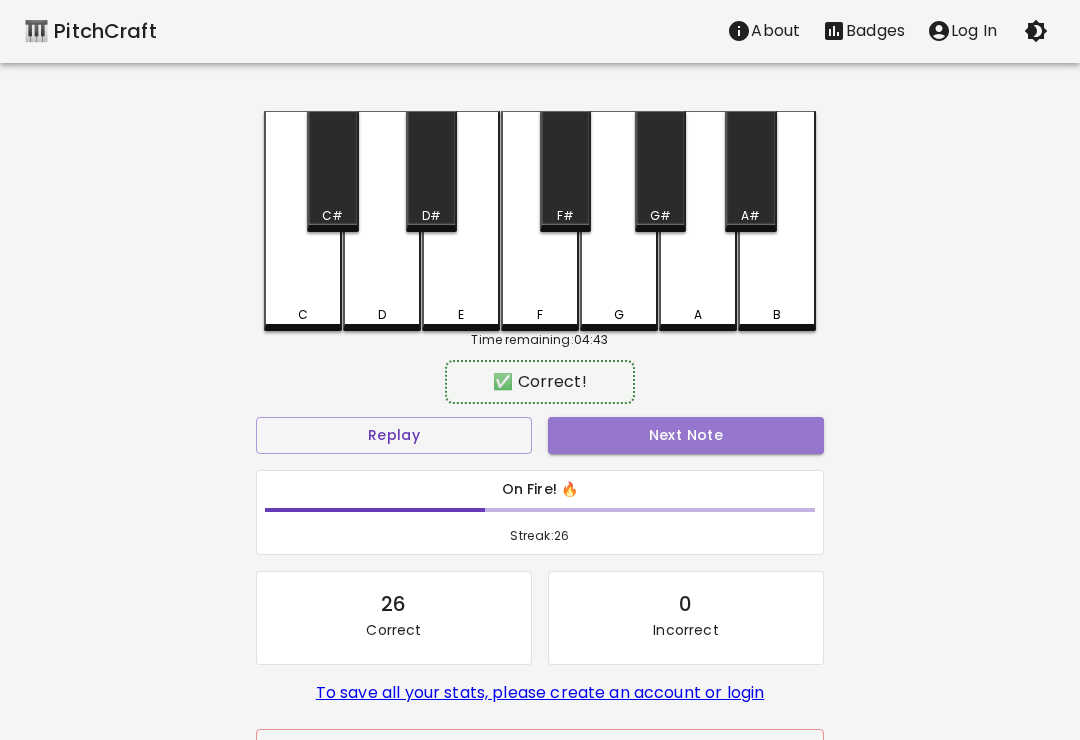 click on "Next Note" at bounding box center (686, 435) 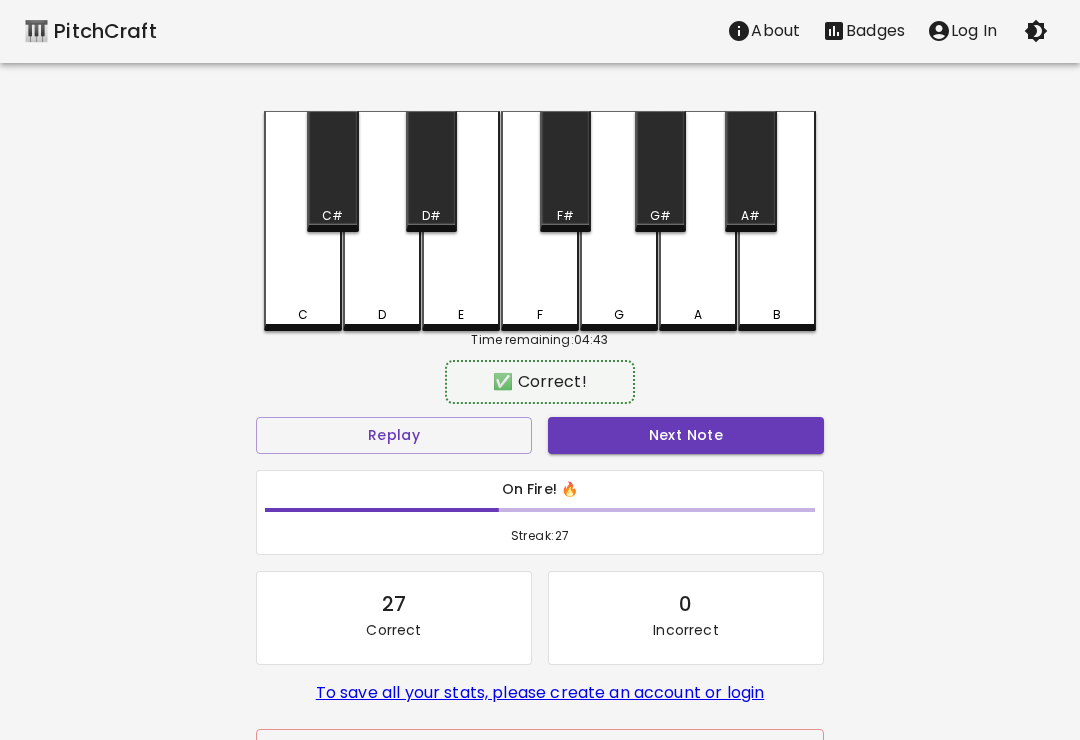 click on "Next Note" at bounding box center (686, 435) 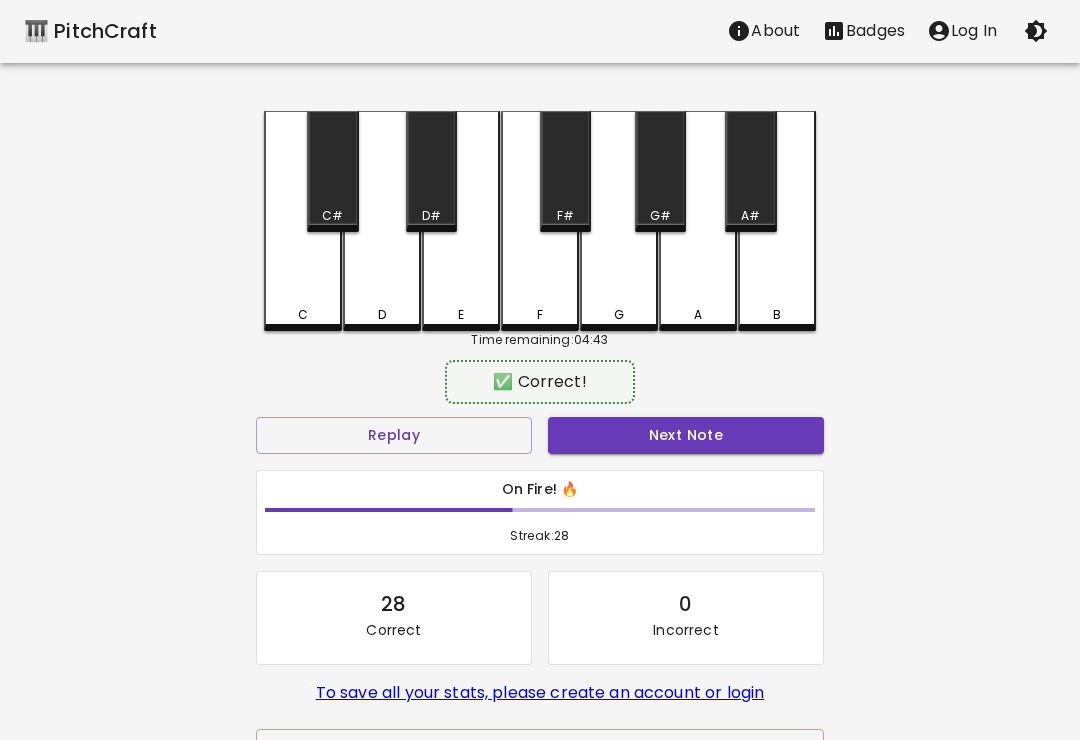 click on "Next Note" at bounding box center (686, 435) 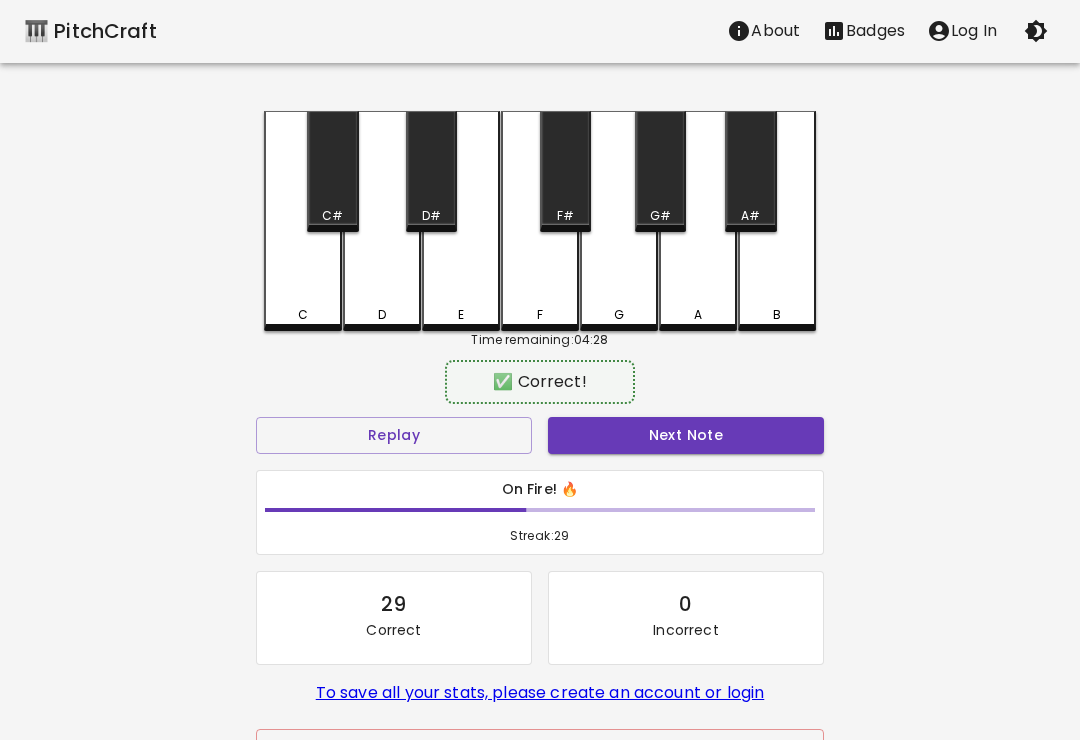 click on "Next Note" at bounding box center [686, 435] 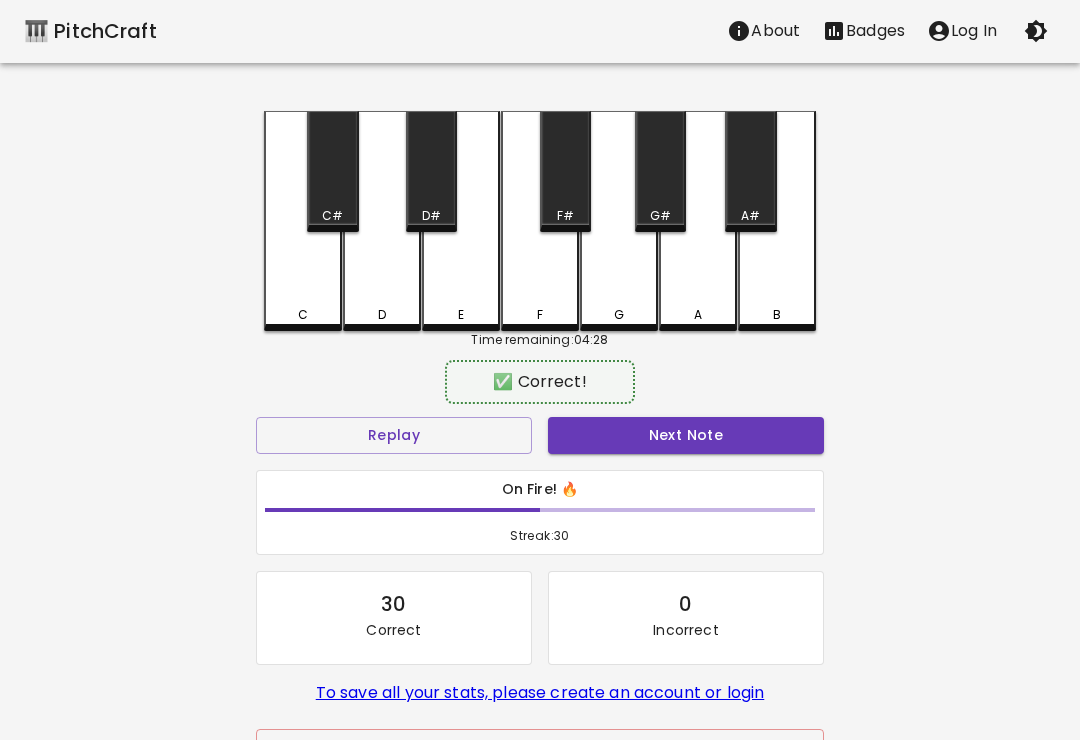 click on "Next Note" at bounding box center (686, 435) 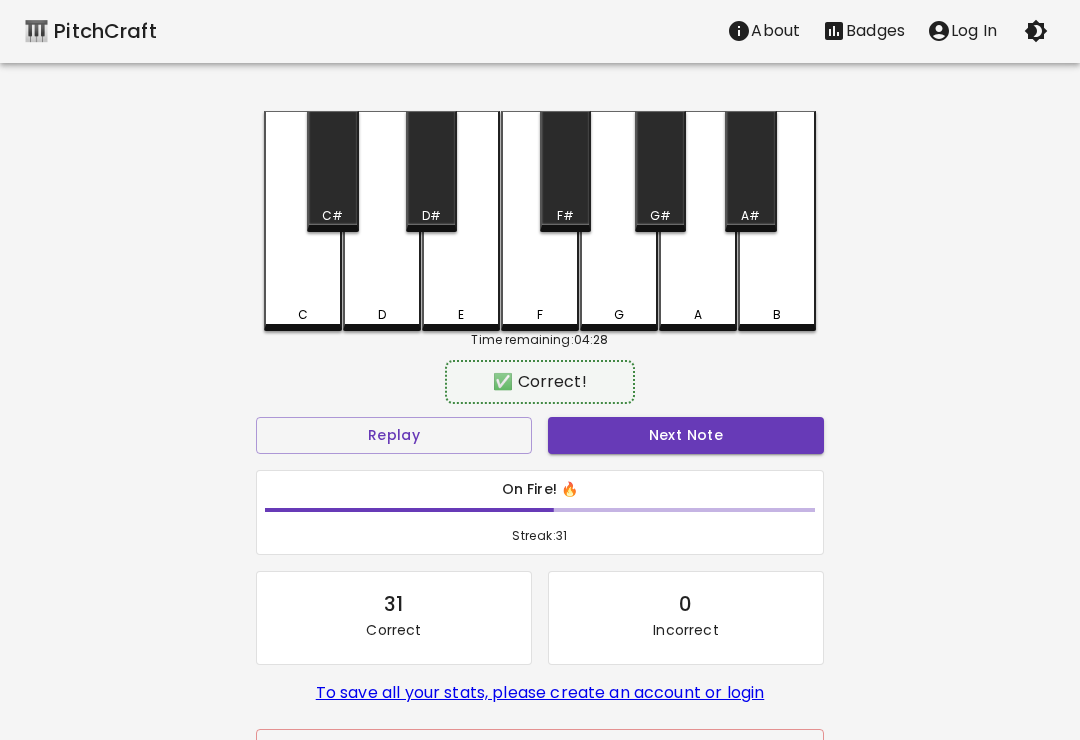 click on "Next Note" at bounding box center (686, 435) 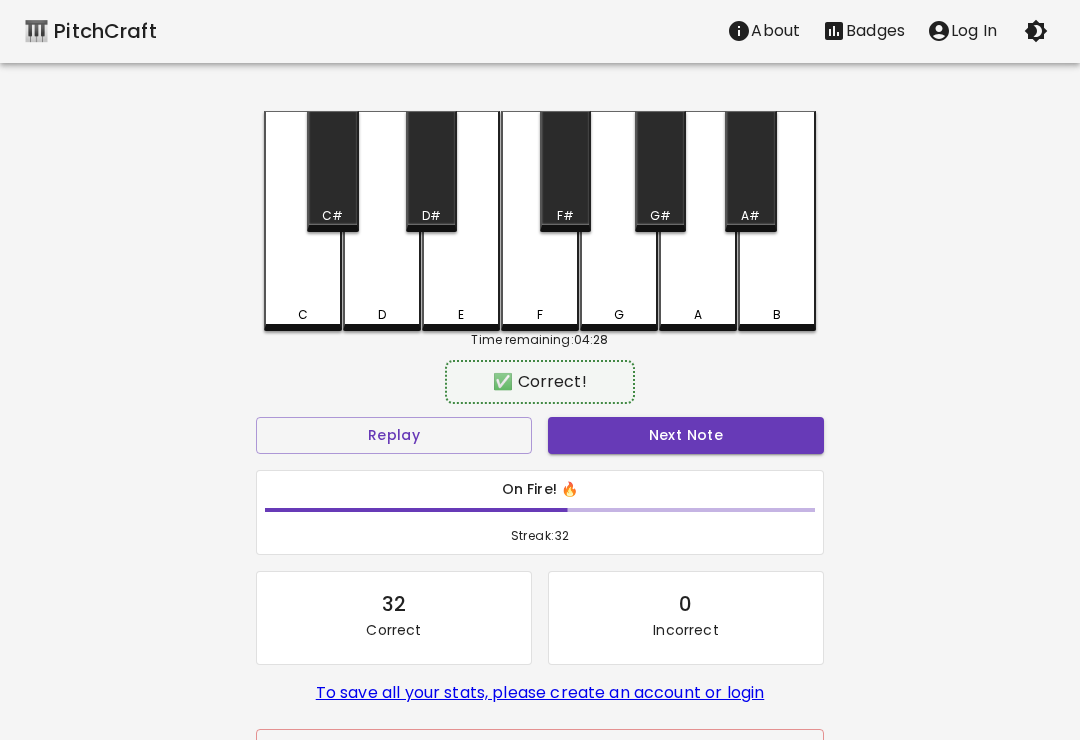 click on "Next Note" at bounding box center [686, 435] 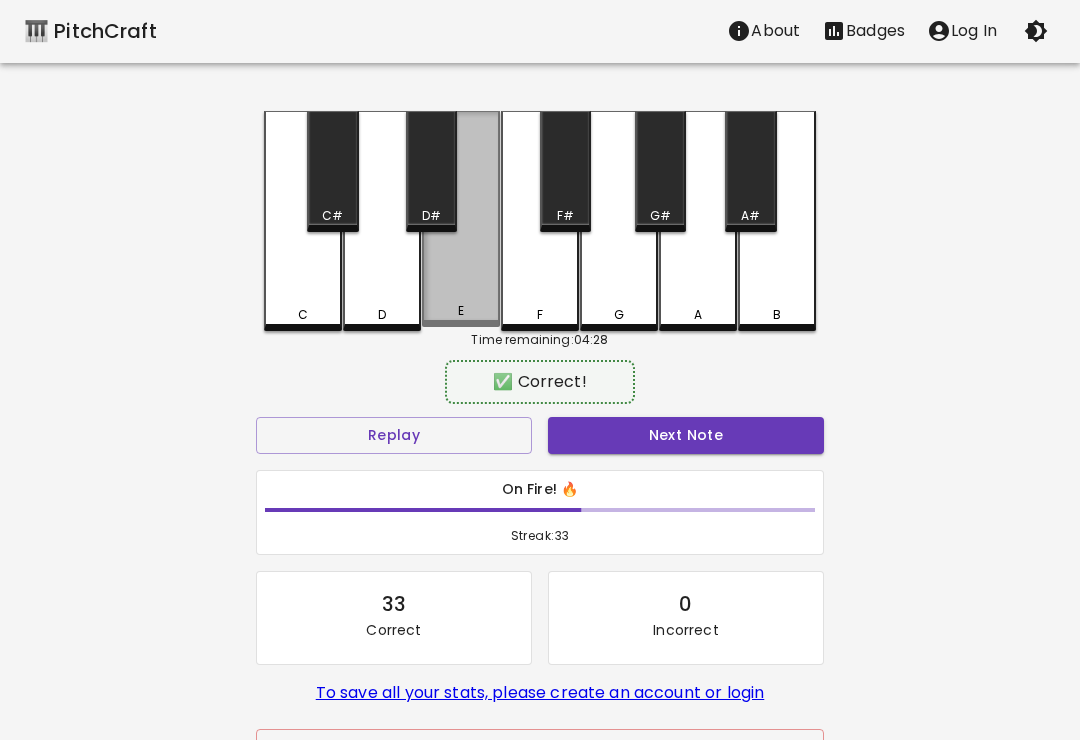 click on "Next Note" at bounding box center [686, 435] 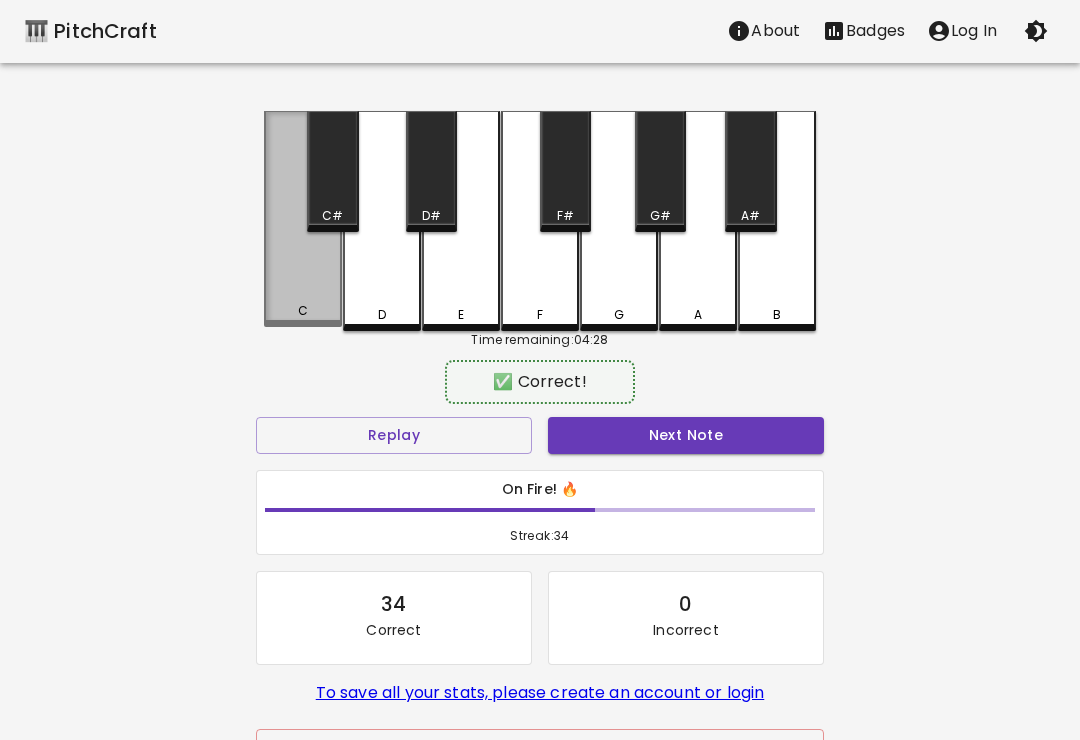 click on "Next Note" at bounding box center [686, 435] 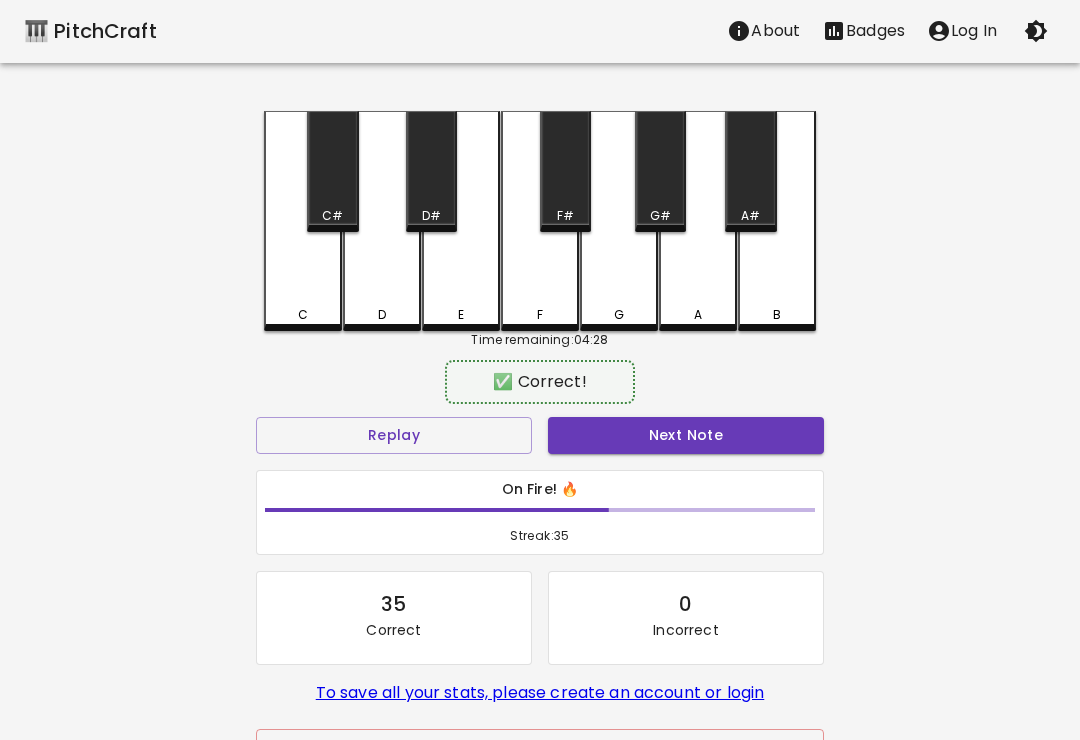 click on "Next Note" at bounding box center (686, 435) 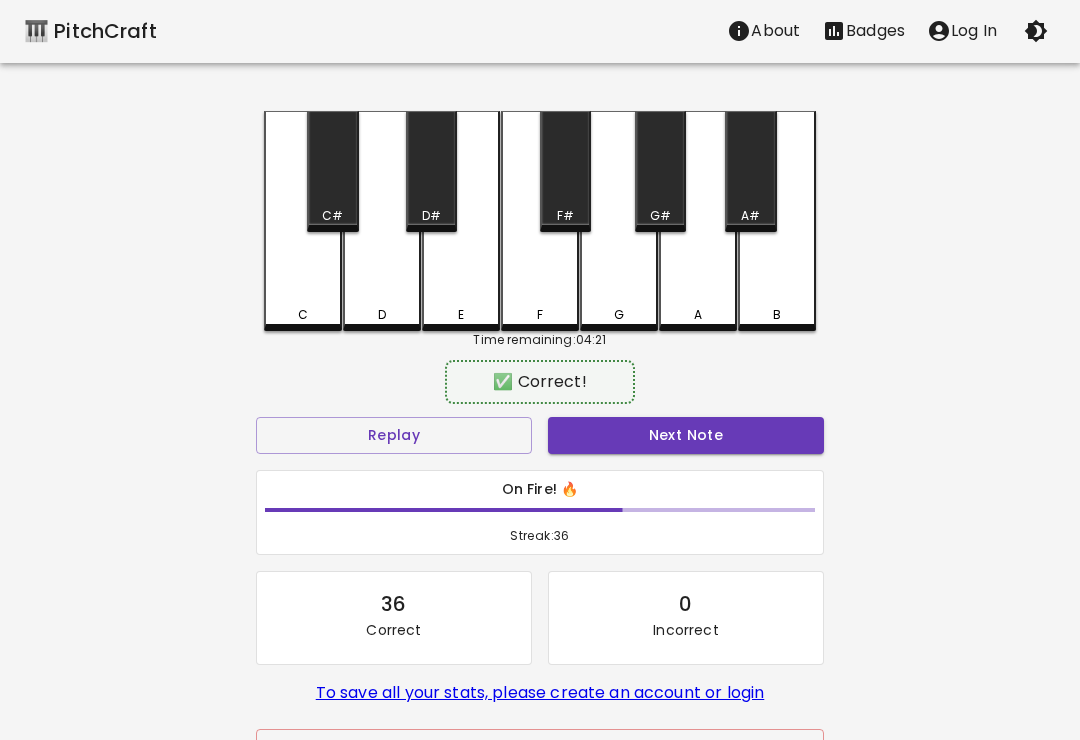 click on "Next Note" at bounding box center [686, 435] 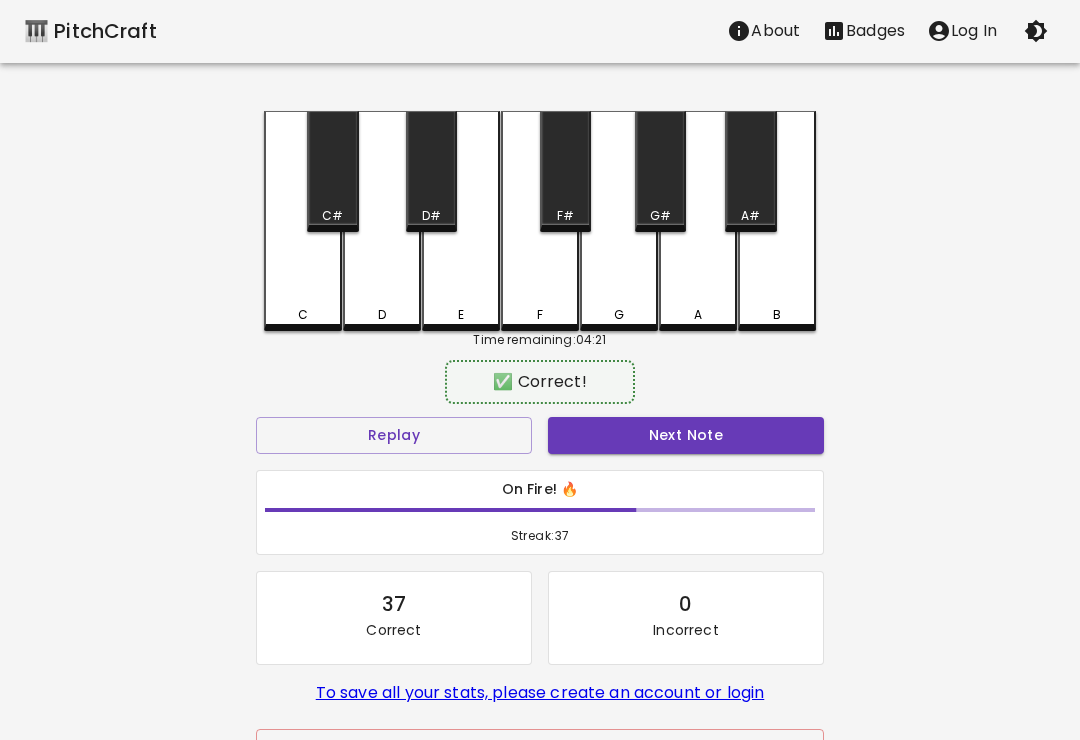 click on "Next Note" at bounding box center [686, 435] 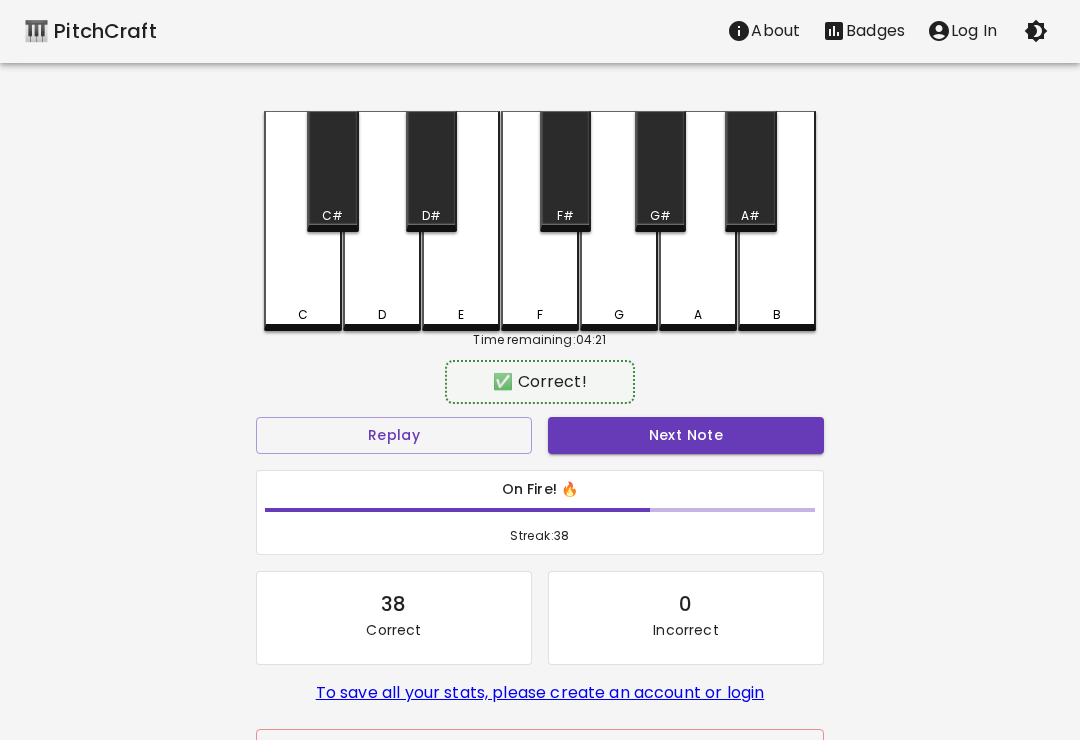 click on "Next Note" at bounding box center [686, 435] 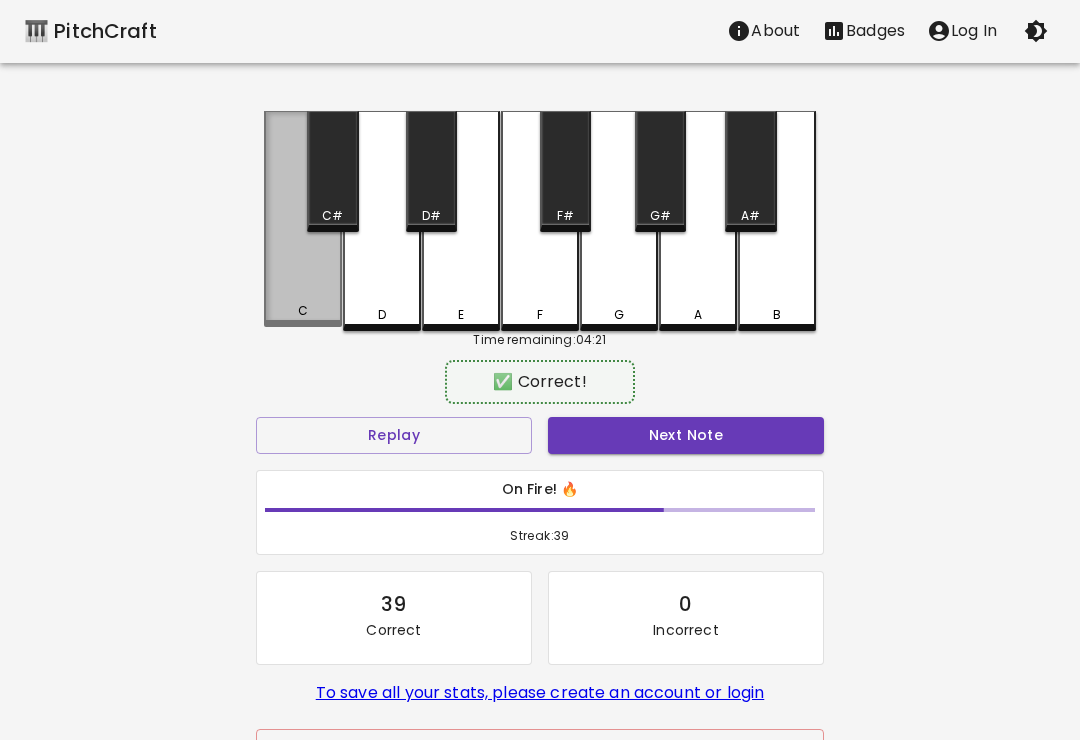 click on "Next Note" at bounding box center [686, 435] 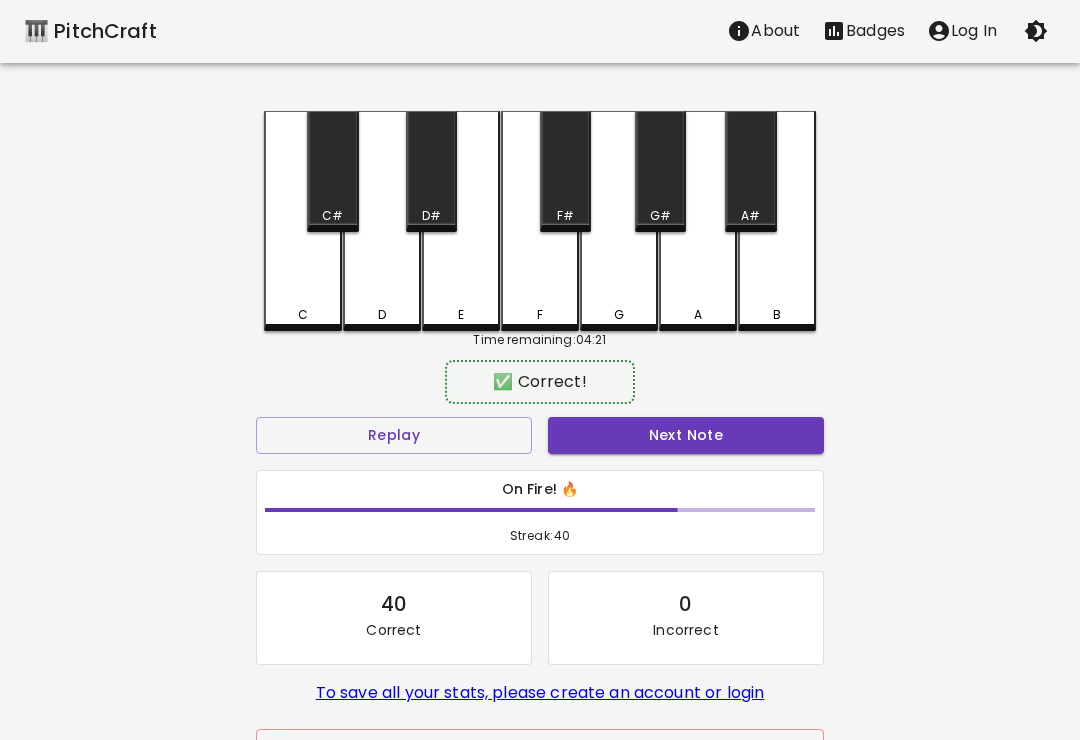 click on "D" at bounding box center [382, 221] 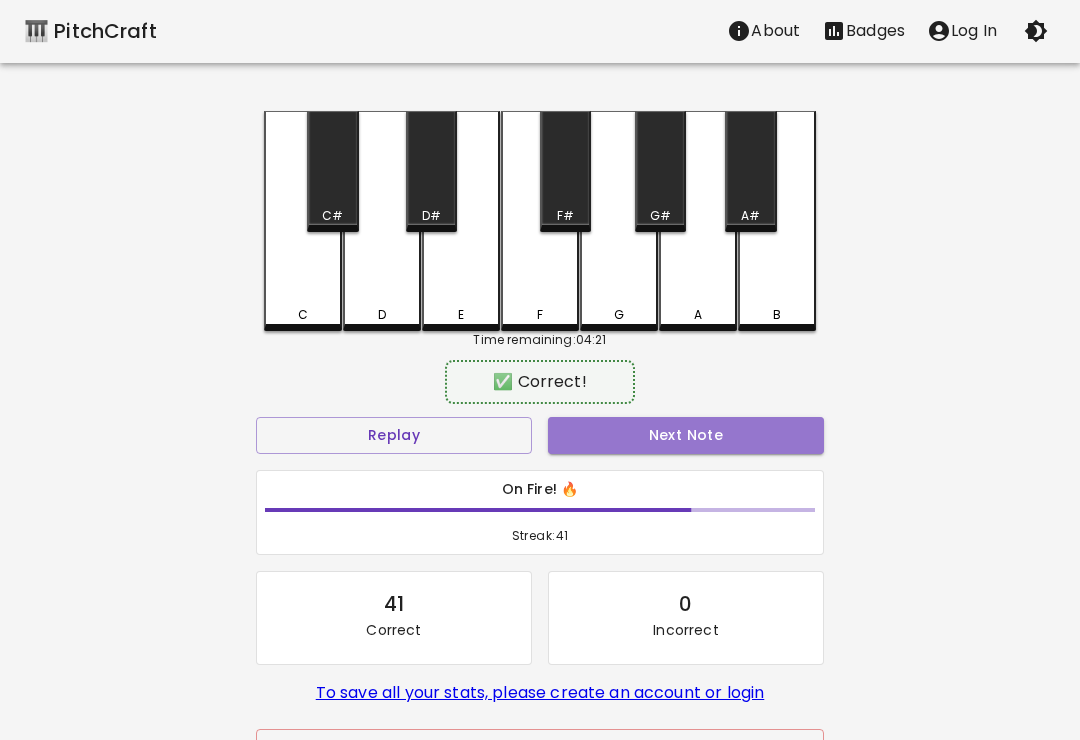 click on "Next Note" at bounding box center (686, 435) 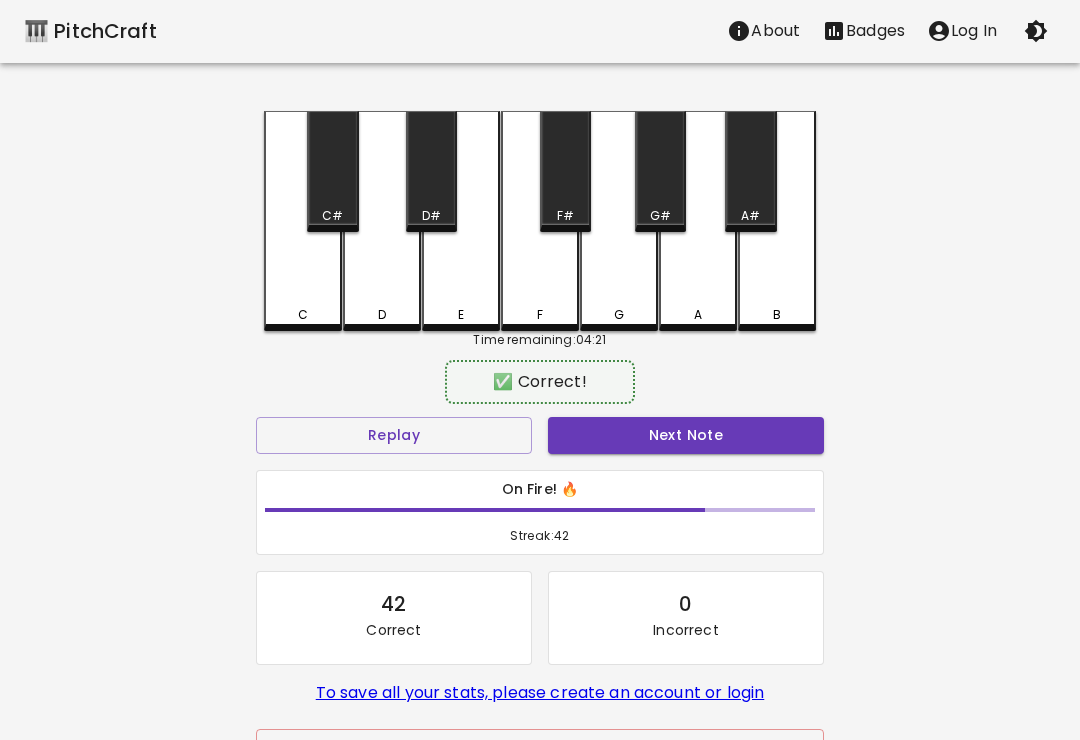 click on "Next Note" at bounding box center [686, 435] 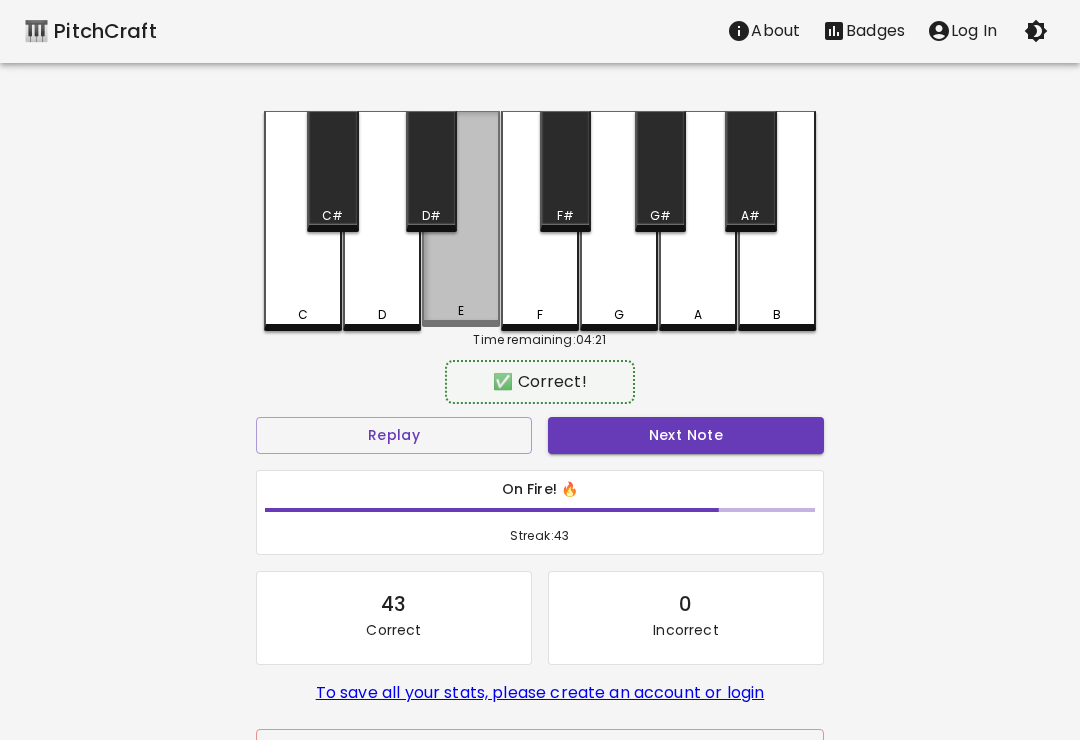 click on "Next Note" at bounding box center [686, 435] 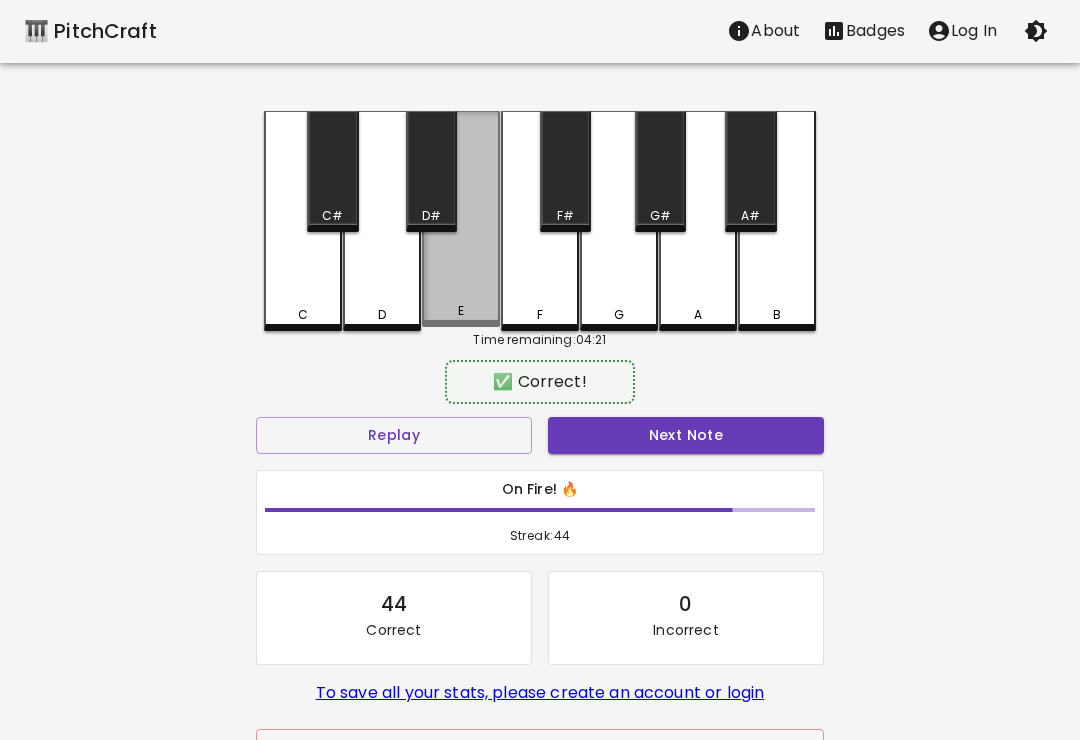 click on "Next Note" at bounding box center (686, 435) 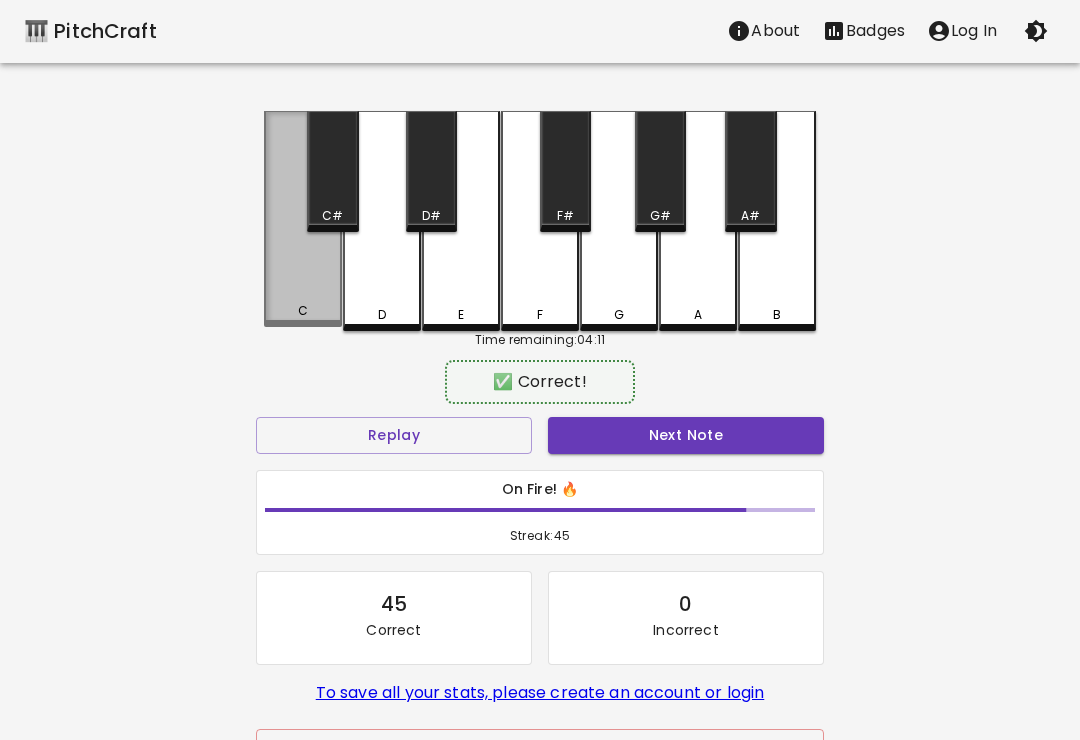 click on "Next Note" at bounding box center (686, 435) 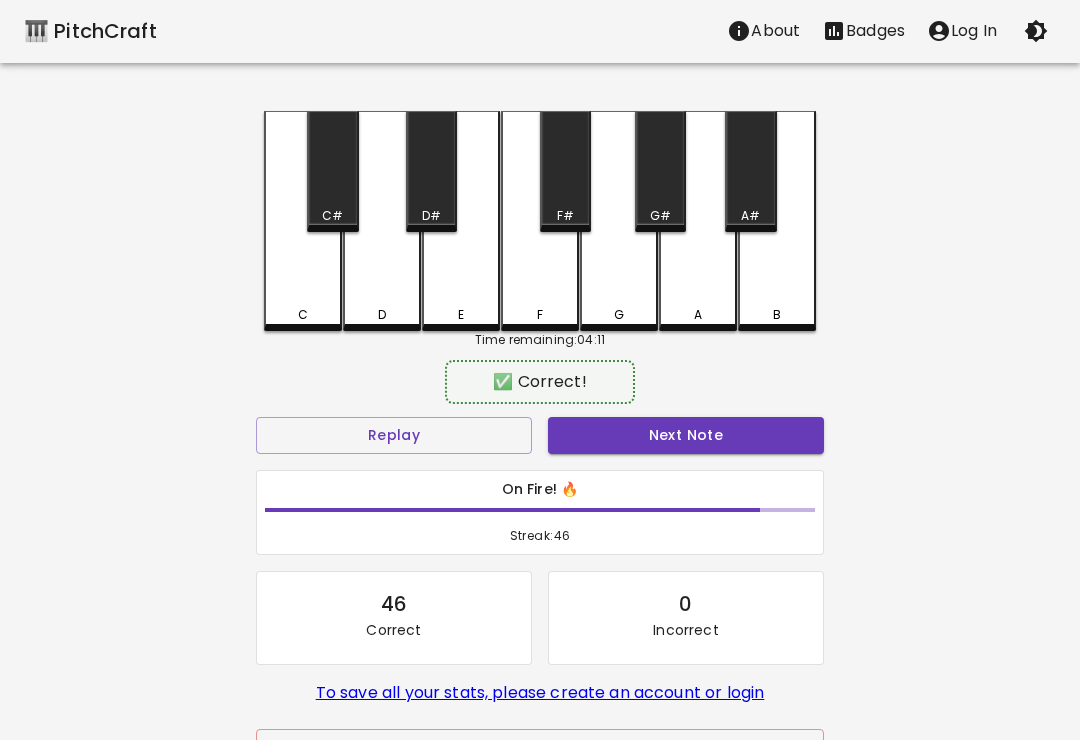 click on "Next Note" at bounding box center [686, 435] 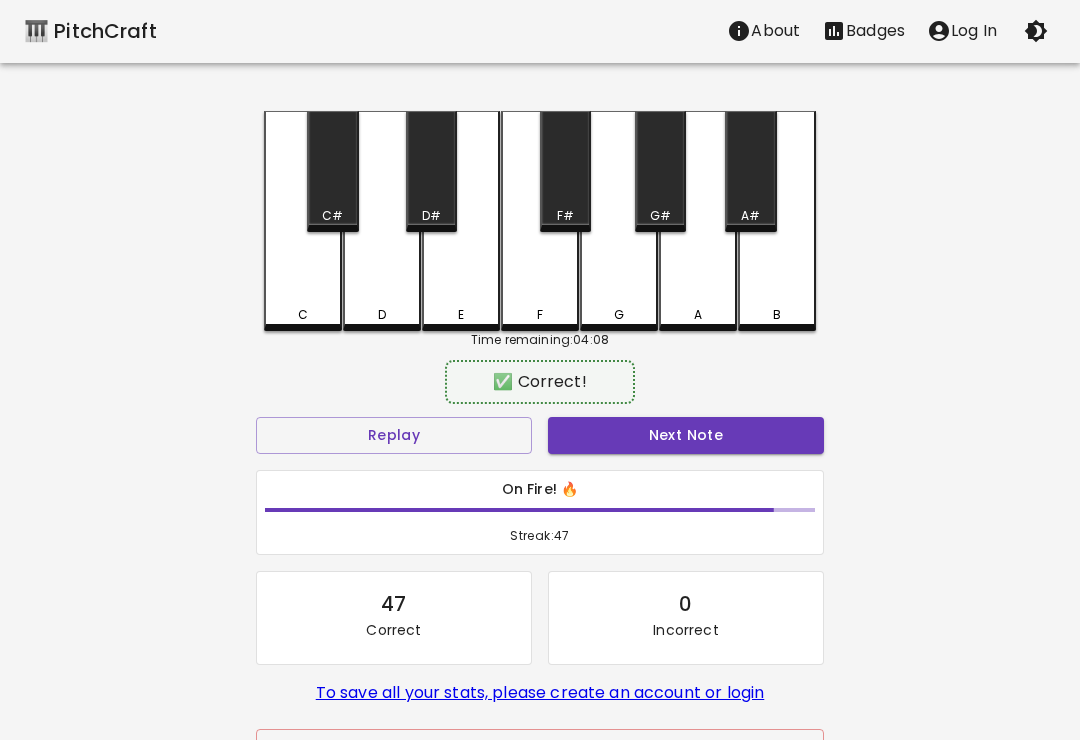click on "Next Note" at bounding box center [686, 435] 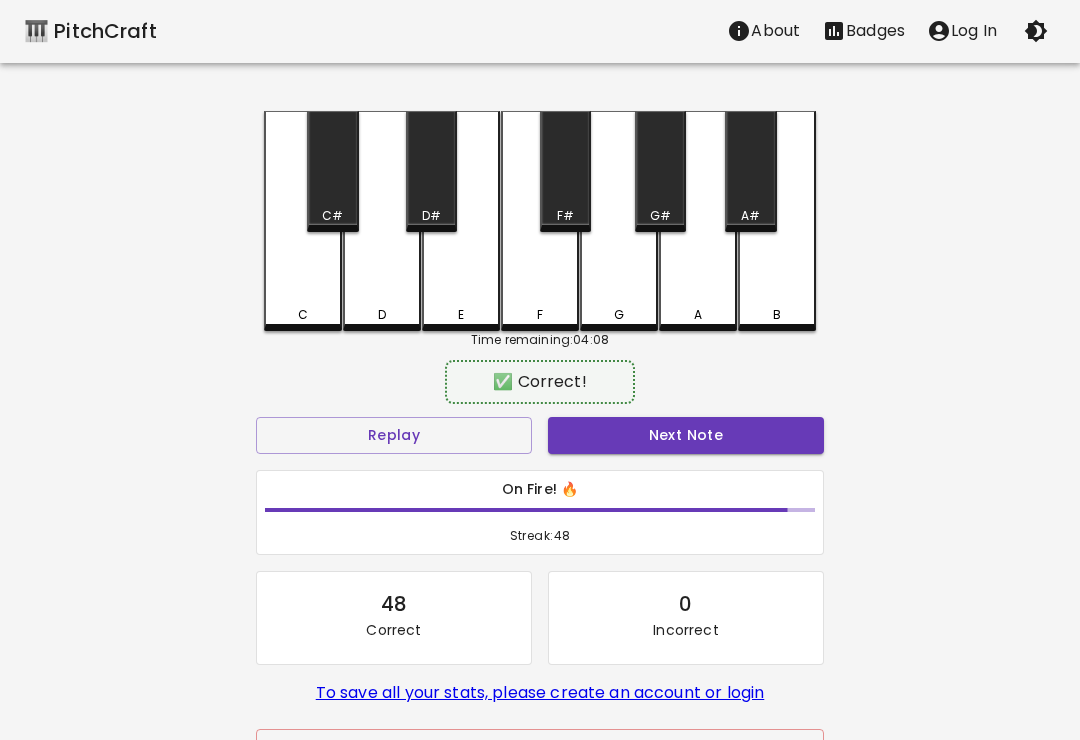 click on "Next Note" at bounding box center (686, 435) 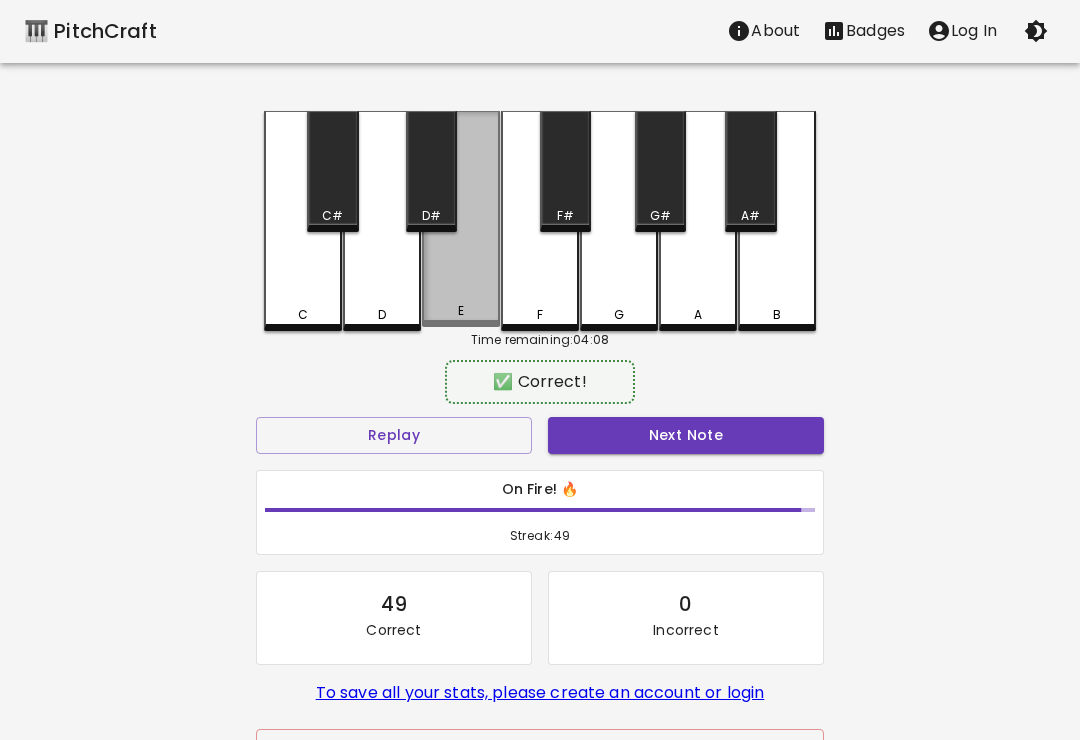 click on "Next Note" at bounding box center [686, 435] 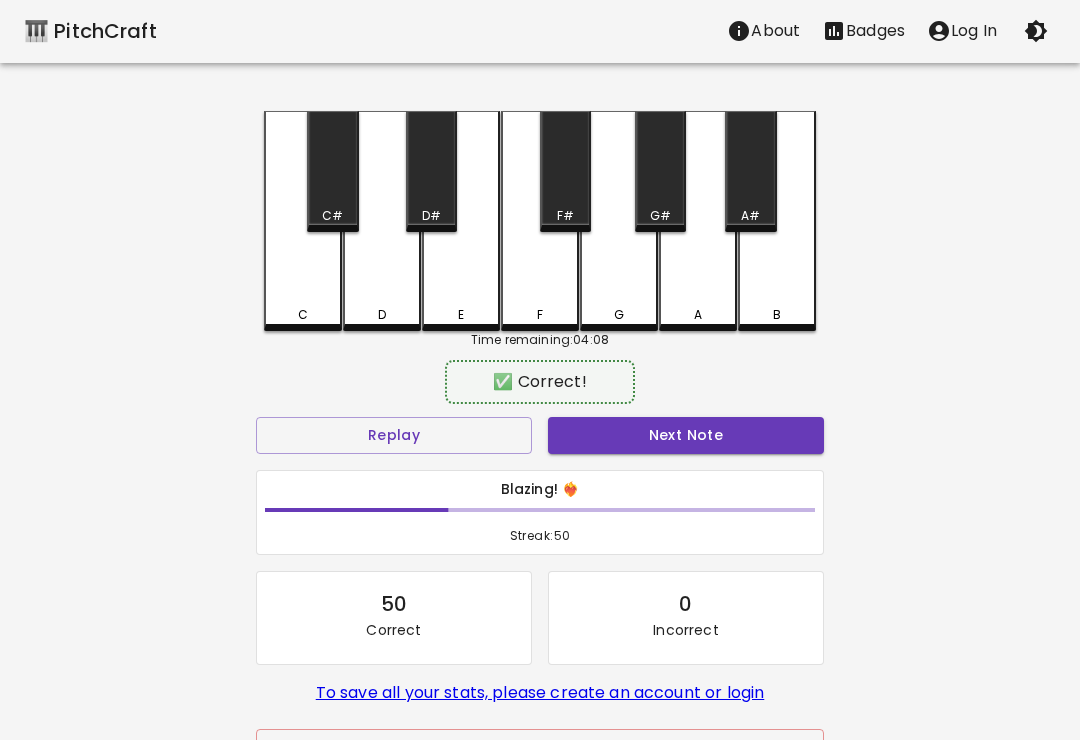 click on "Next Note" at bounding box center [686, 435] 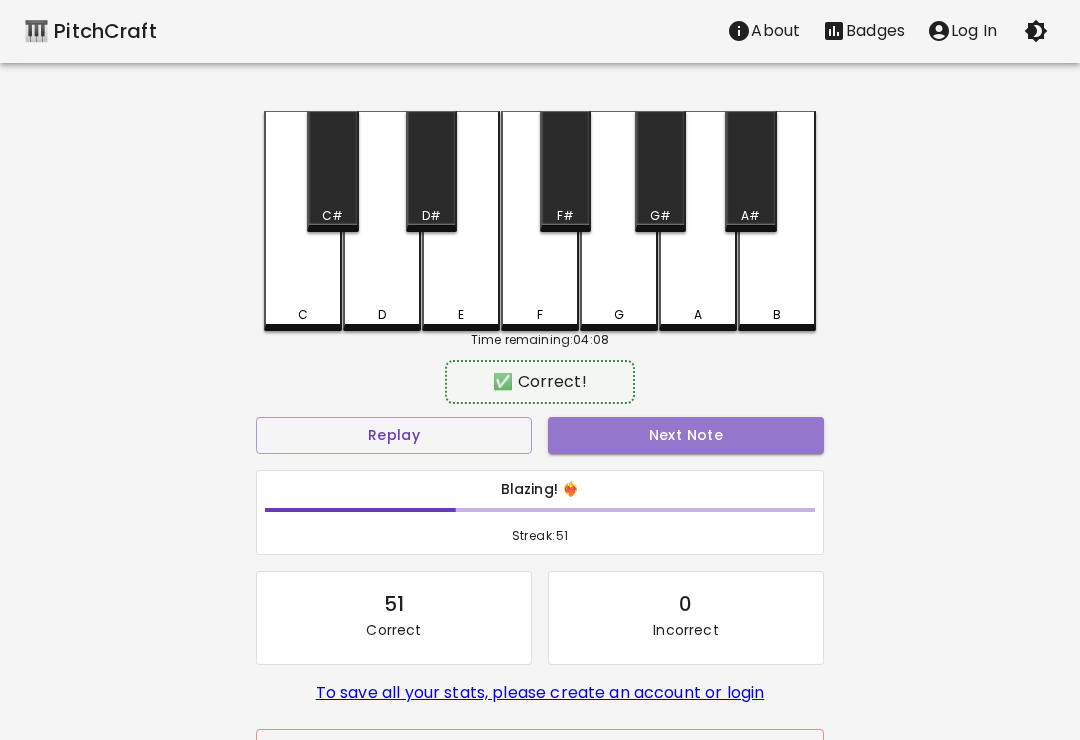 click on "Next Note" at bounding box center (686, 435) 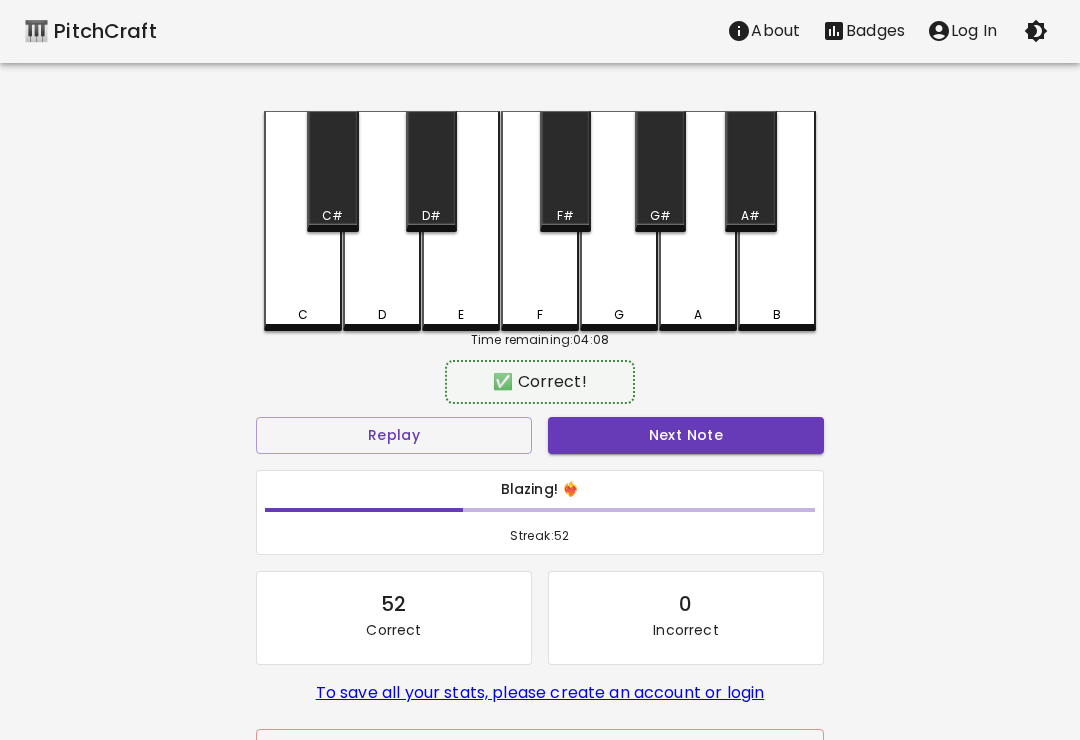 click on "Next Note" at bounding box center [686, 435] 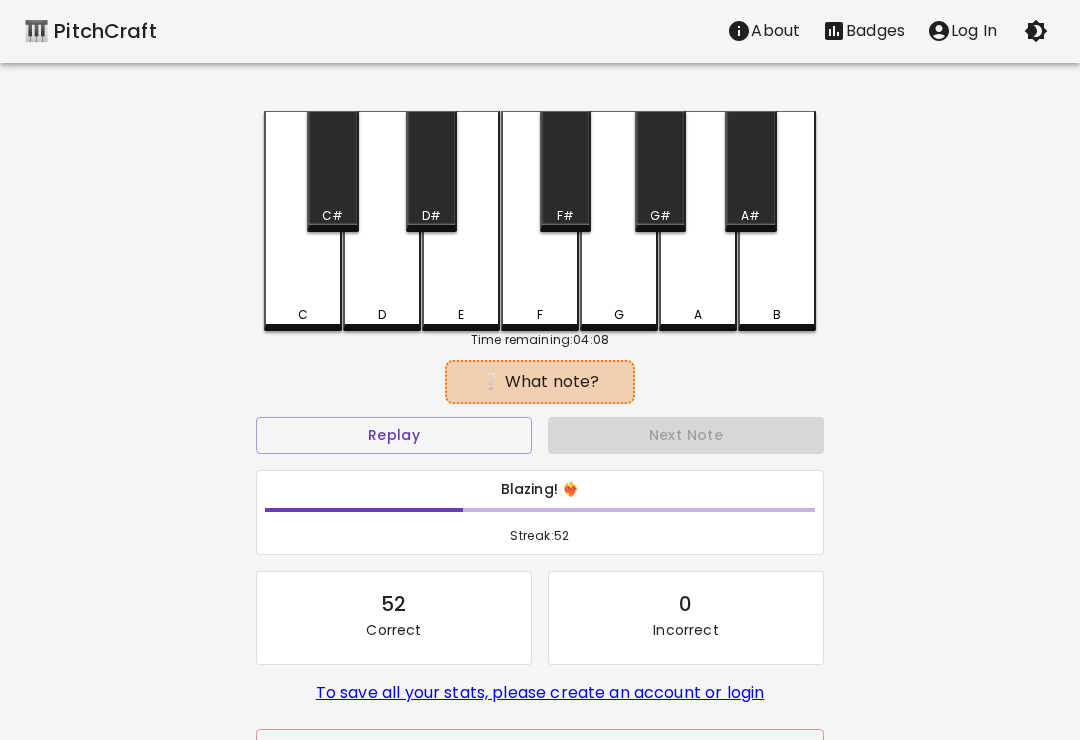 click on "E" at bounding box center [461, 221] 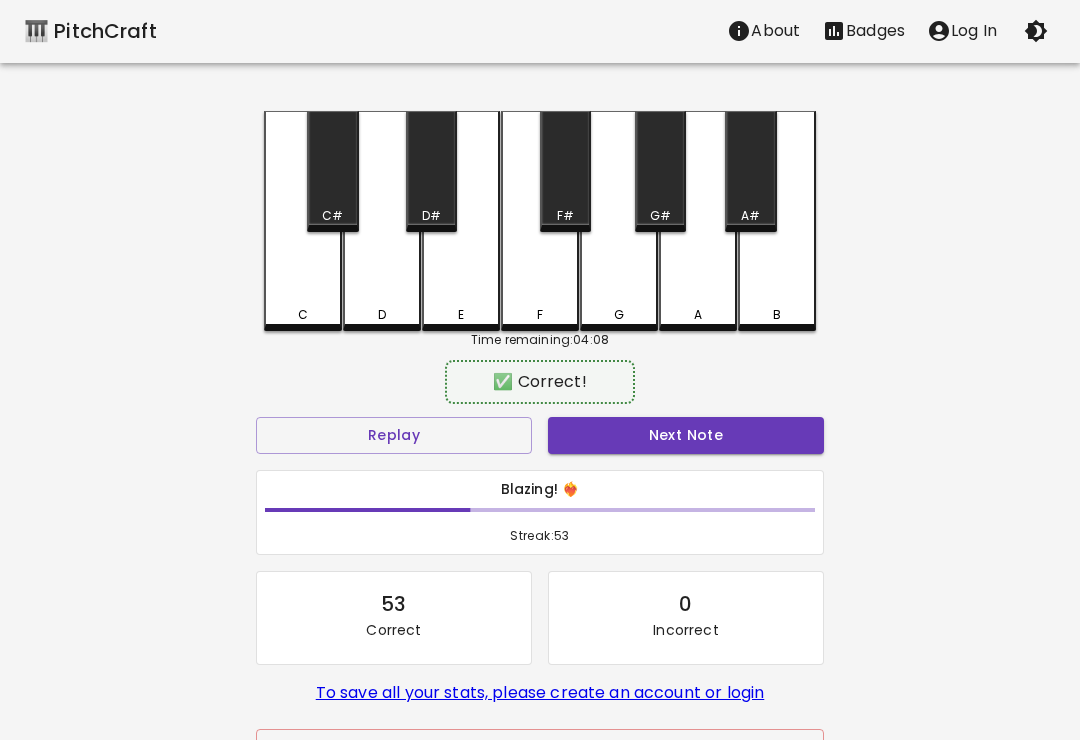 click on "Next Note" at bounding box center [686, 435] 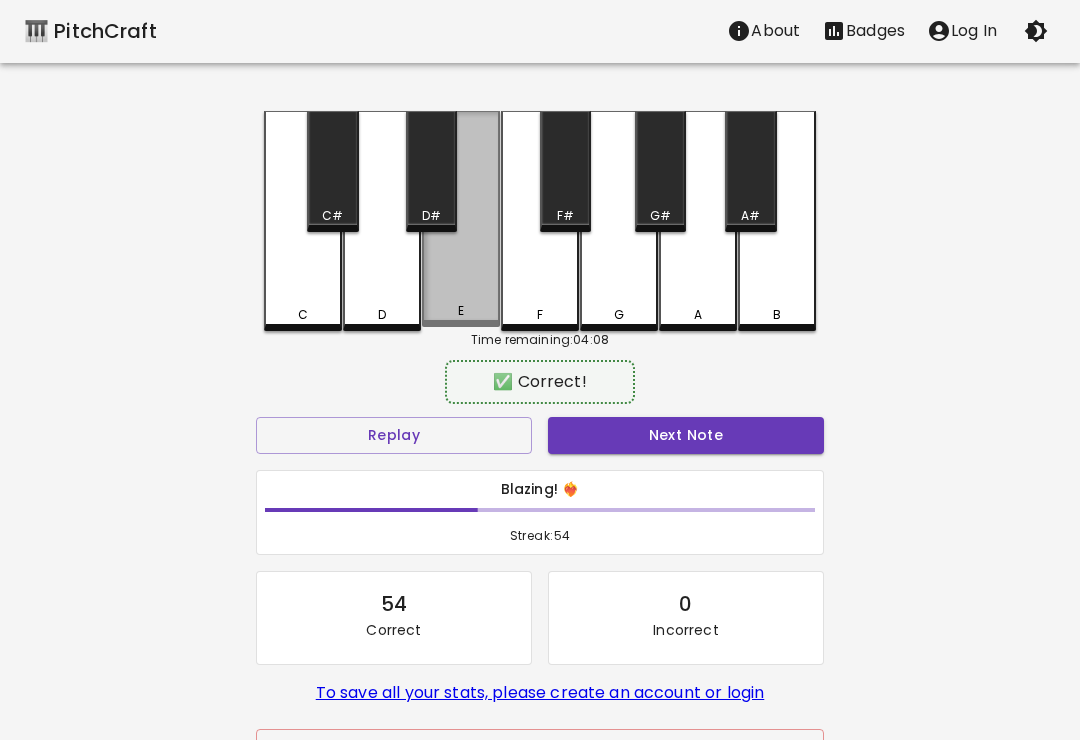 click on "Next Note" at bounding box center (686, 435) 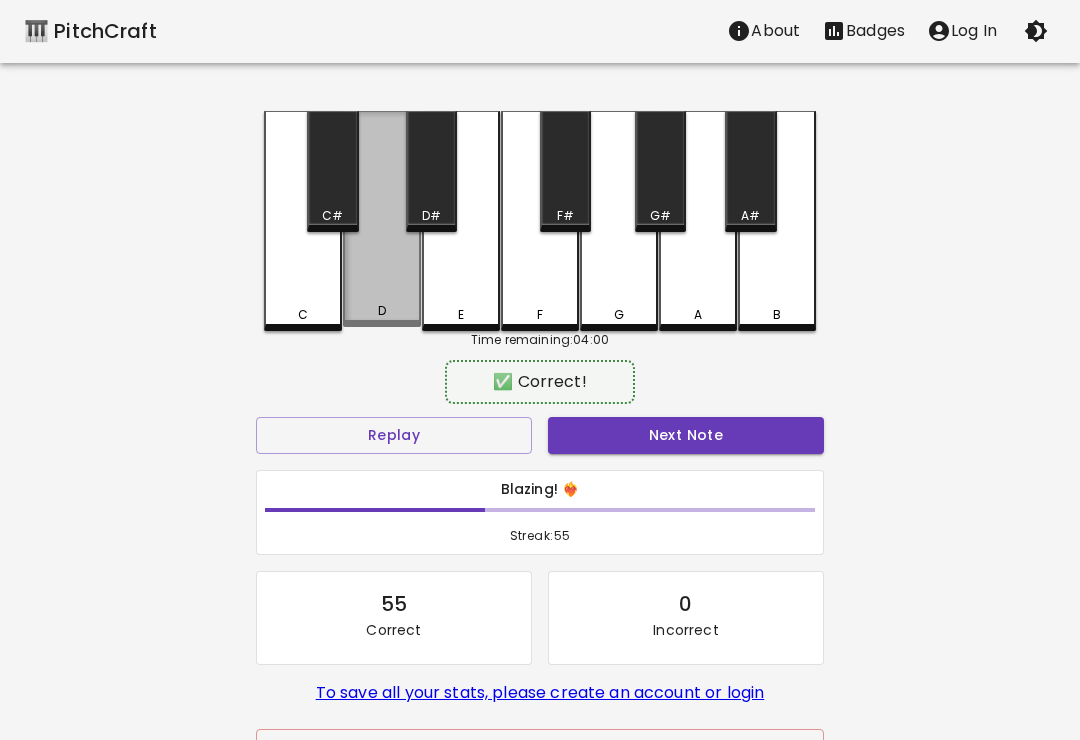 click on "Next Note" at bounding box center [686, 435] 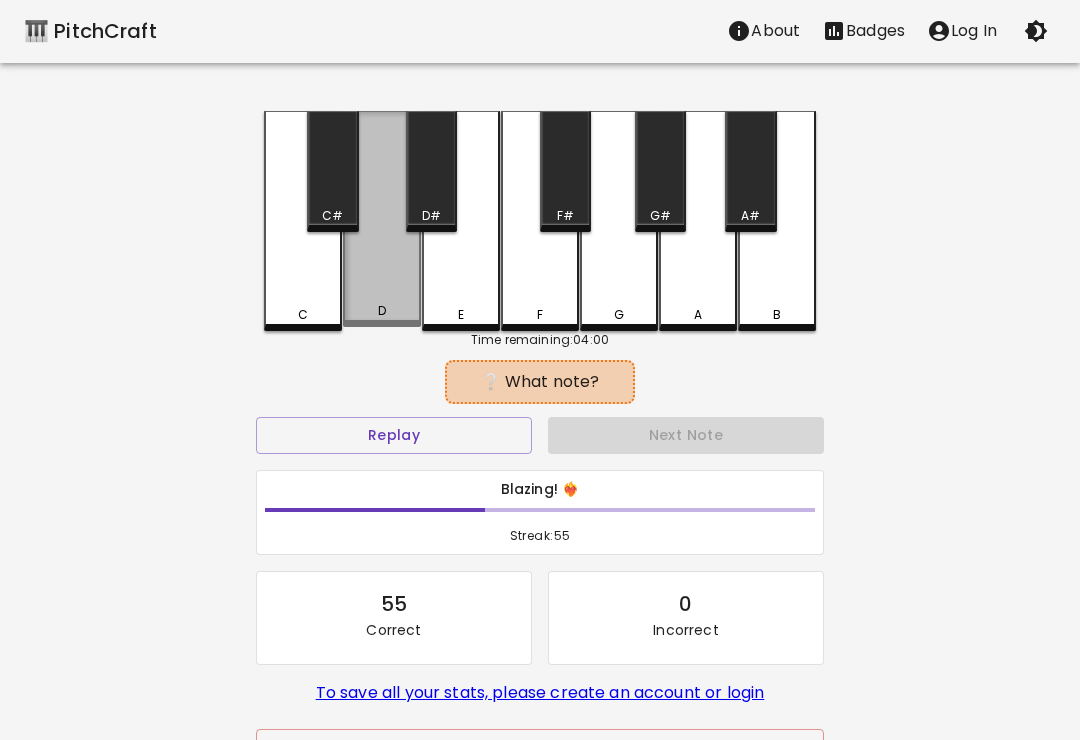 click on "D" at bounding box center [382, 219] 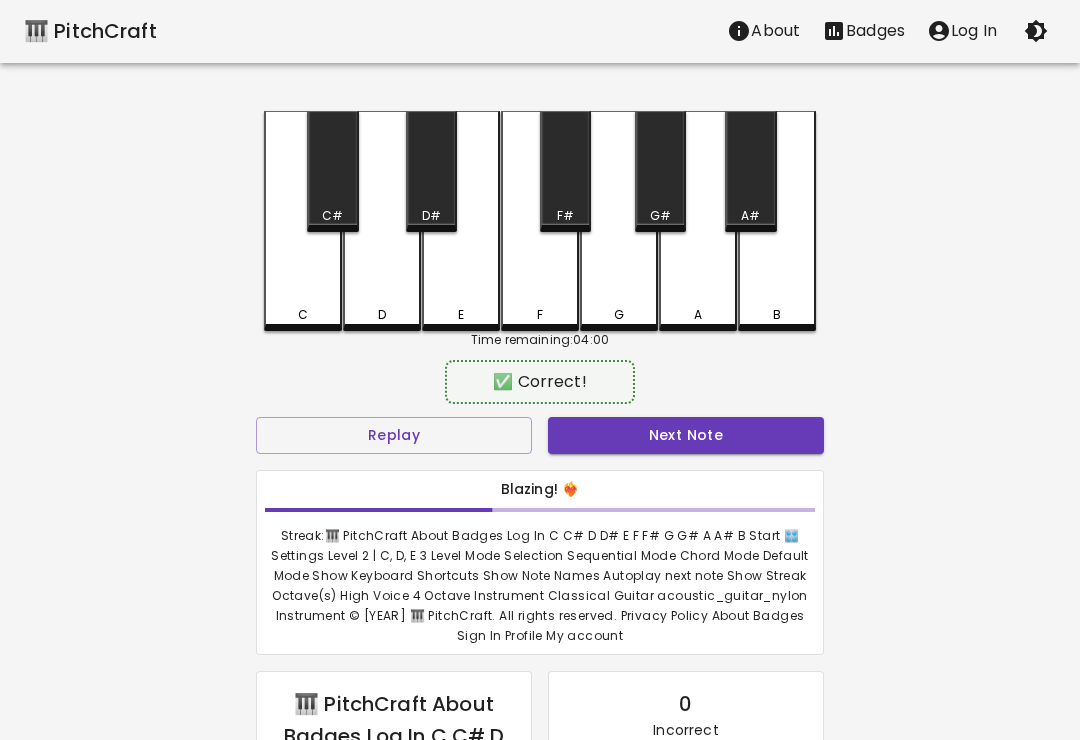 click on "Next Note" at bounding box center (686, 435) 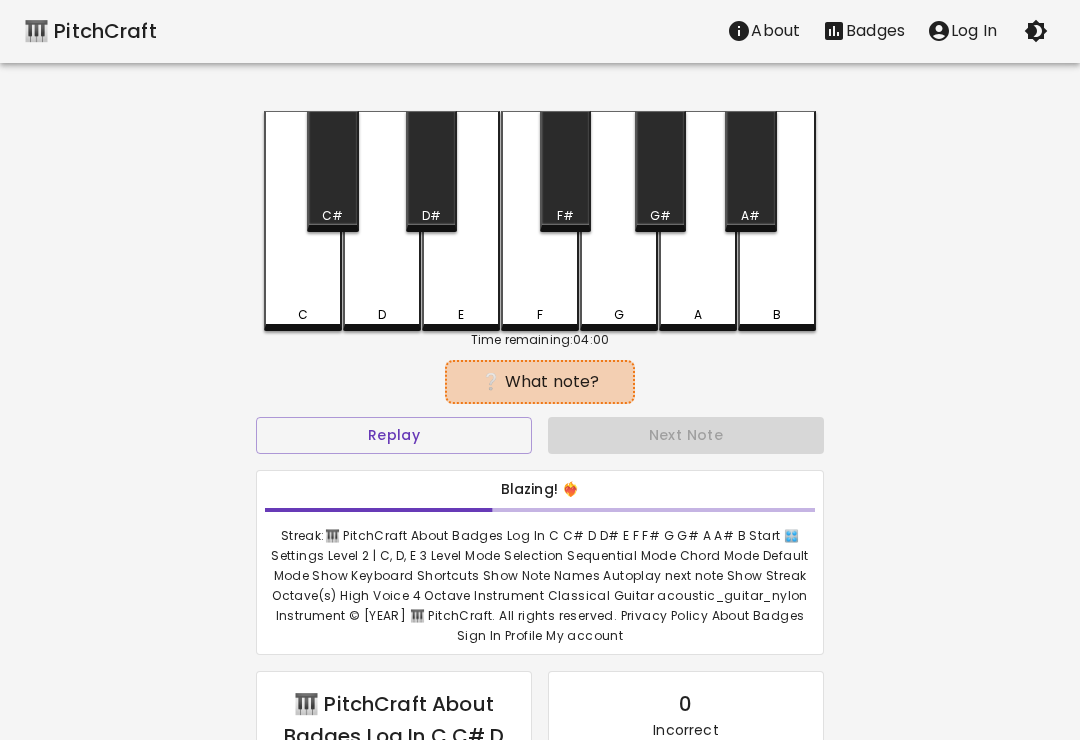 click on "Next Note" at bounding box center (686, 435) 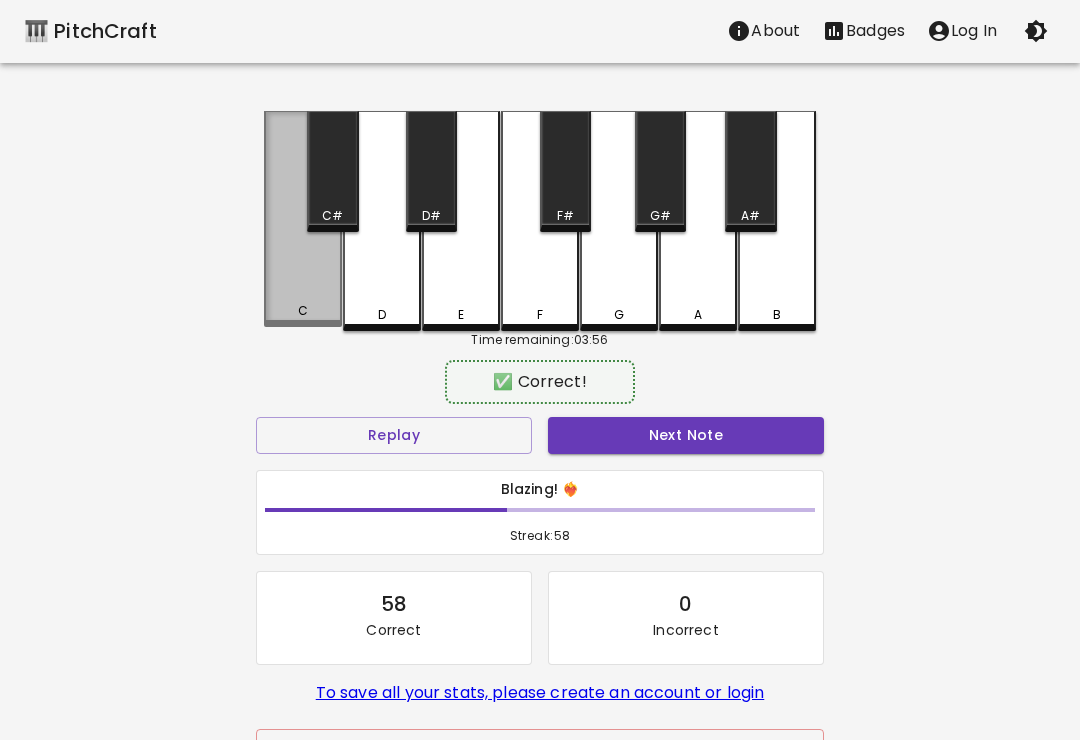 click on "Next Note" at bounding box center [686, 435] 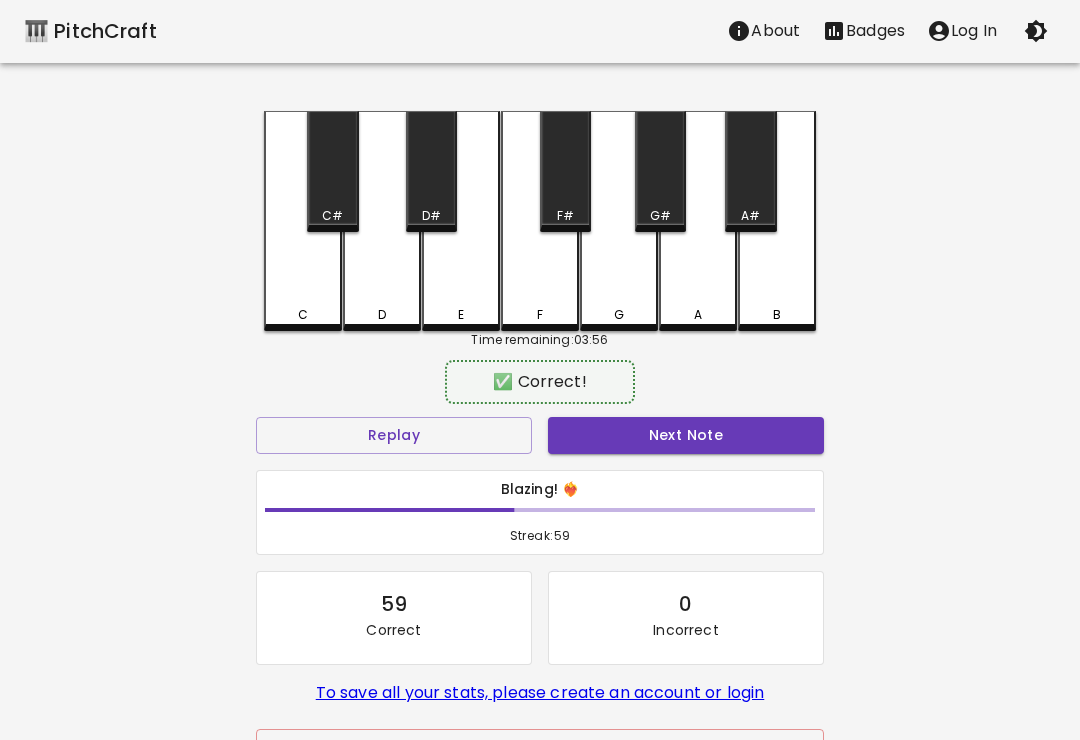 click on "Next Note" at bounding box center [686, 435] 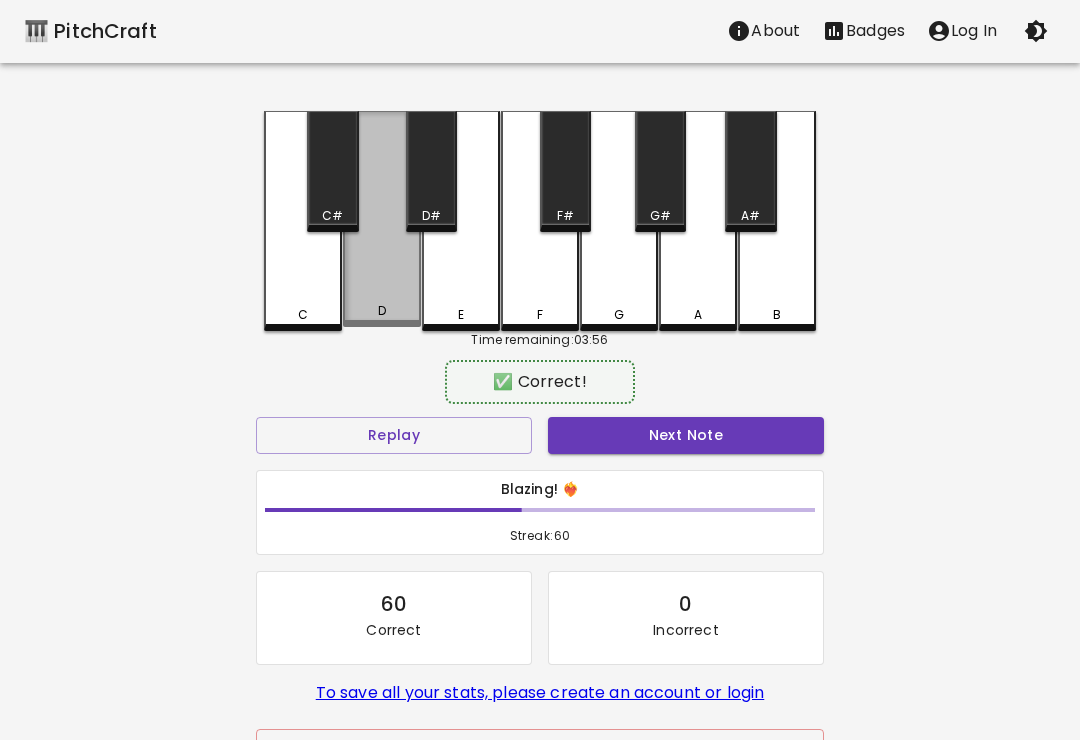 click on "Next Note" at bounding box center (686, 435) 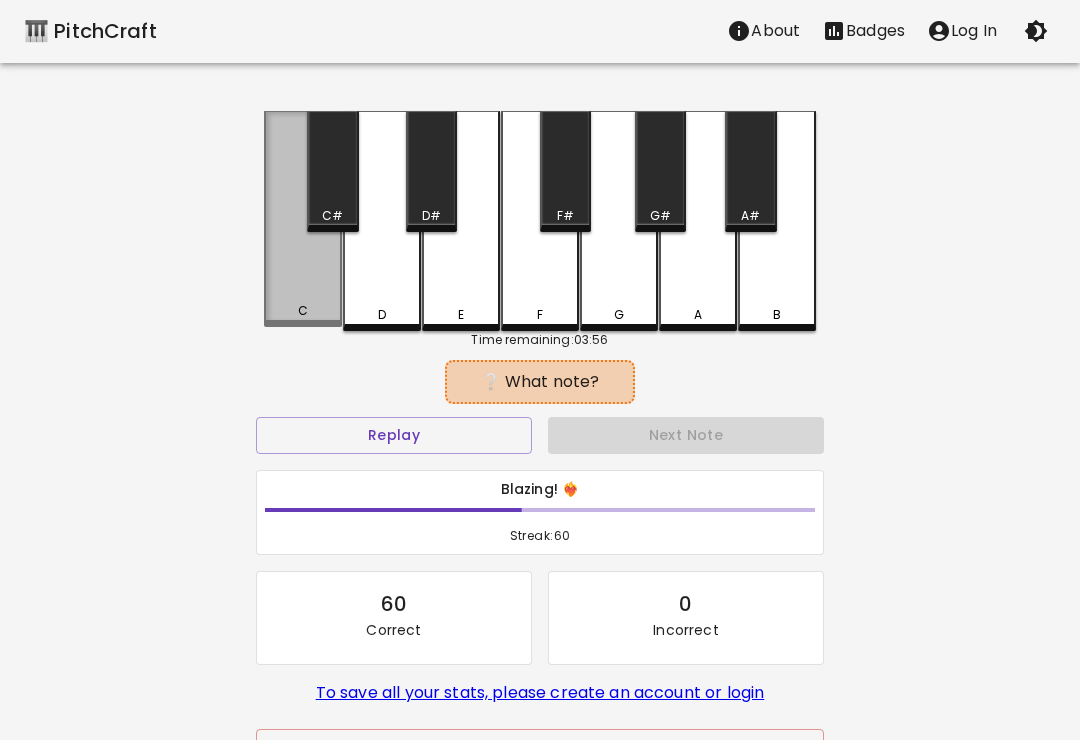 click on "C" at bounding box center (303, 219) 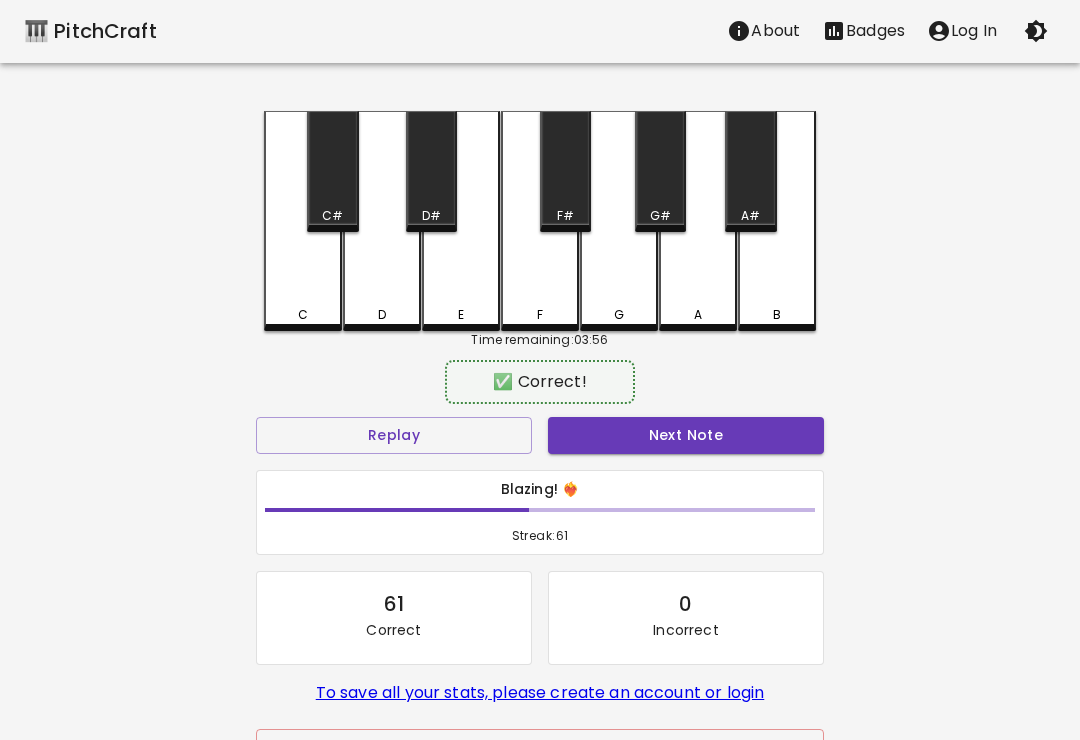 click on "Next Note" at bounding box center (686, 435) 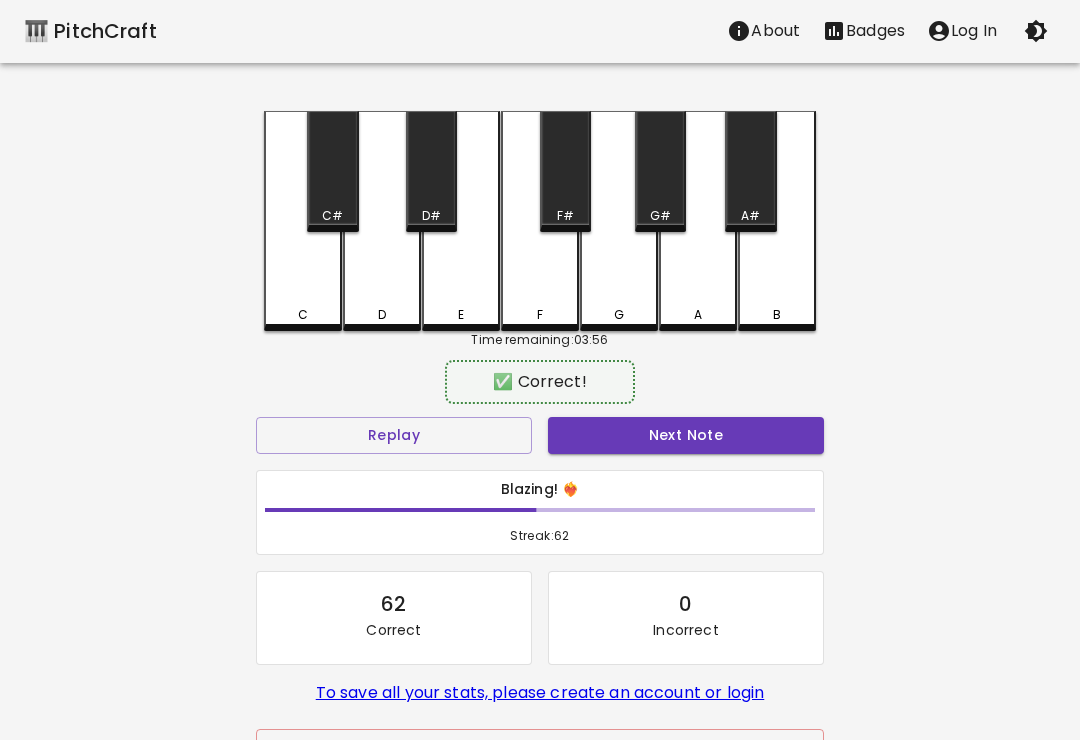 click on "Next Note" at bounding box center (686, 435) 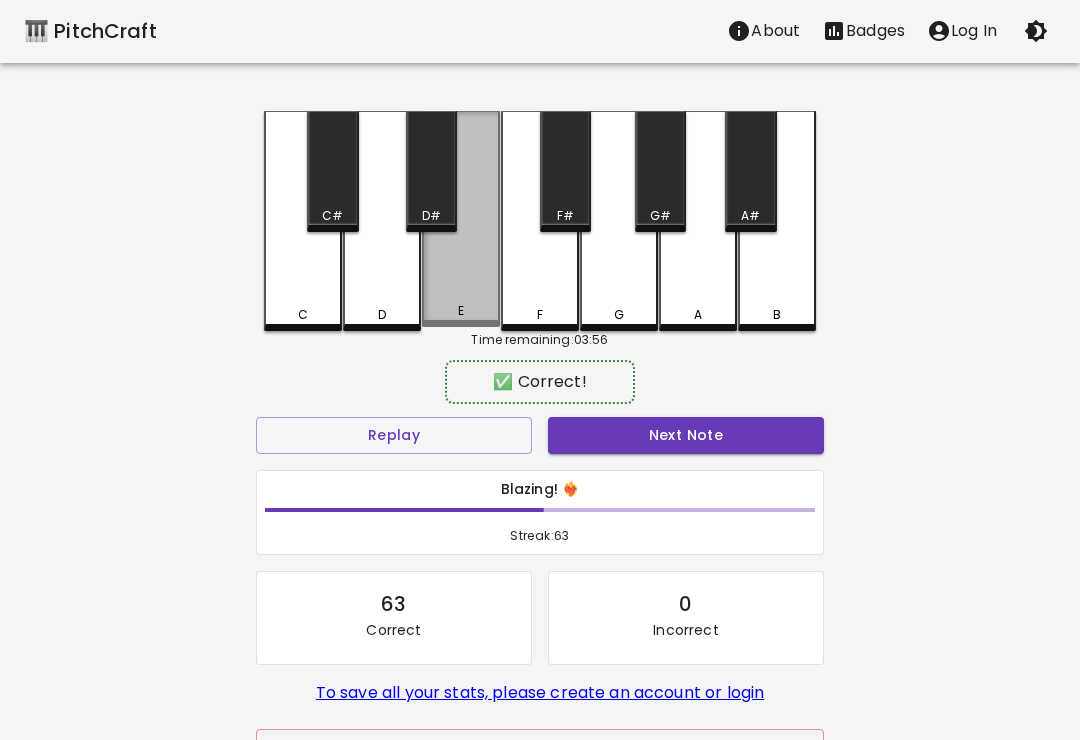click on "Next Note" at bounding box center [686, 435] 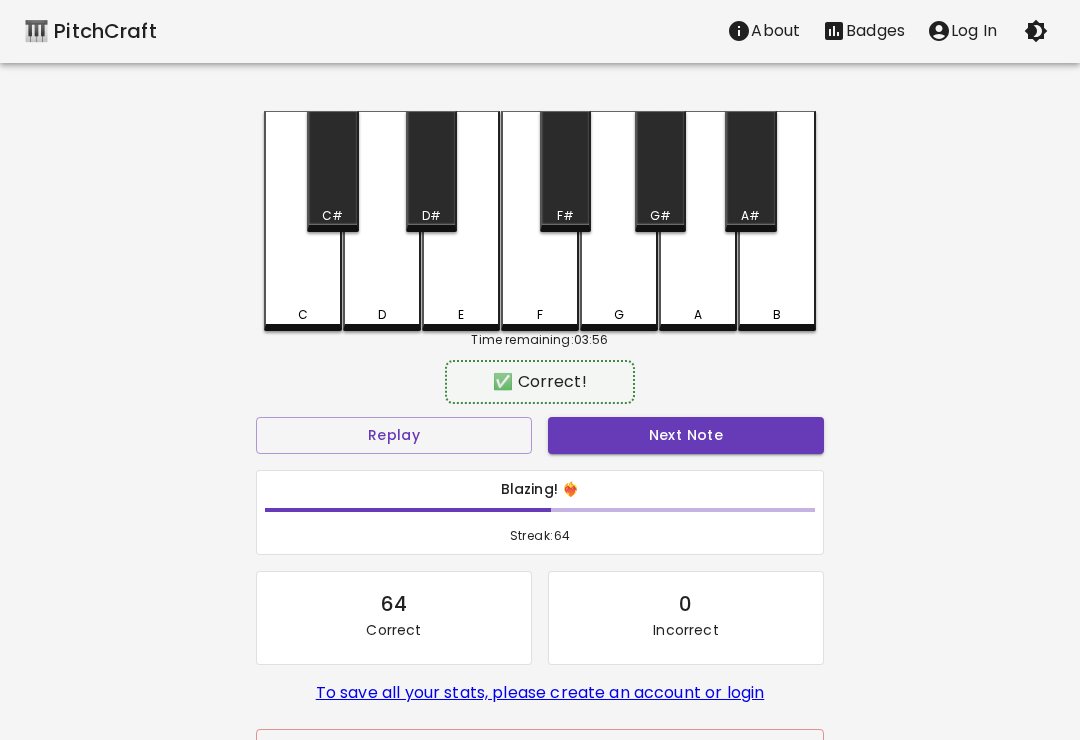 click on "Next Note" at bounding box center (686, 435) 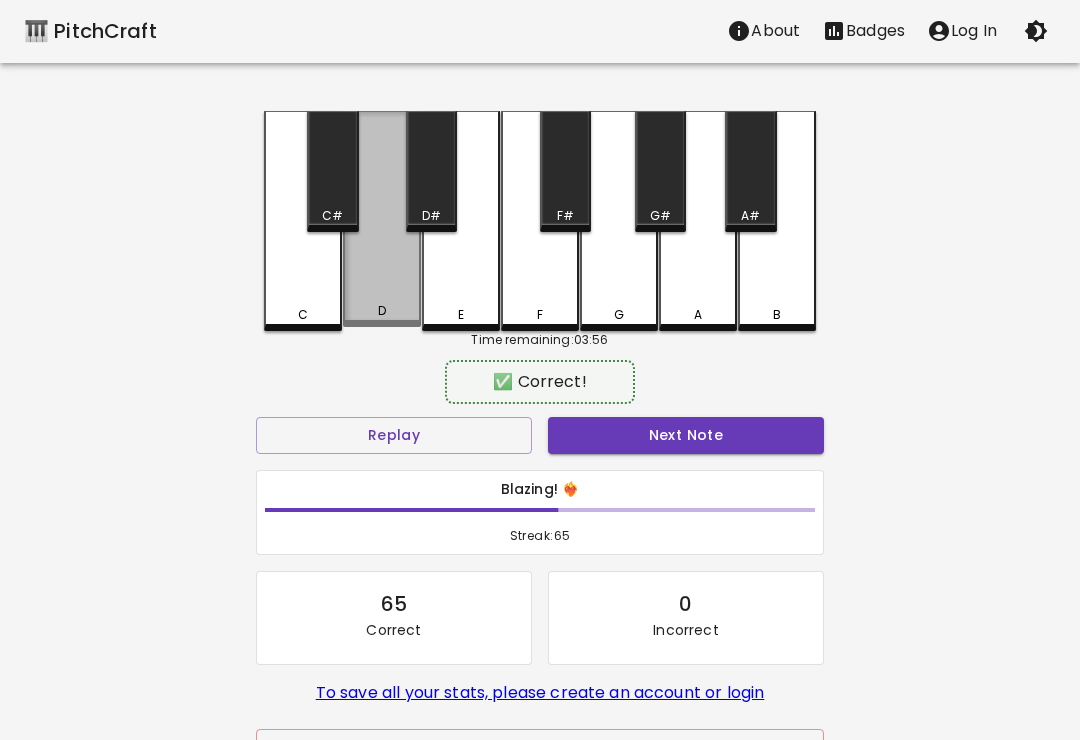 click on "Next Note" at bounding box center [686, 435] 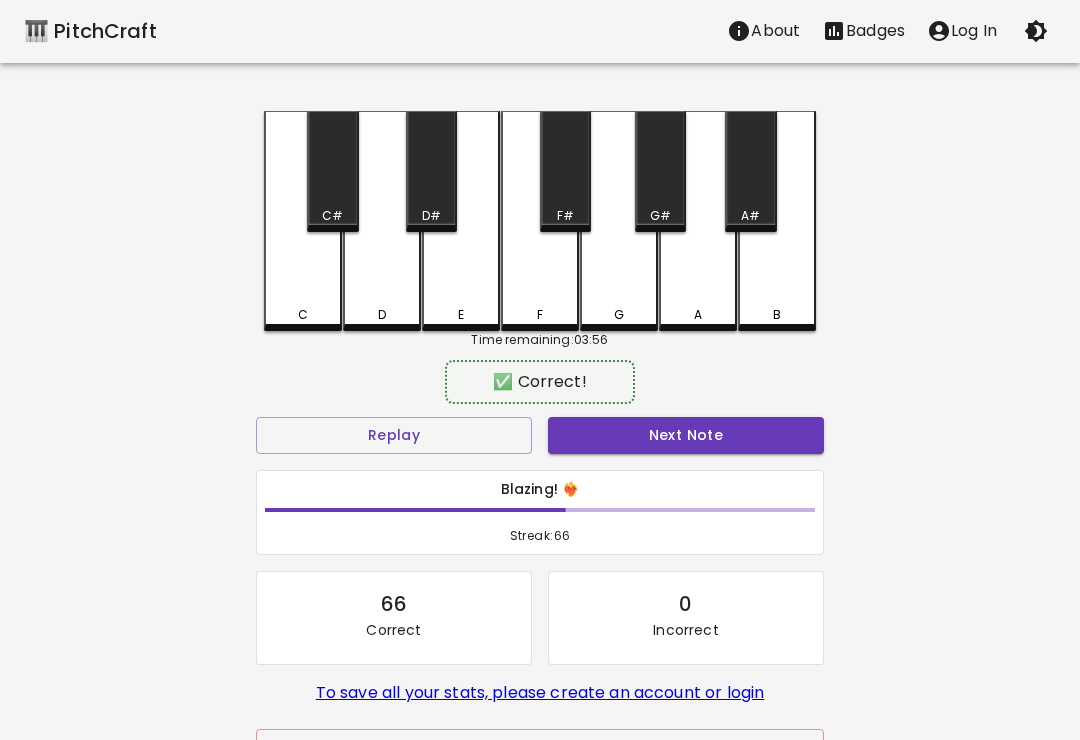 click on "Next Note" at bounding box center [686, 435] 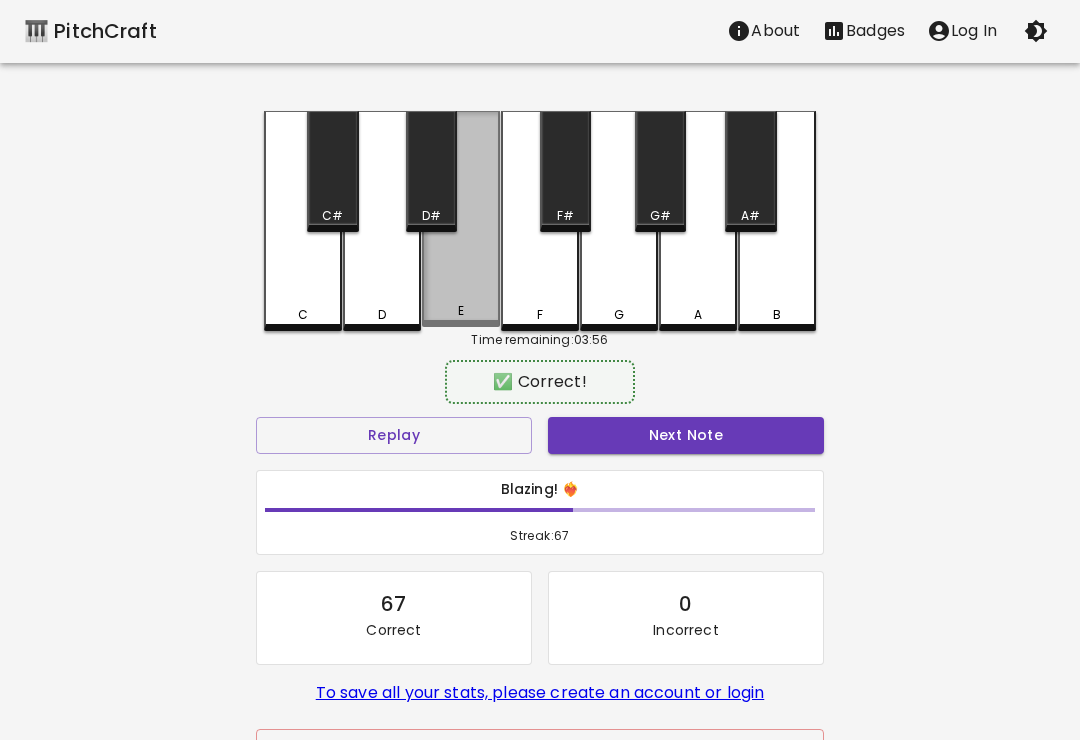 click on "Next Note" at bounding box center [686, 435] 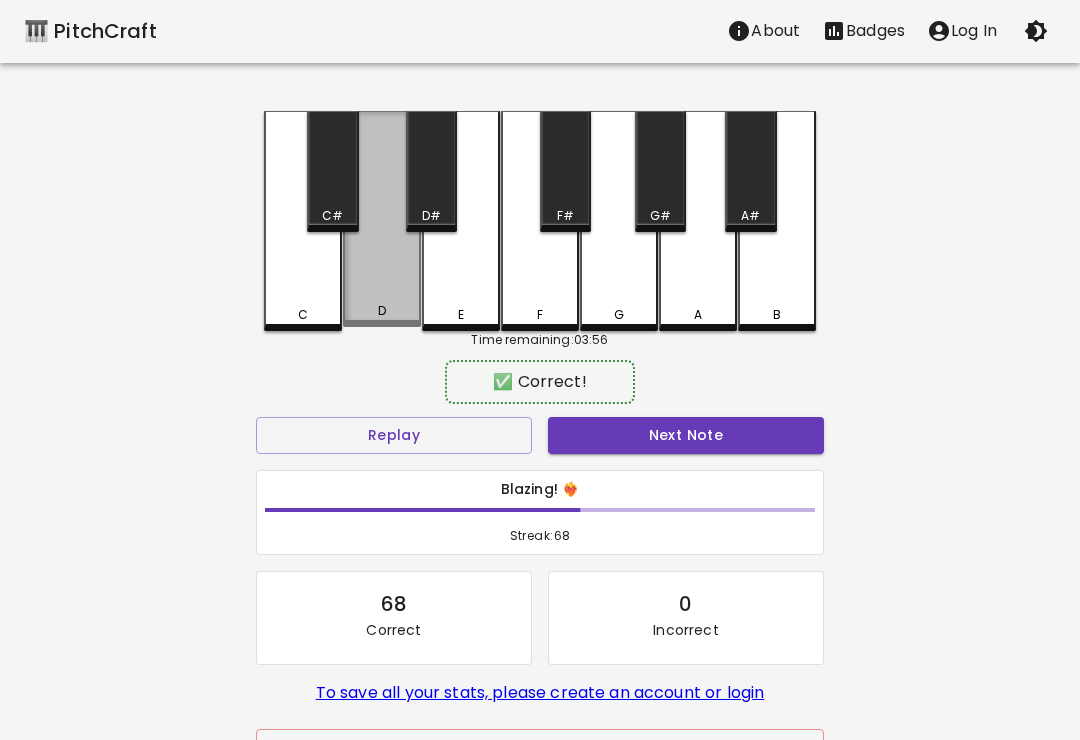 click on "Next Note" at bounding box center [686, 435] 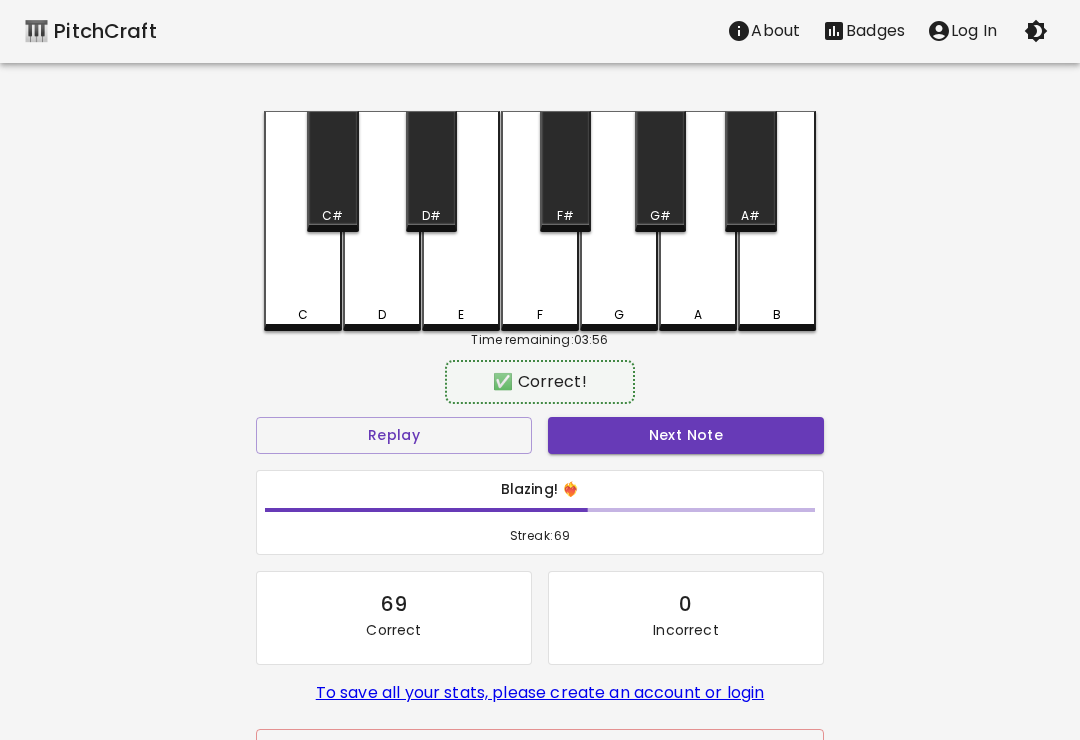 click on "Next Note" at bounding box center [686, 435] 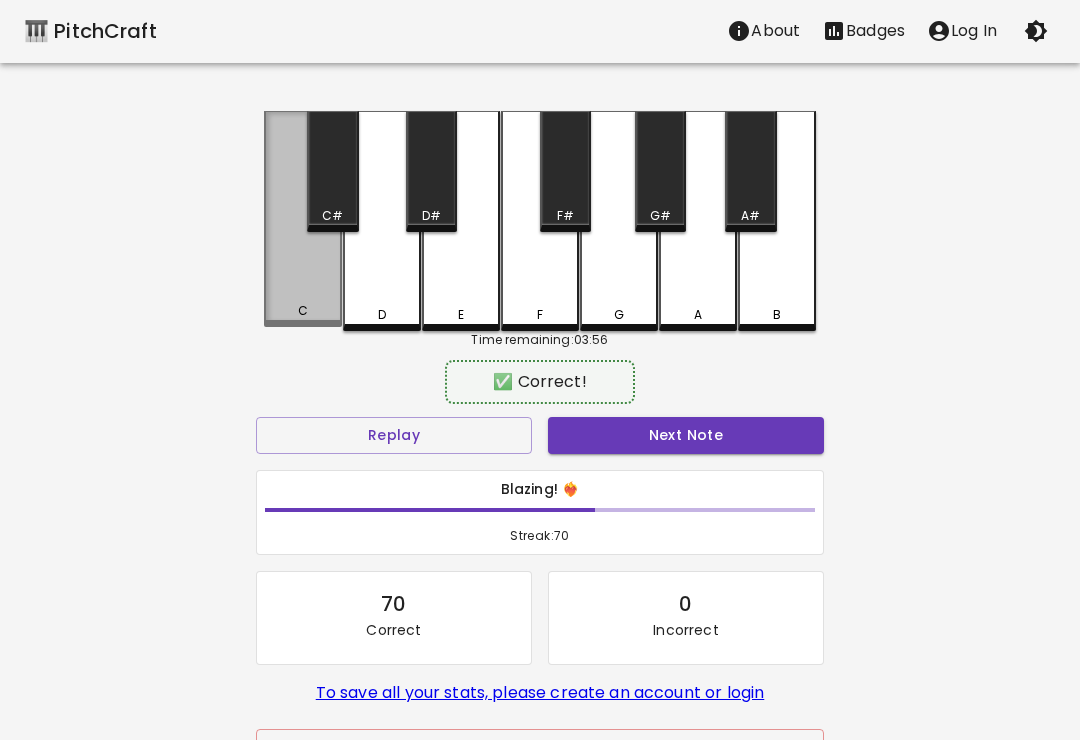 click on "Next Note" at bounding box center (686, 435) 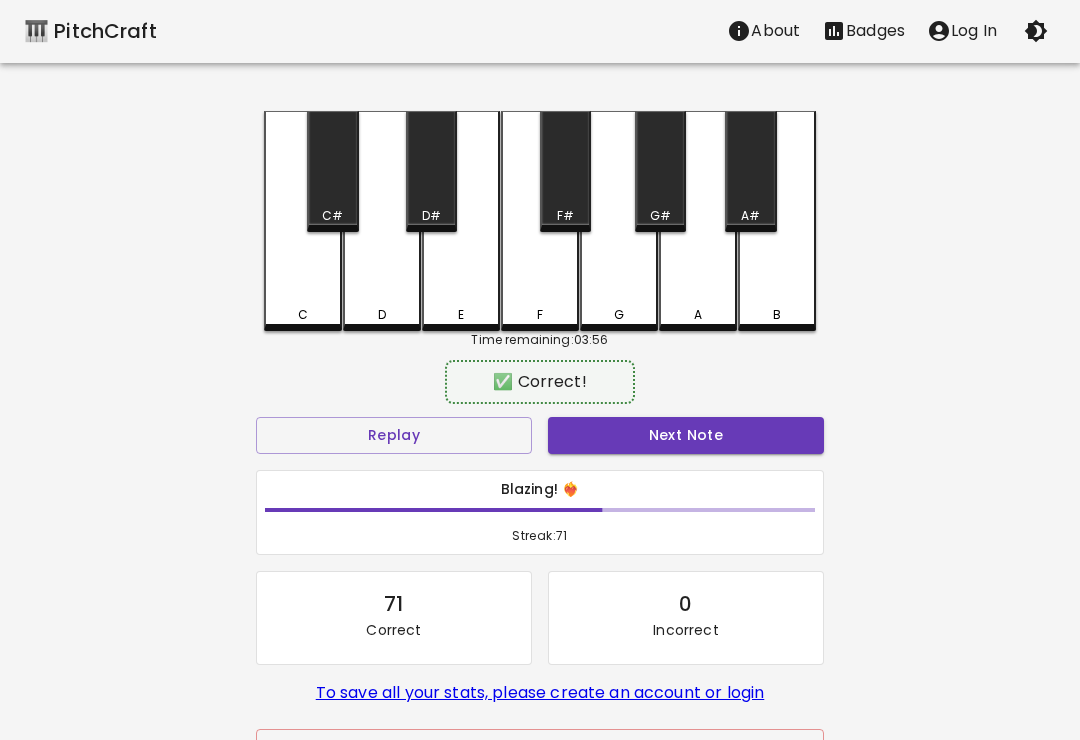 click on "Next Note" at bounding box center [686, 435] 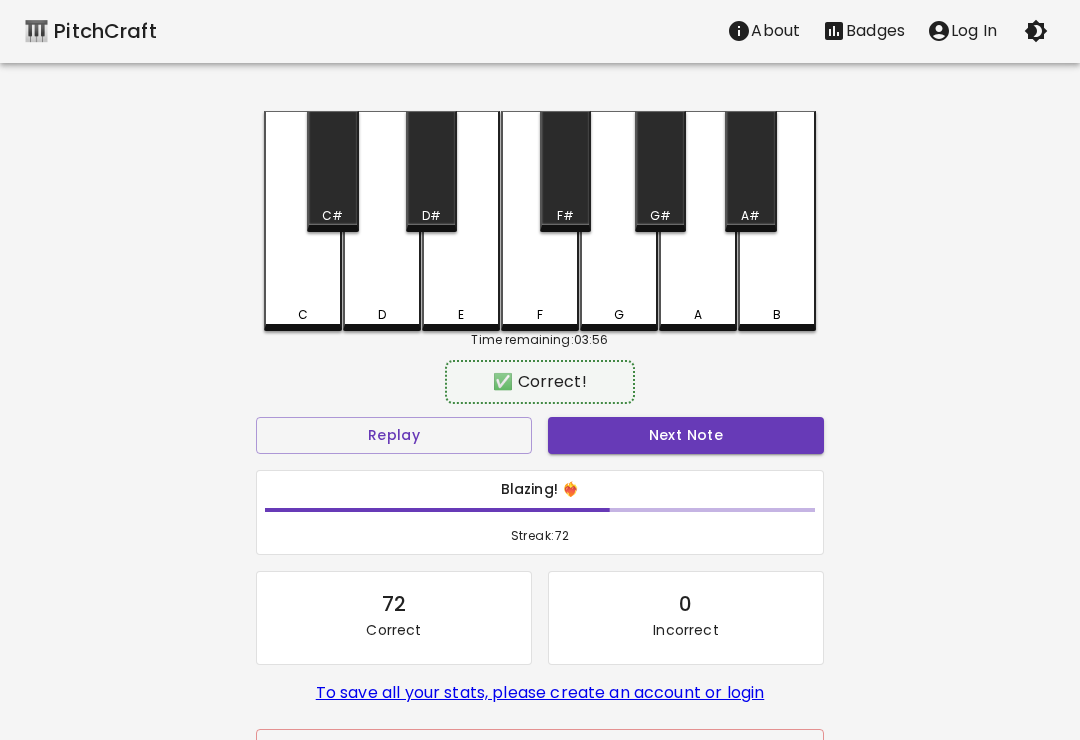 click on "Next Note" at bounding box center [686, 435] 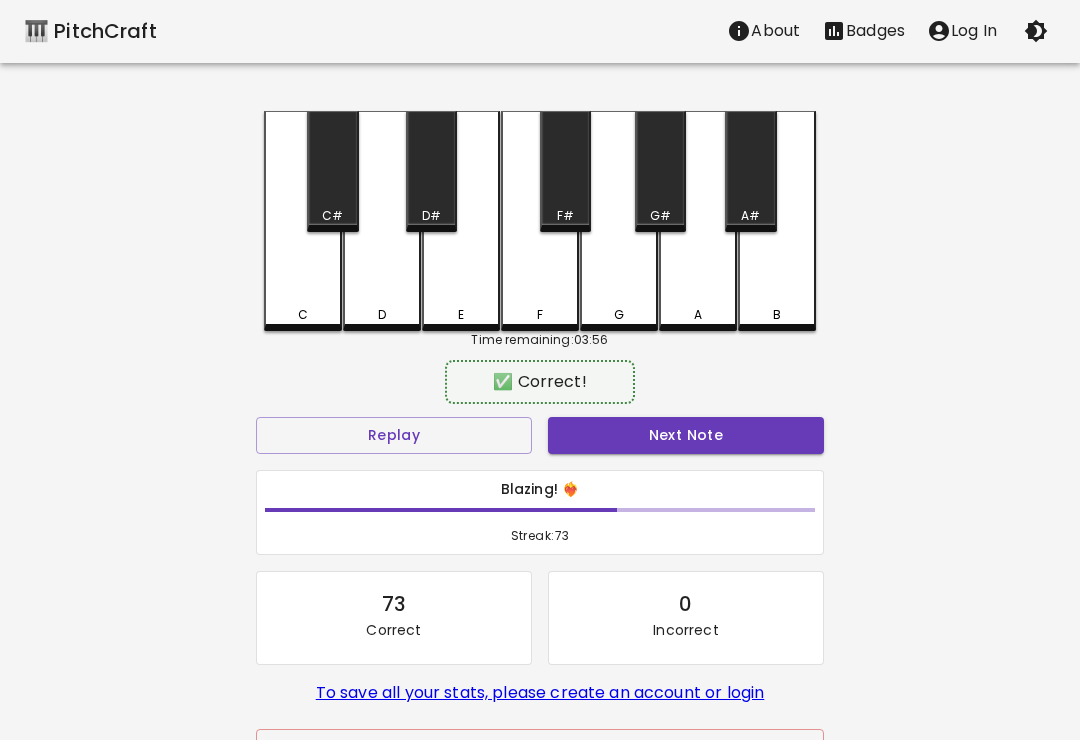 click on "Next Note" at bounding box center [686, 435] 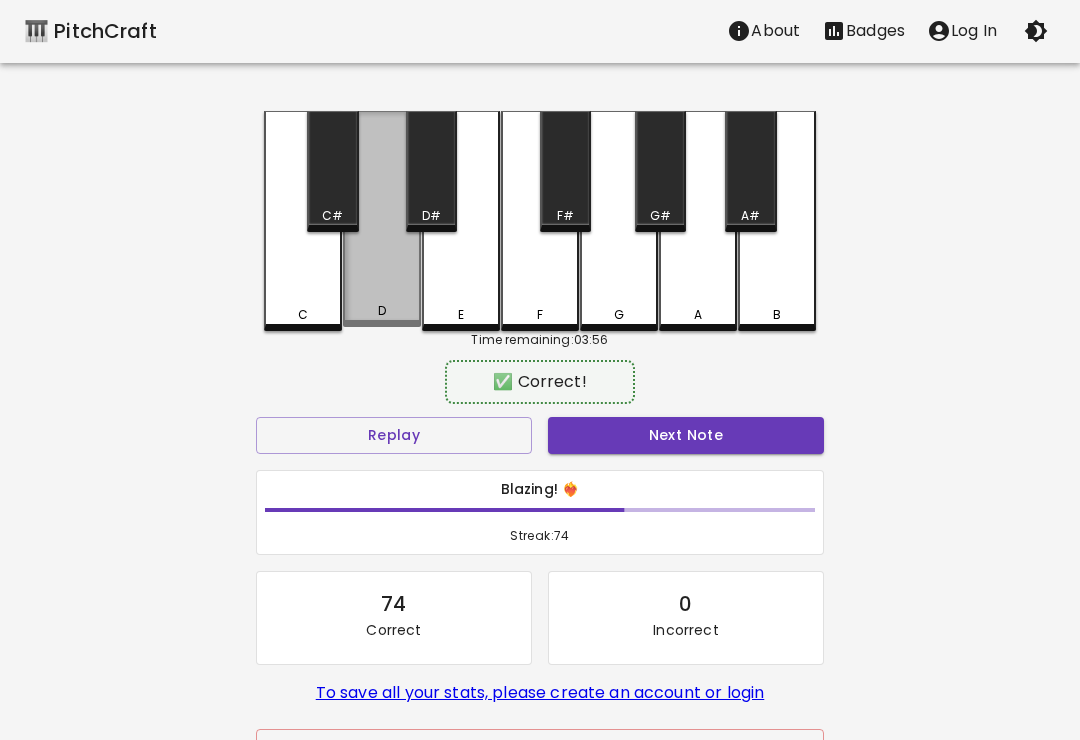 click on "Next Note" at bounding box center (686, 435) 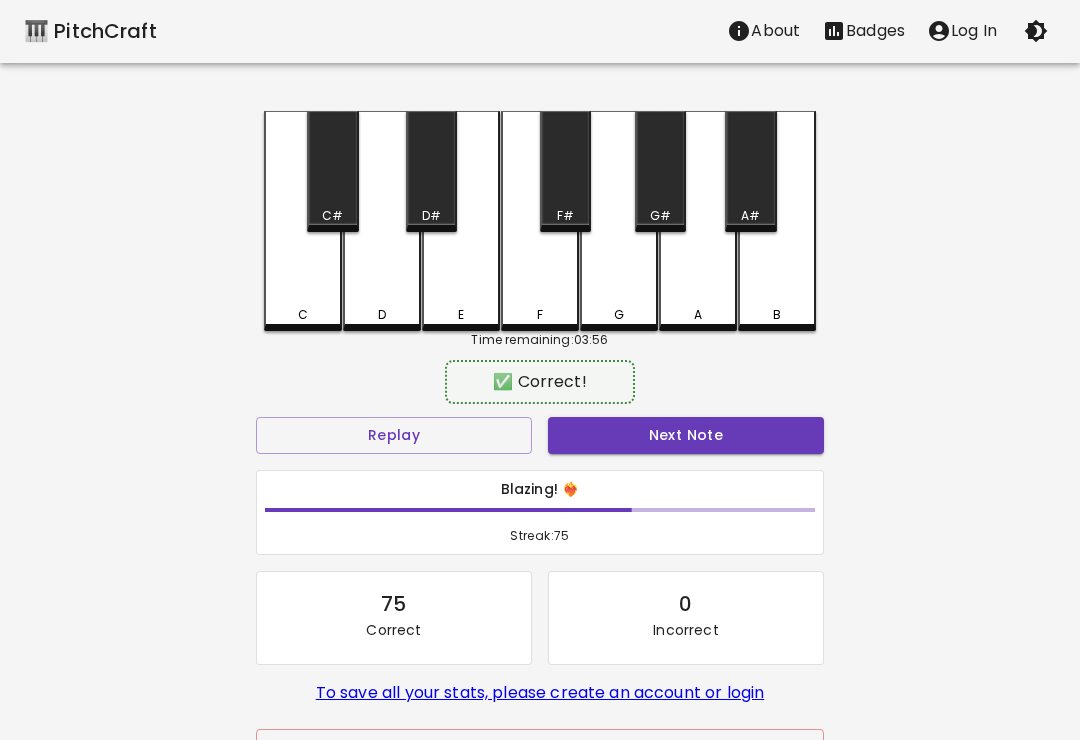 click on "Next Note" at bounding box center [686, 435] 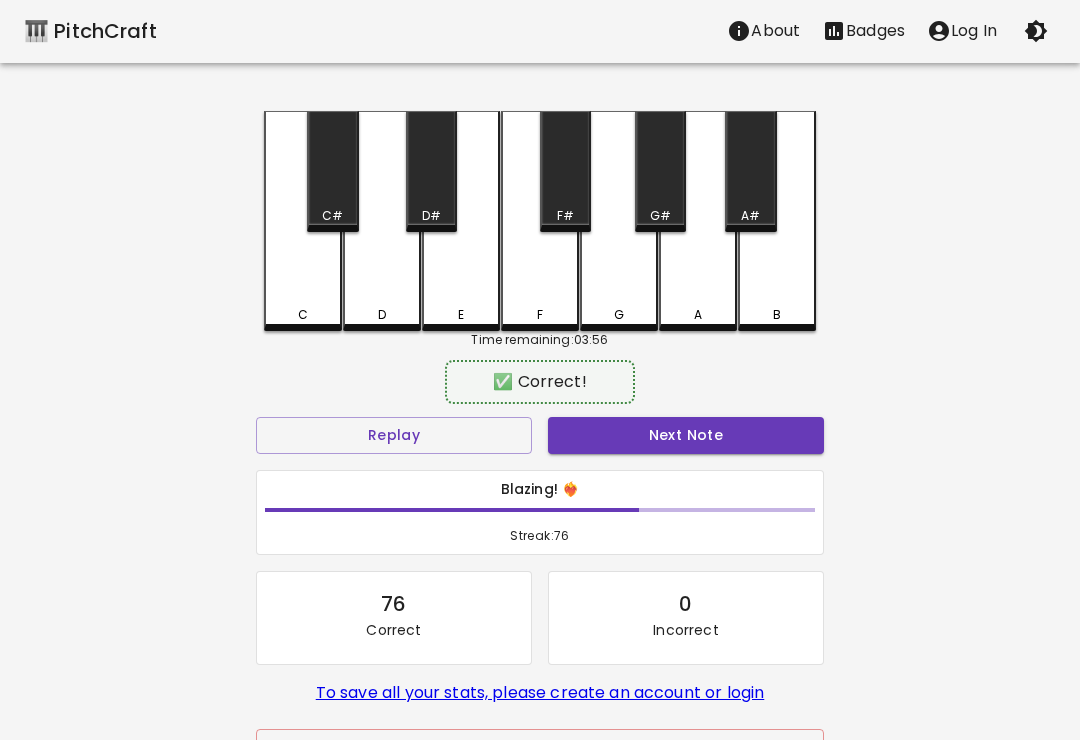 click on "Next Note" at bounding box center [686, 435] 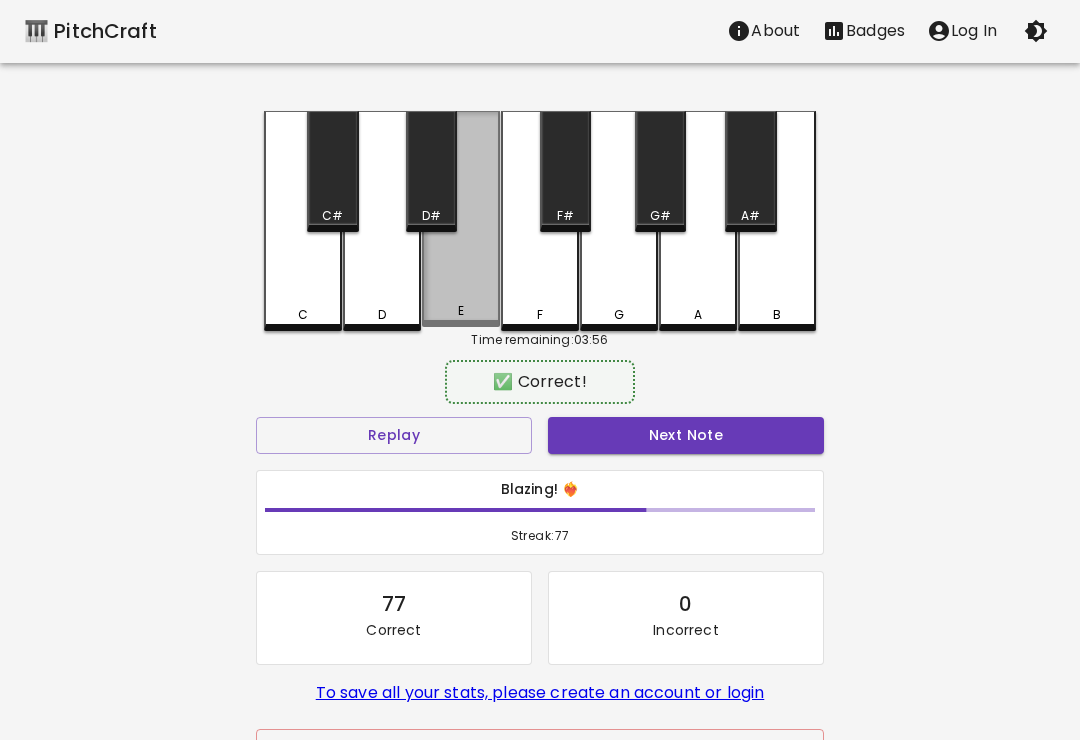 click on "Next Note" at bounding box center [686, 435] 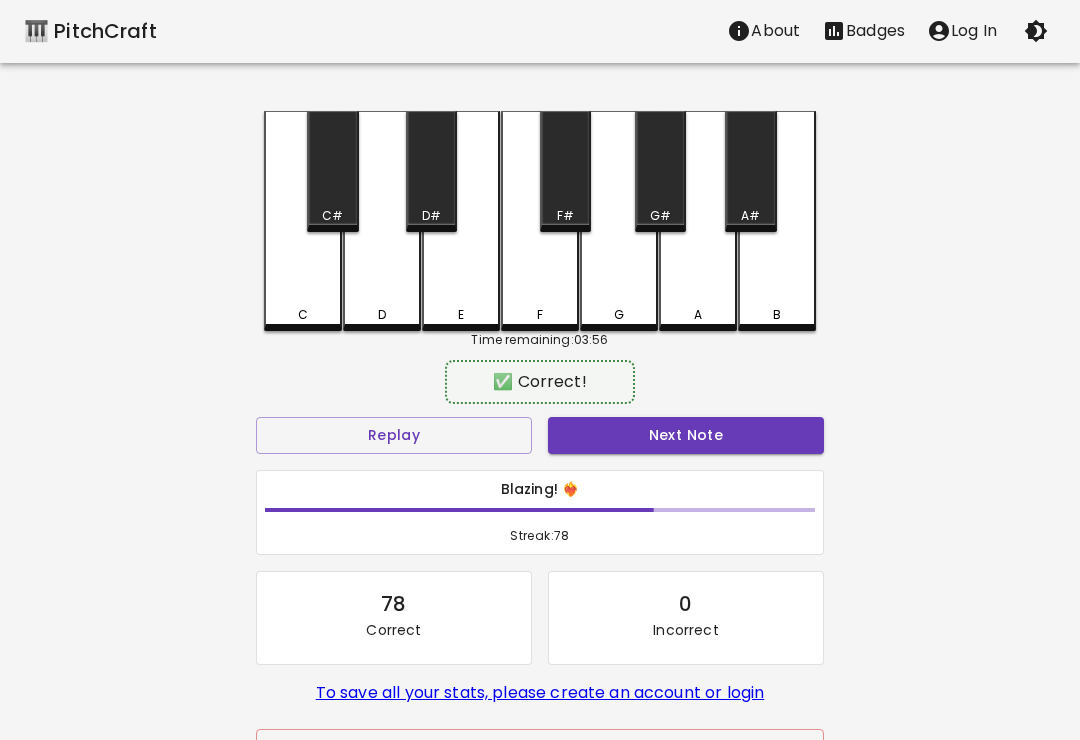 click on "Next Note" at bounding box center [686, 435] 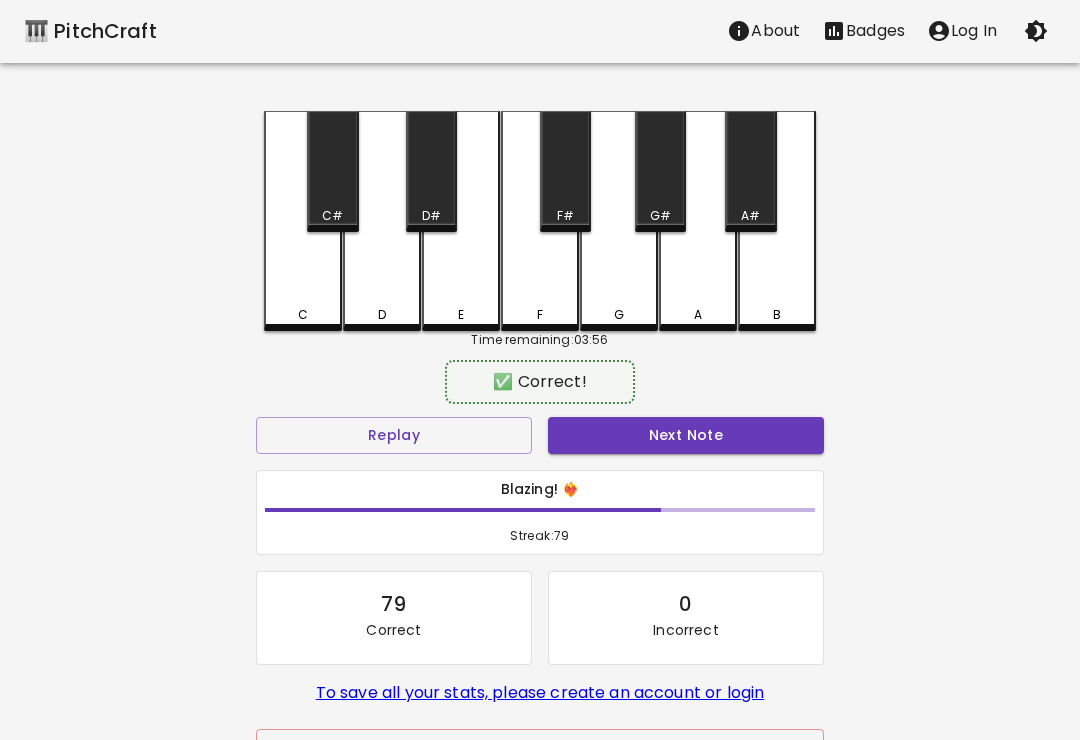 click on "Next Note" at bounding box center [686, 435] 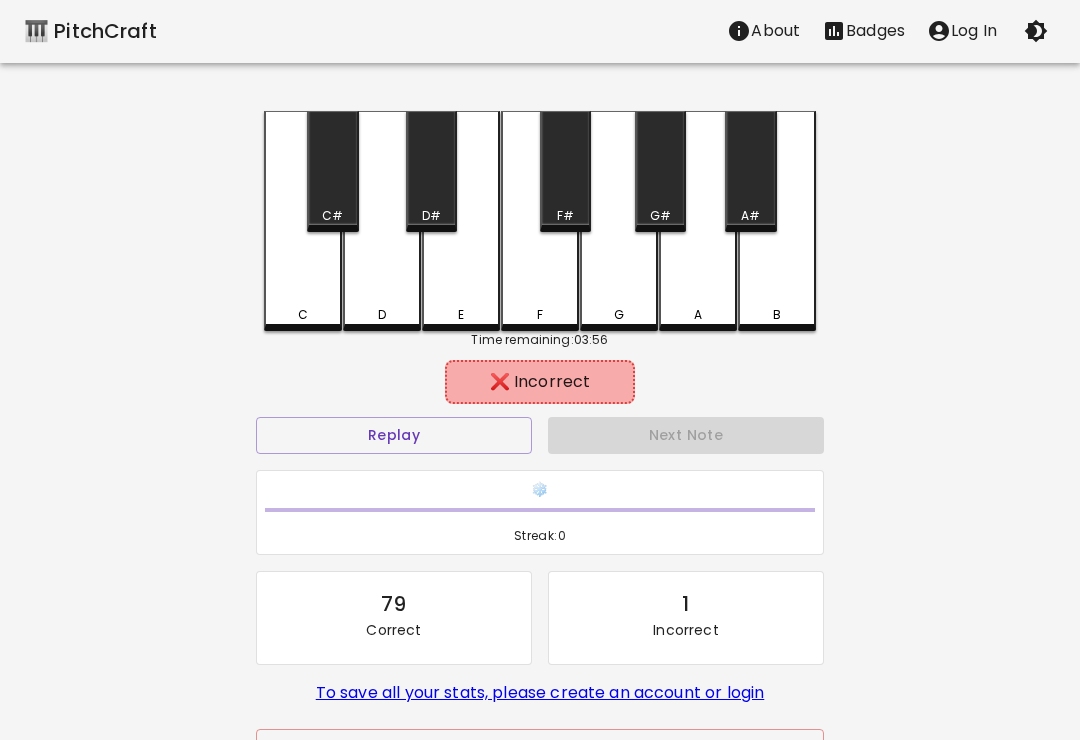 click on "Next Note" at bounding box center [686, 435] 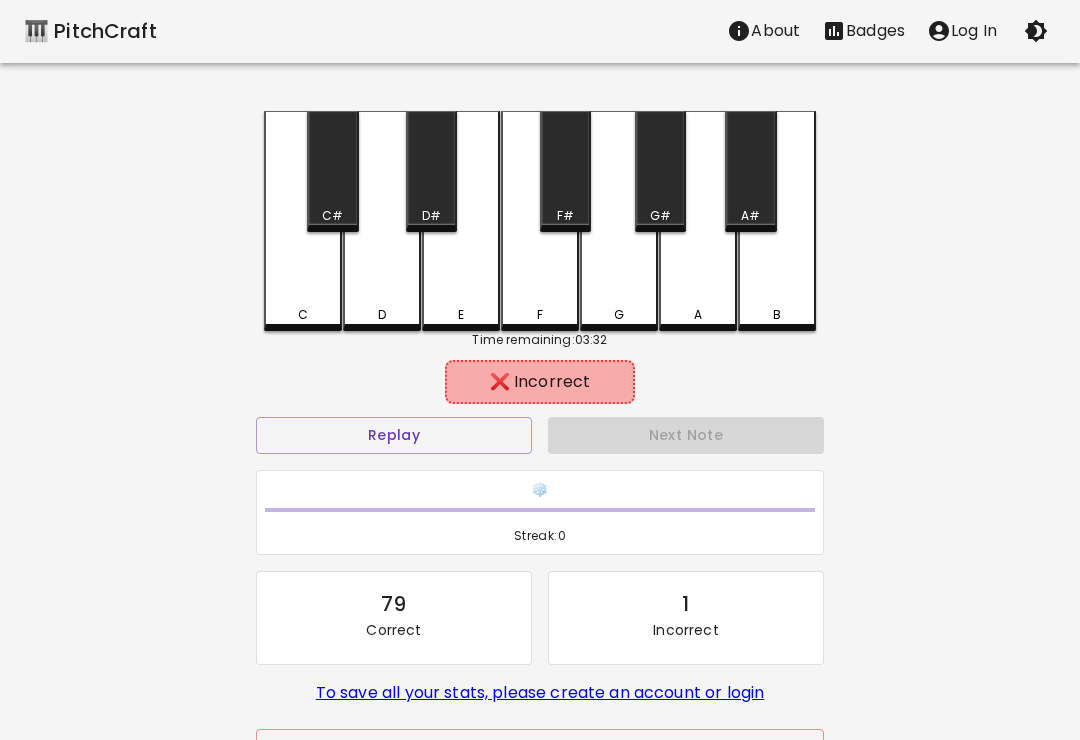click on "Replay" at bounding box center (394, 435) 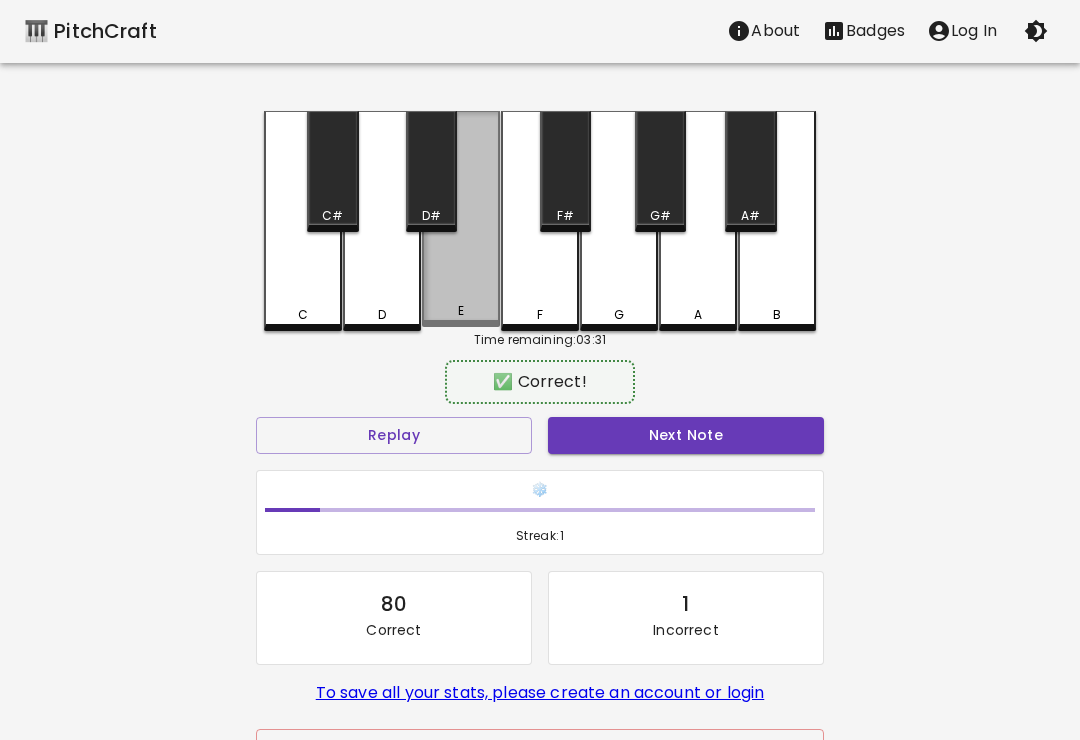click on "E" at bounding box center [461, 219] 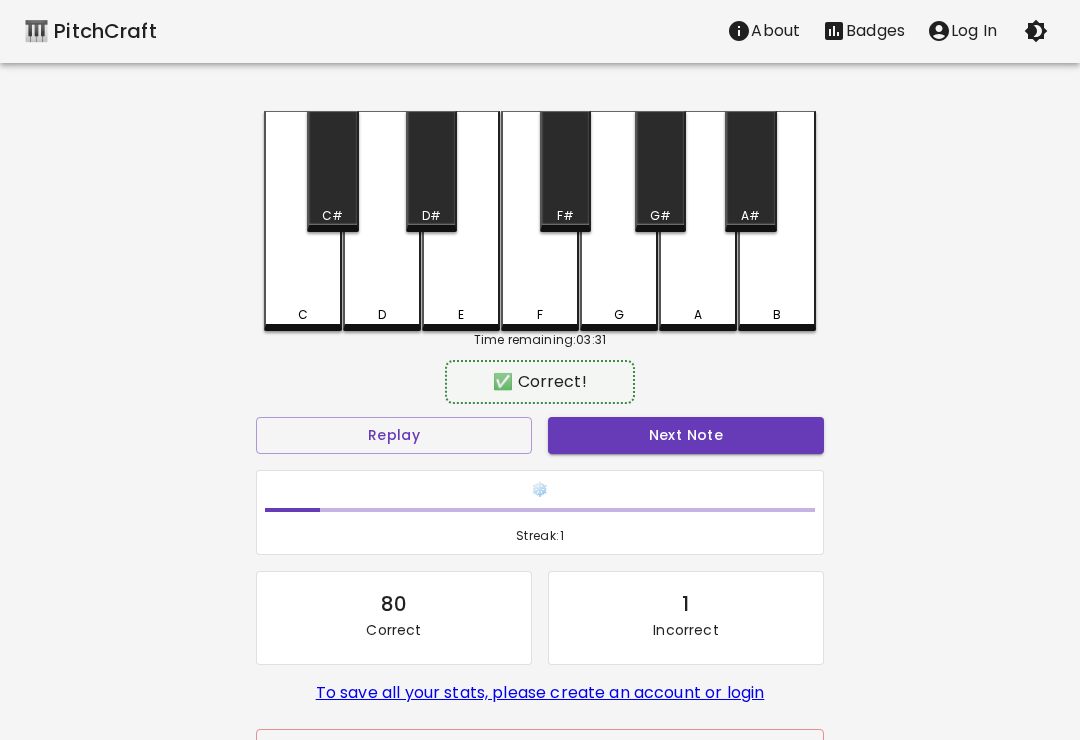 click on "Next Note" at bounding box center [686, 435] 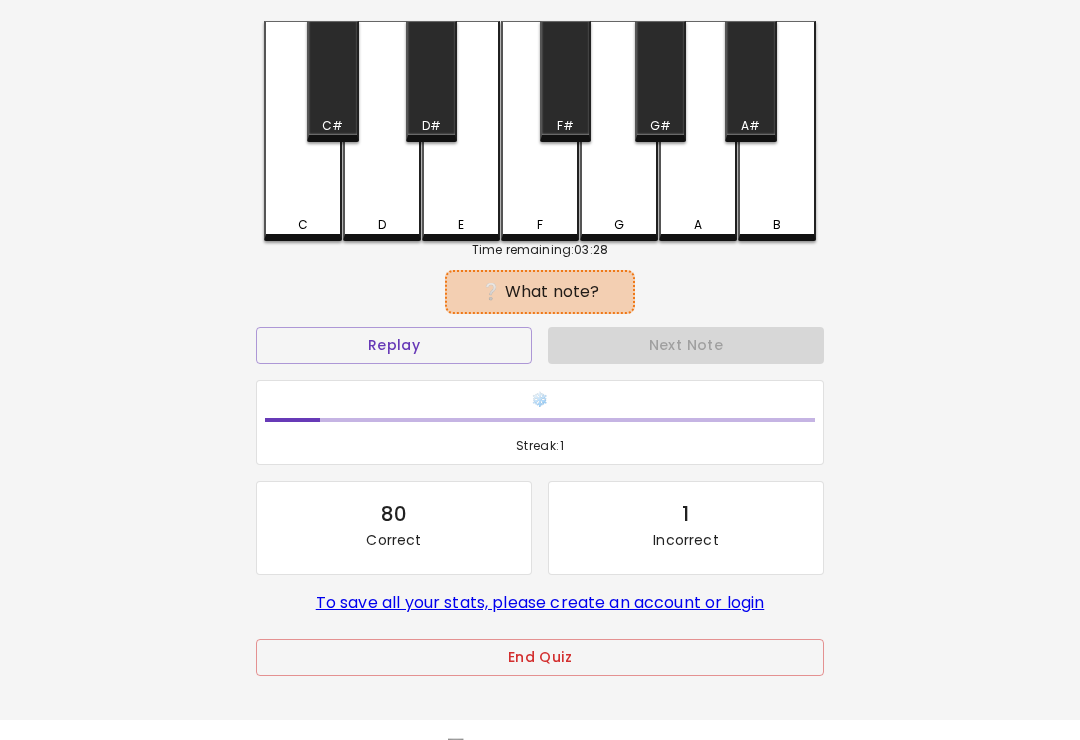 scroll, scrollTop: 91, scrollLeft: 0, axis: vertical 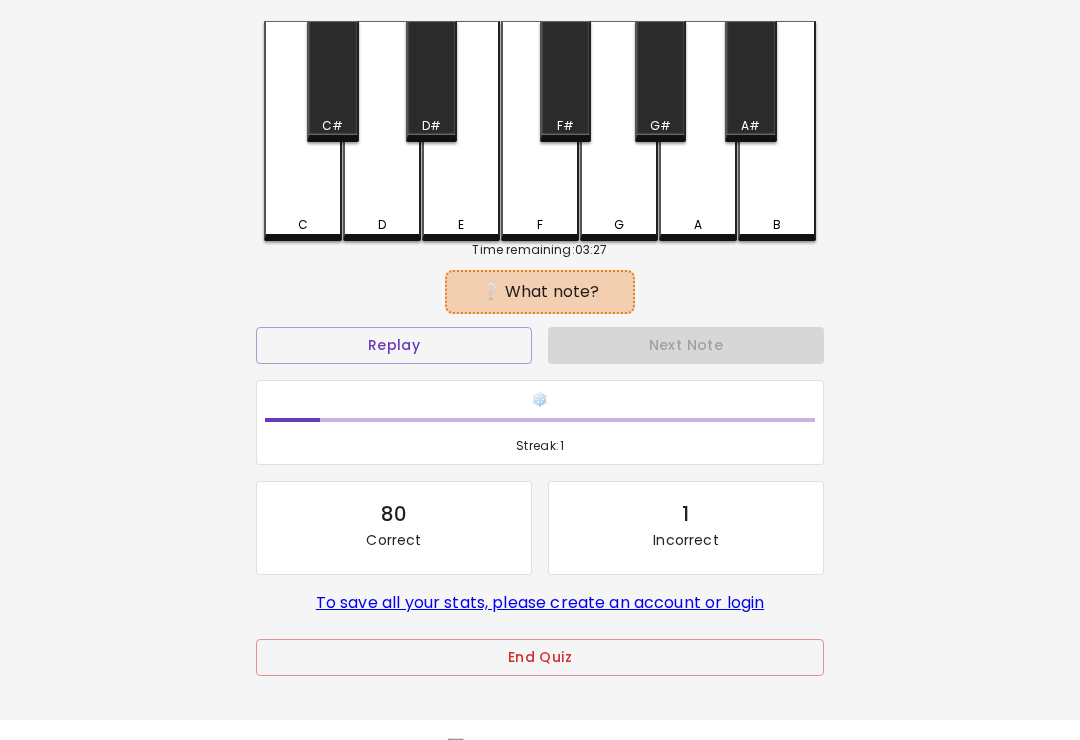 click on "End Quiz" at bounding box center (540, 657) 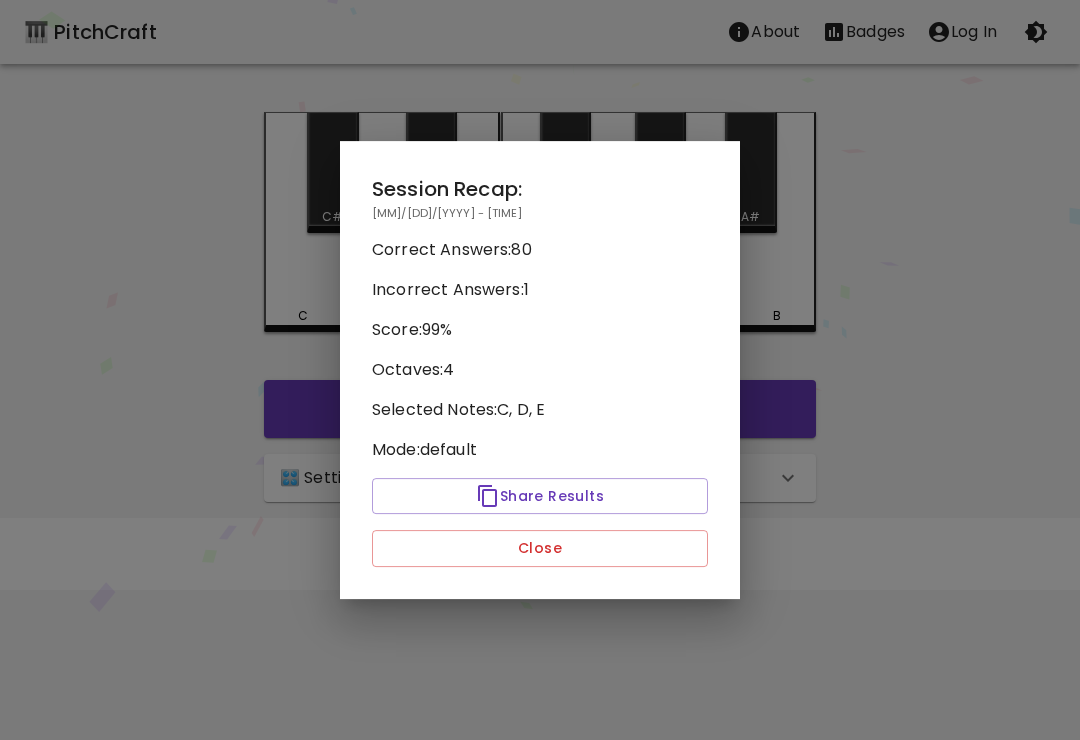 click on "Close" at bounding box center [540, 548] 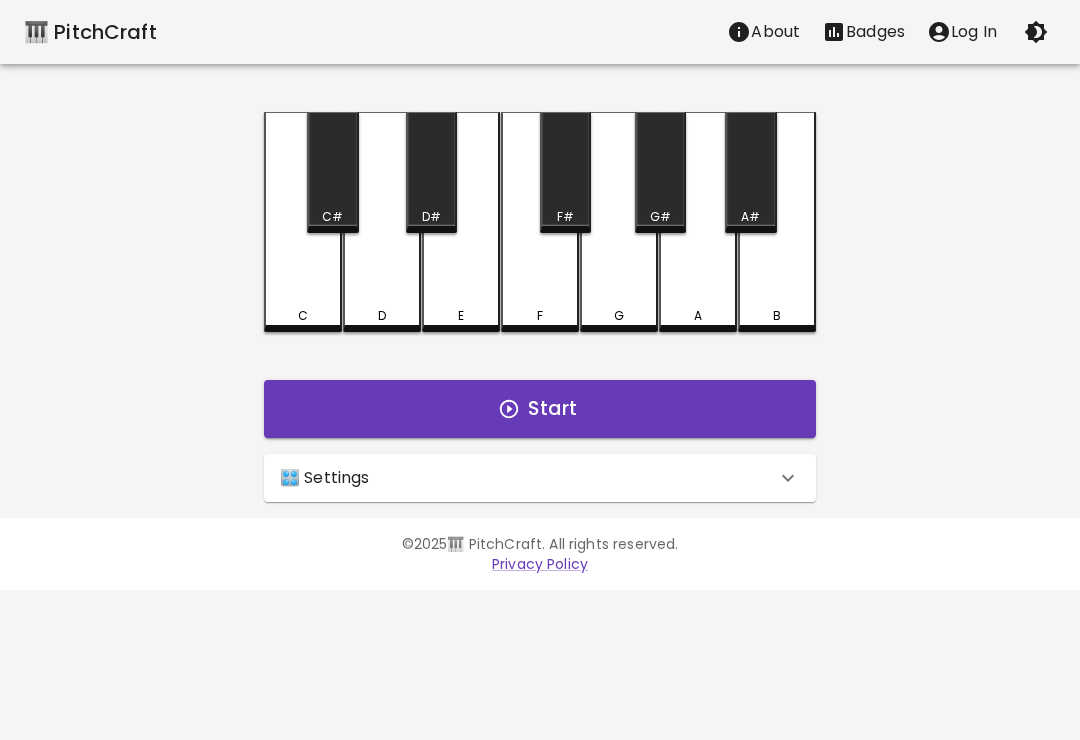 click 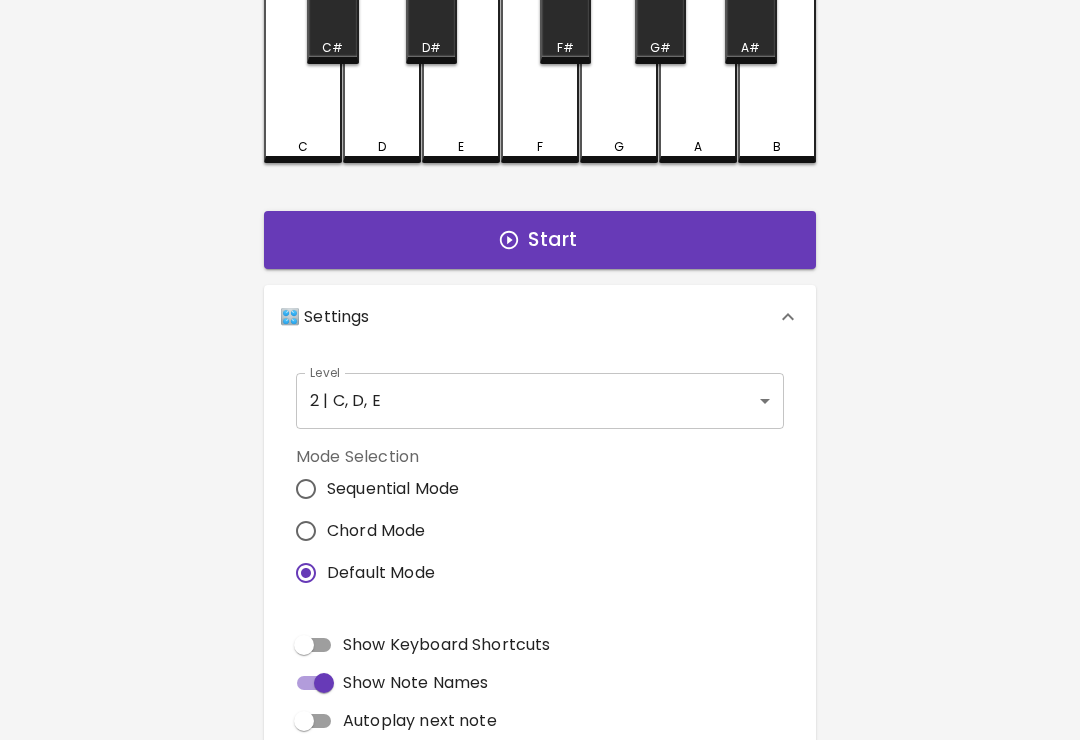 scroll, scrollTop: 173, scrollLeft: 0, axis: vertical 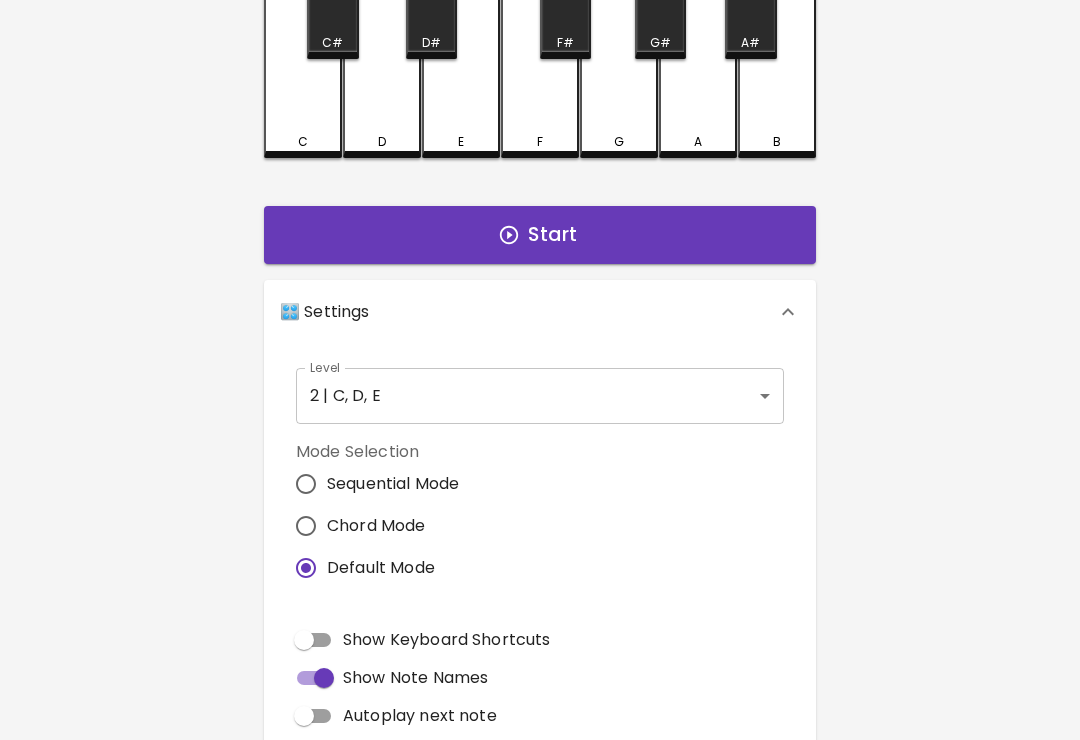 click on "Chord Mode" at bounding box center [372, 527] 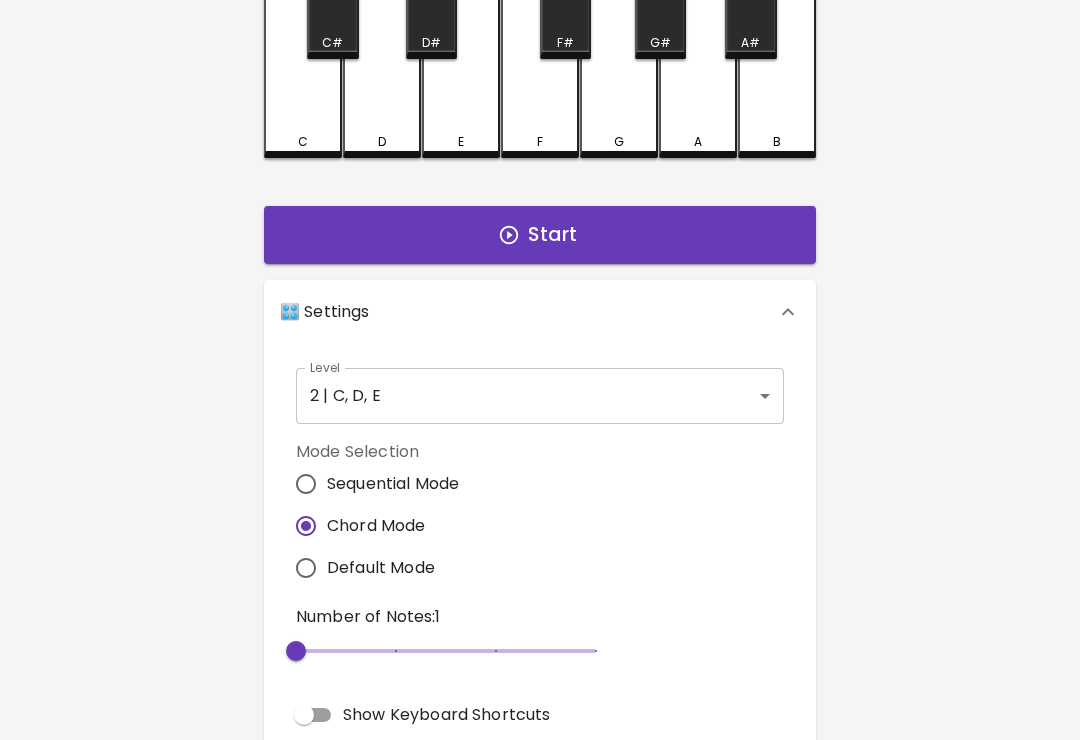 scroll, scrollTop: 174, scrollLeft: 0, axis: vertical 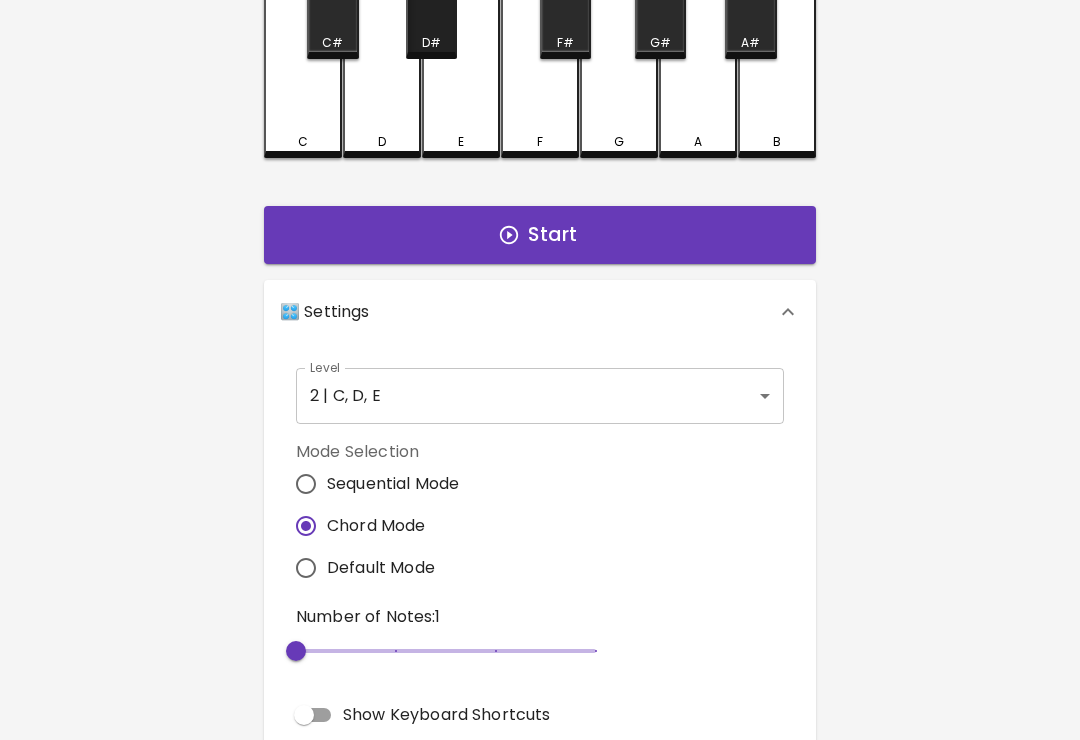 click on "D" at bounding box center (382, 48) 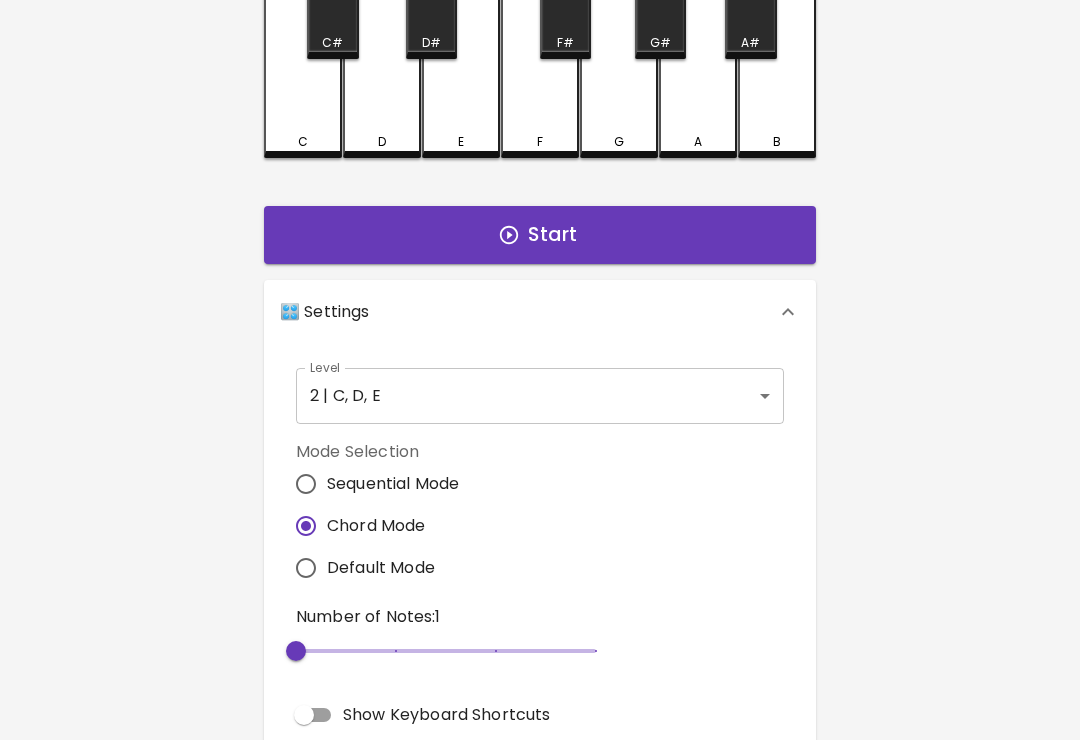 click on "D#" at bounding box center (431, 43) 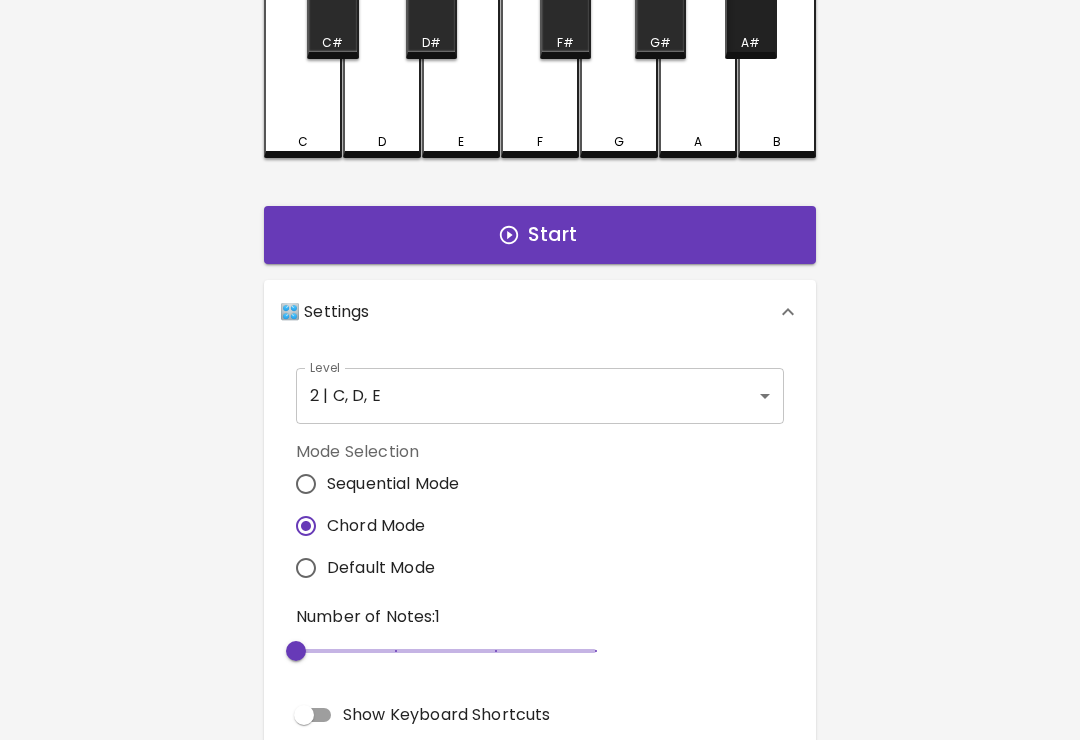 click on "A#" at bounding box center (750, 43) 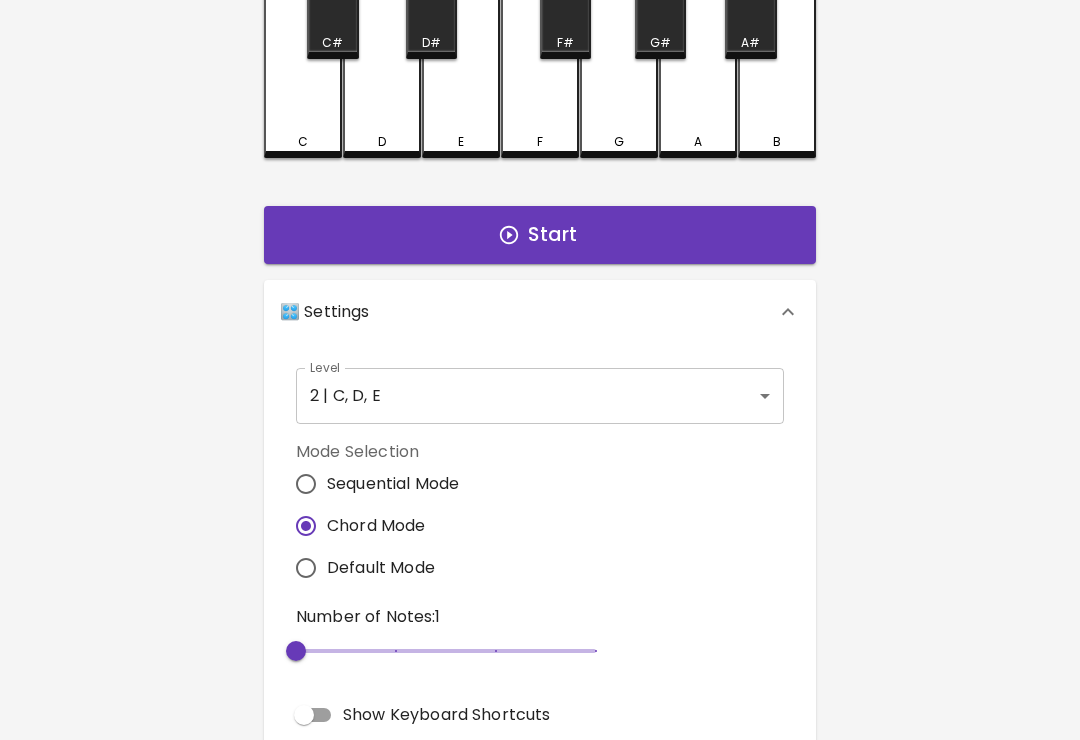 click on "Sequential Mode" at bounding box center (393, 484) 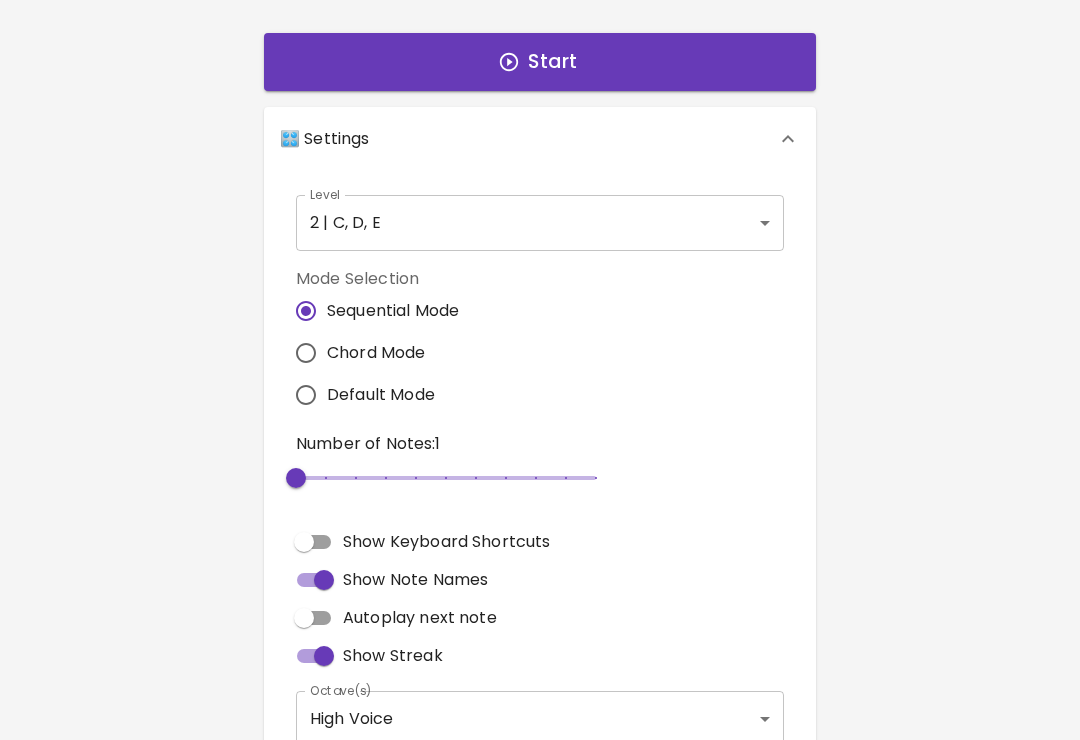 click on "Default Mode" at bounding box center (381, 396) 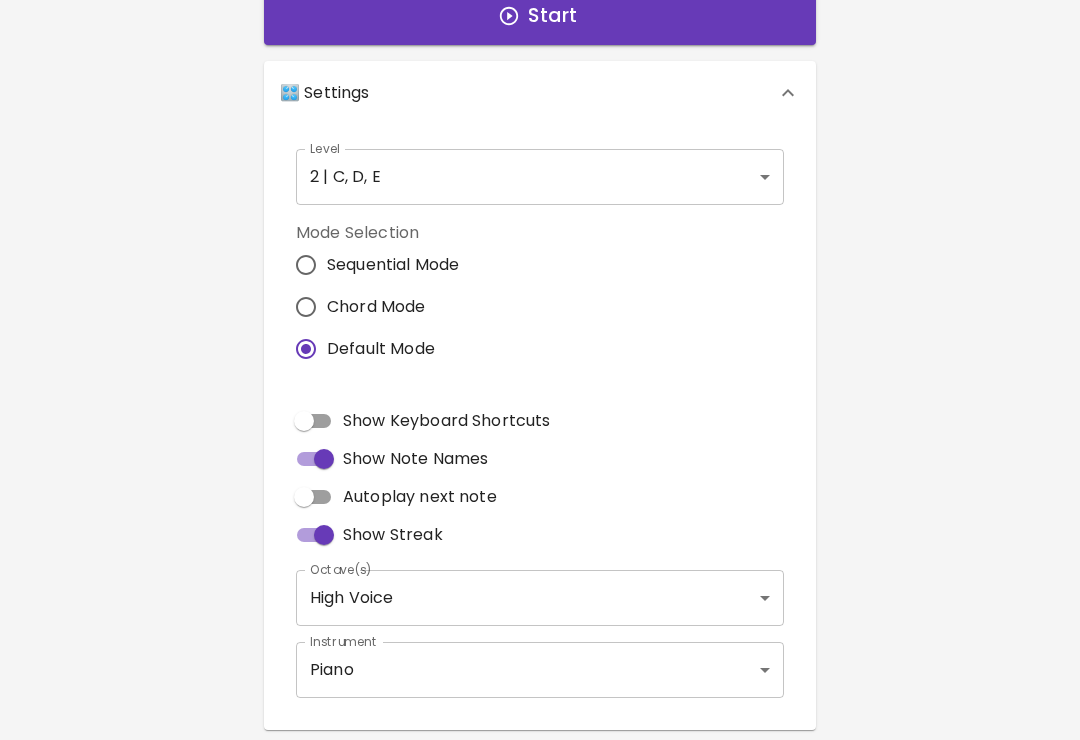 scroll, scrollTop: 439, scrollLeft: 0, axis: vertical 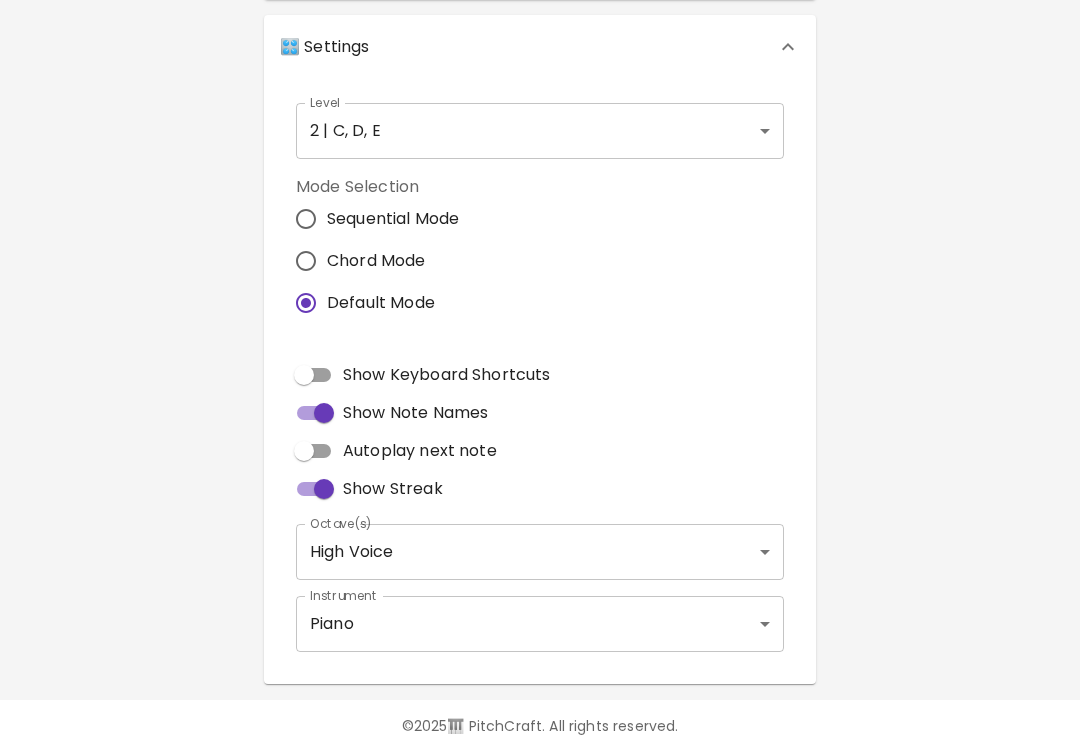 click on "🎹 PitchCraft About Badges   Log In C C# D D# E F F# G G# A A# B Start 🎛️ Settings Level 2 | C, D, E 3 Level Mode Selection Sequential Mode Chord Mode Default Mode Show Keyboard Shortcuts Show Note Names Autoplay next note Show Streak Octave(s) High Voice 4 Octave Instrument Piano acoustic_grand_piano Instrument ©  [YEAR]  🎹 PitchCraft. All rights reserved. Privacy Policy About Badges Sign In Profile My account" at bounding box center [540, 166] 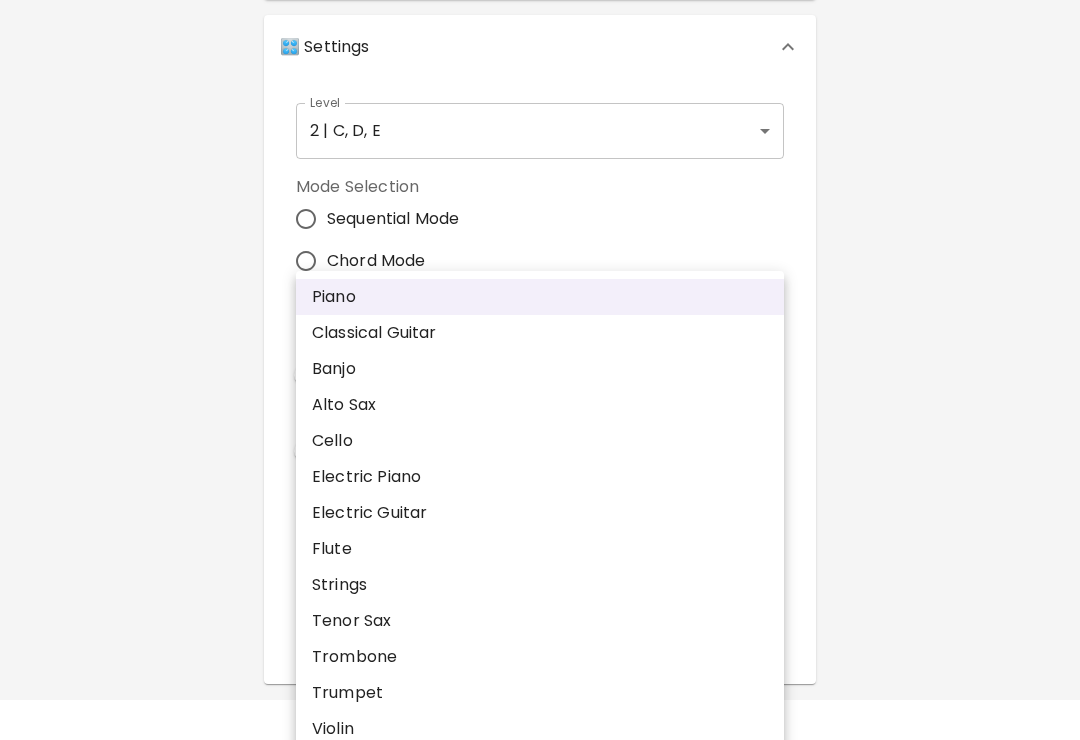 click on "Classical Guitar" at bounding box center (540, 333) 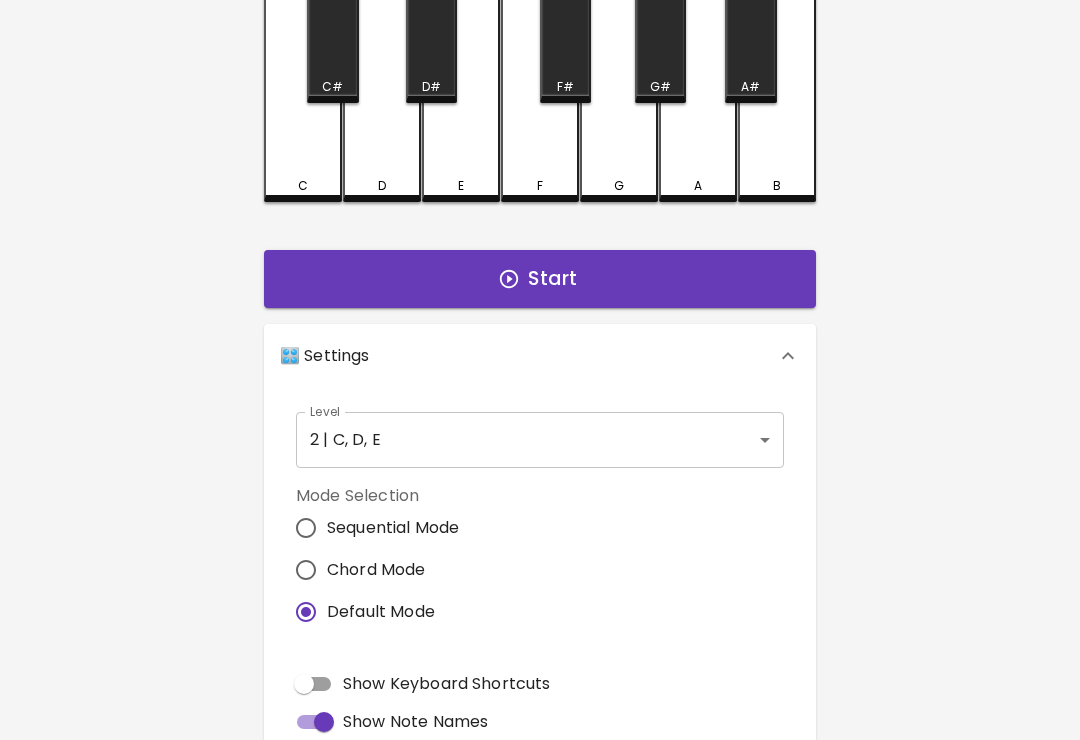 scroll, scrollTop: 0, scrollLeft: 0, axis: both 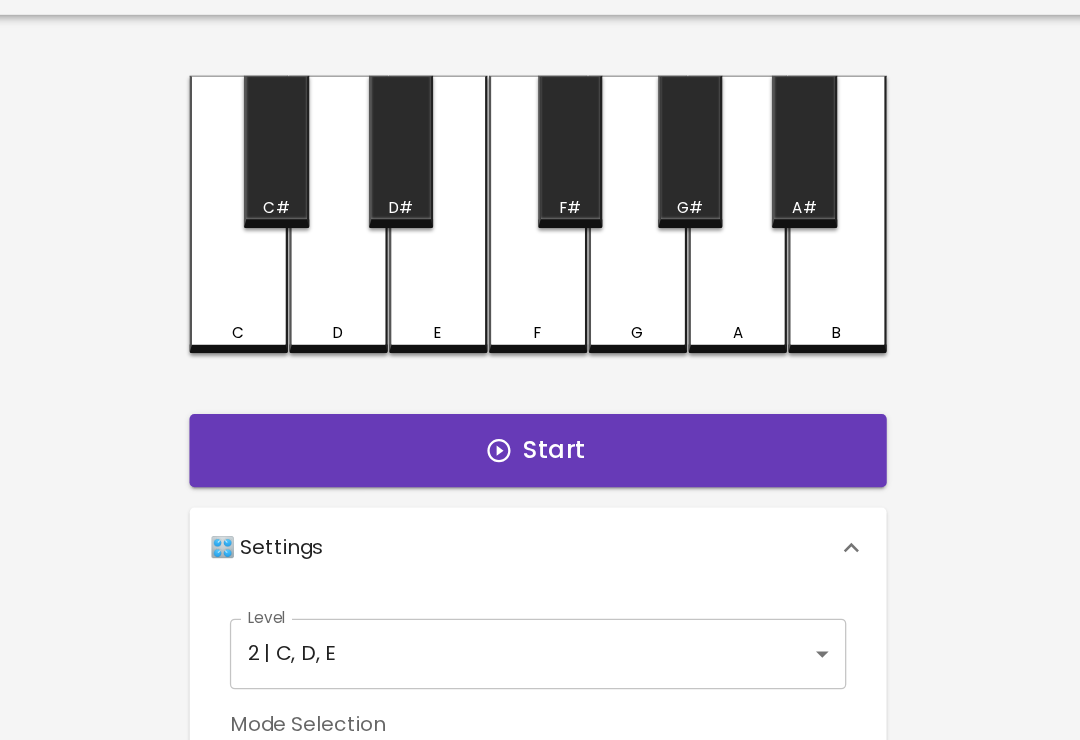 click on "G" at bounding box center (619, 222) 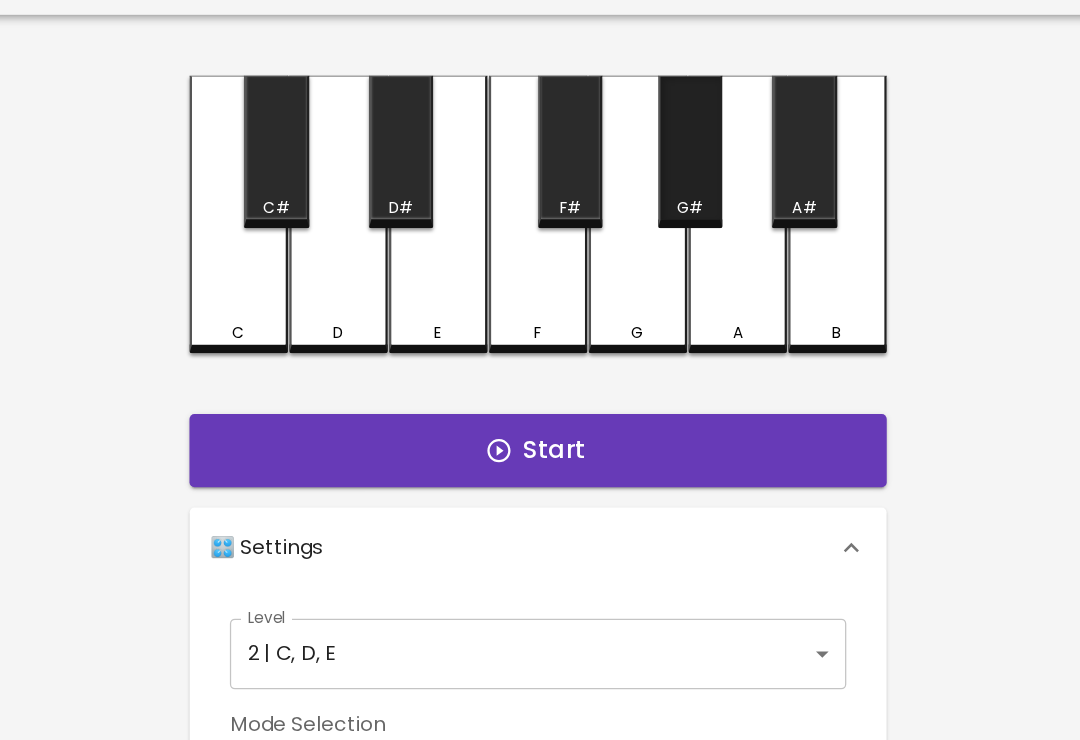 click on "G#" at bounding box center (660, 172) 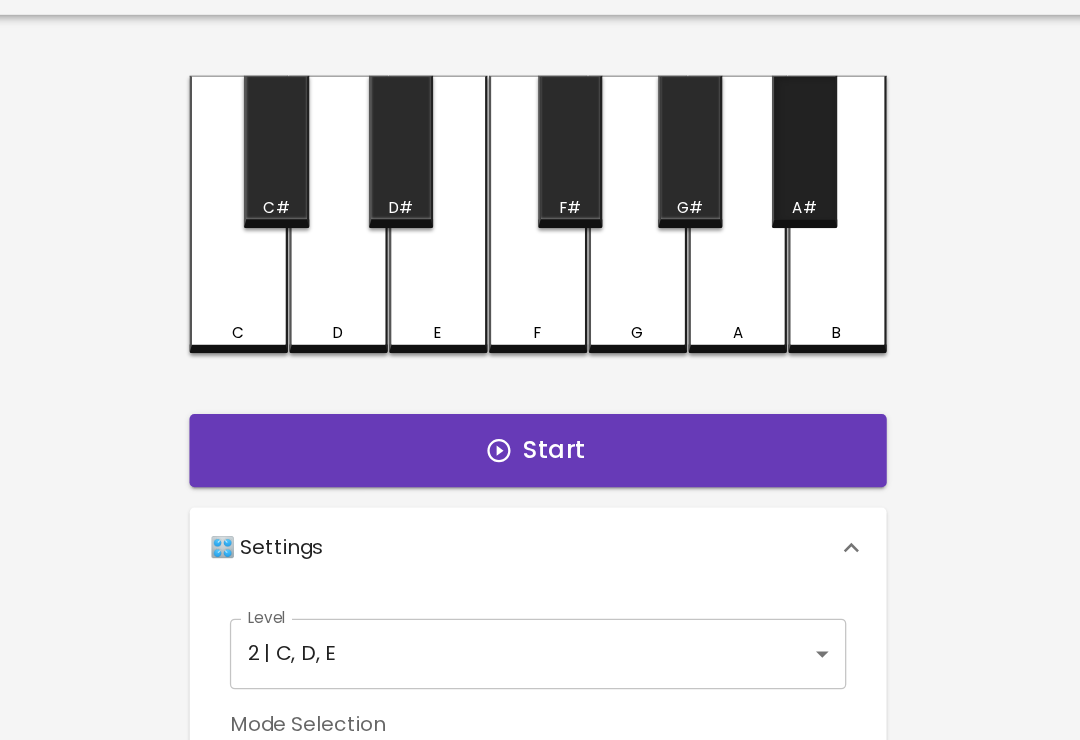 click on "A#" at bounding box center [750, 172] 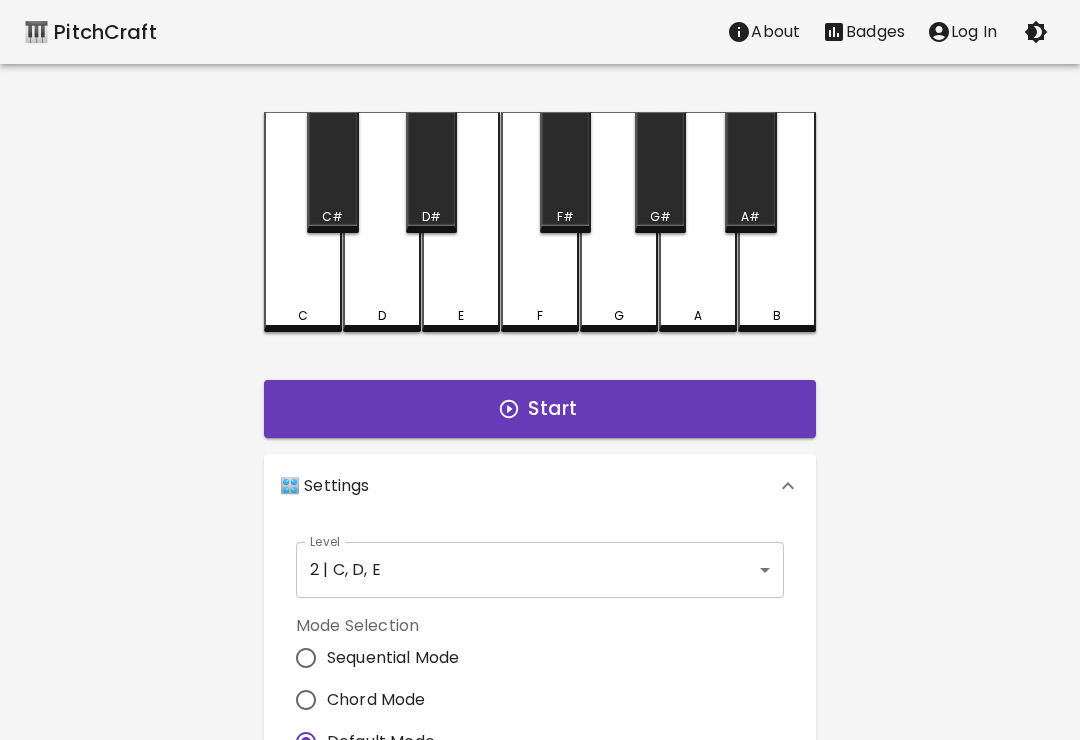 scroll, scrollTop: 5, scrollLeft: 0, axis: vertical 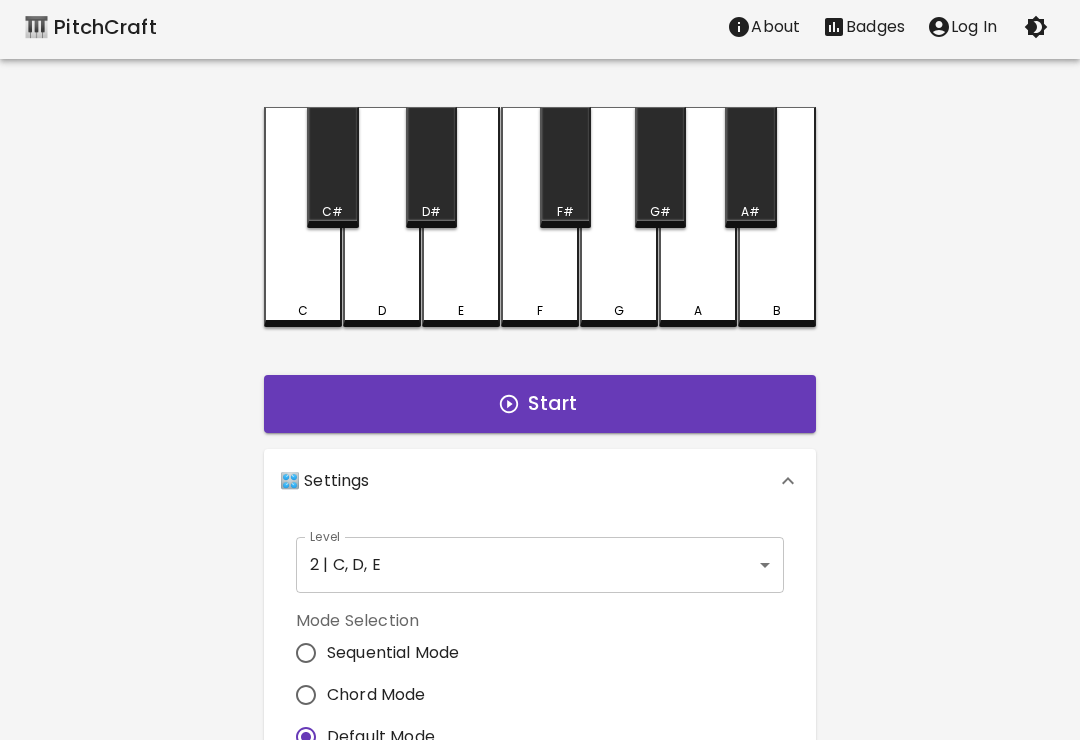 click on "E" at bounding box center (461, 217) 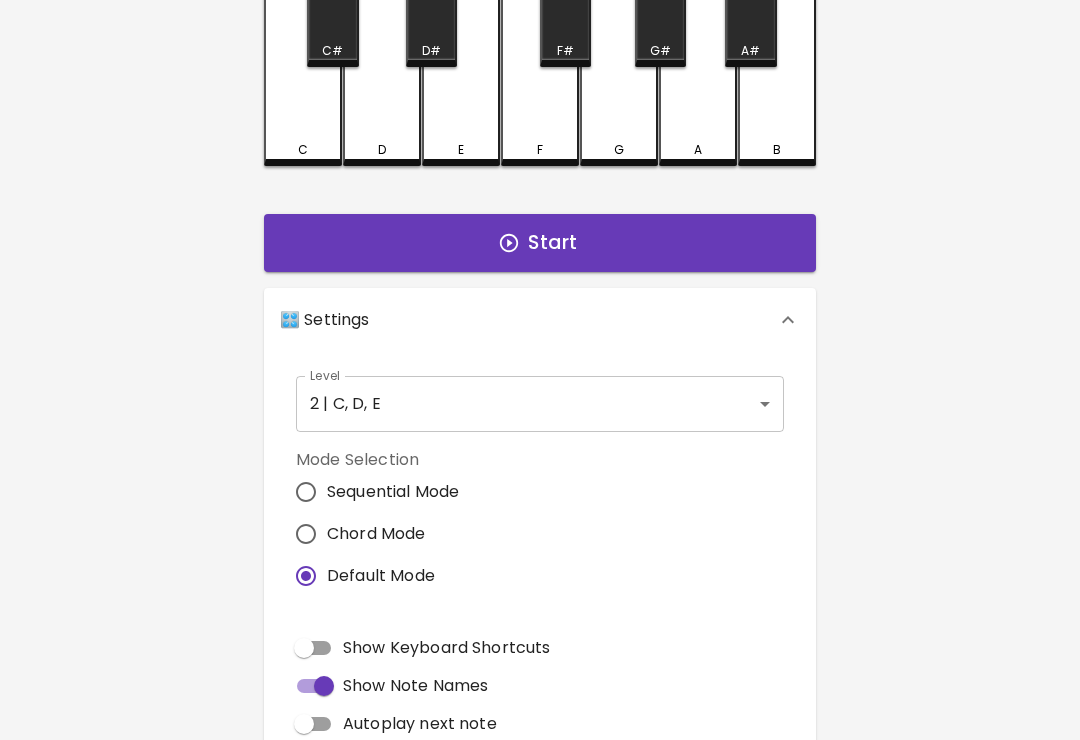 scroll, scrollTop: 160, scrollLeft: 0, axis: vertical 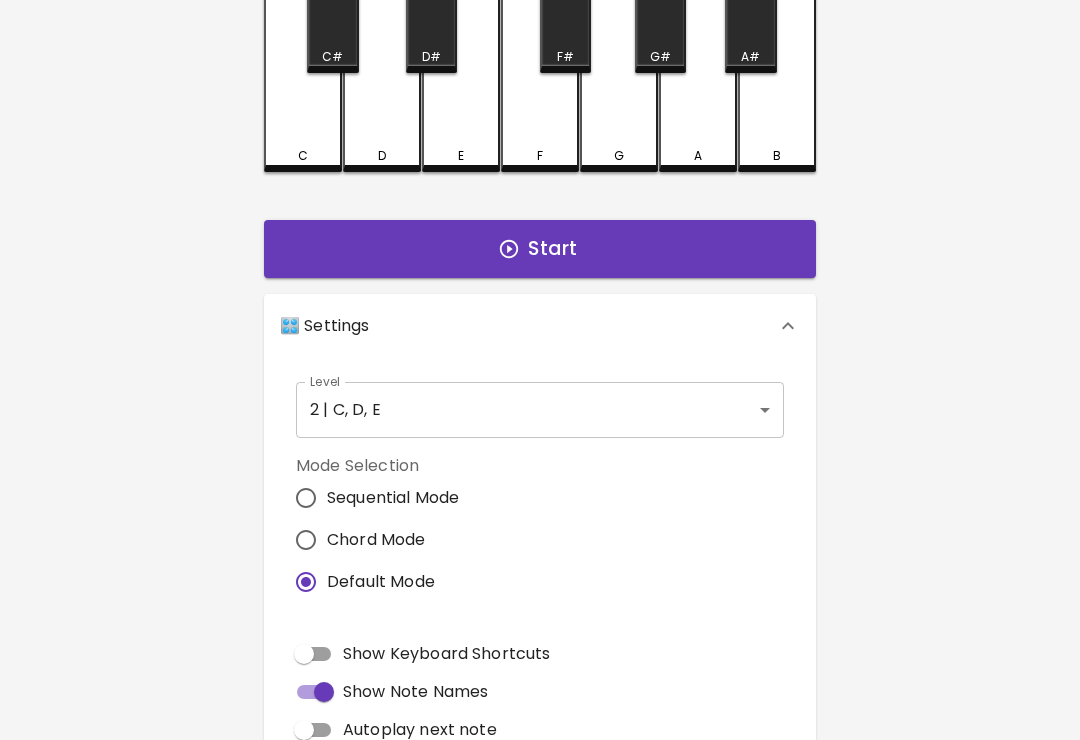 click on "C" at bounding box center [303, 62] 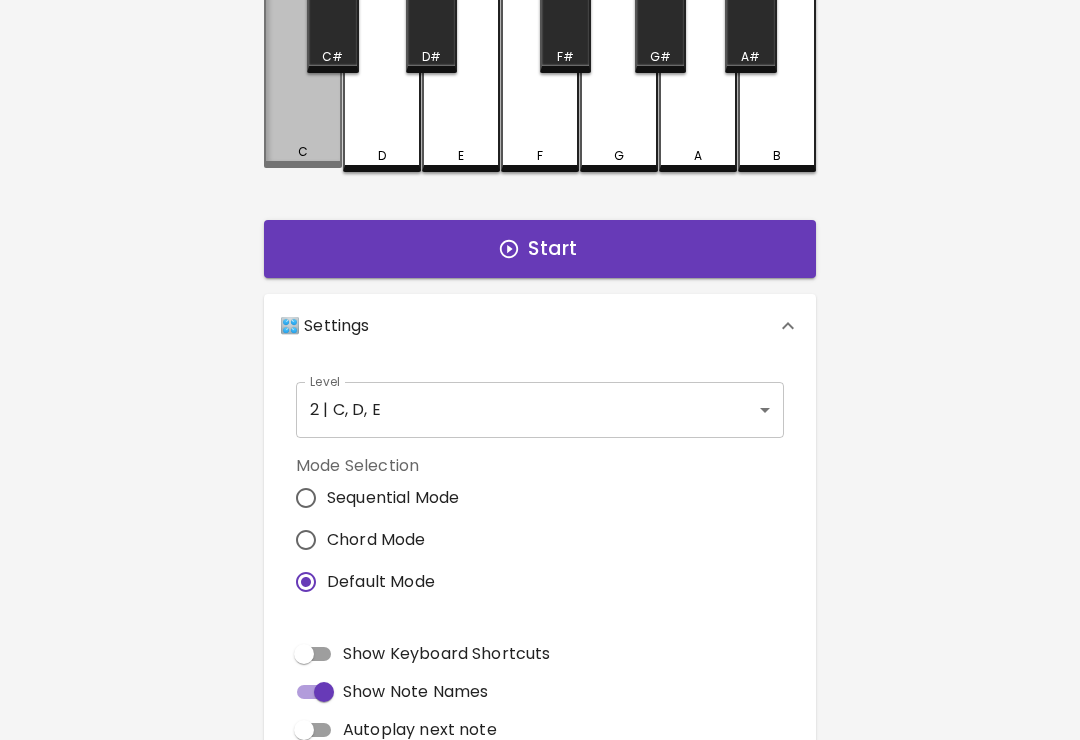 click on "C" at bounding box center (303, 60) 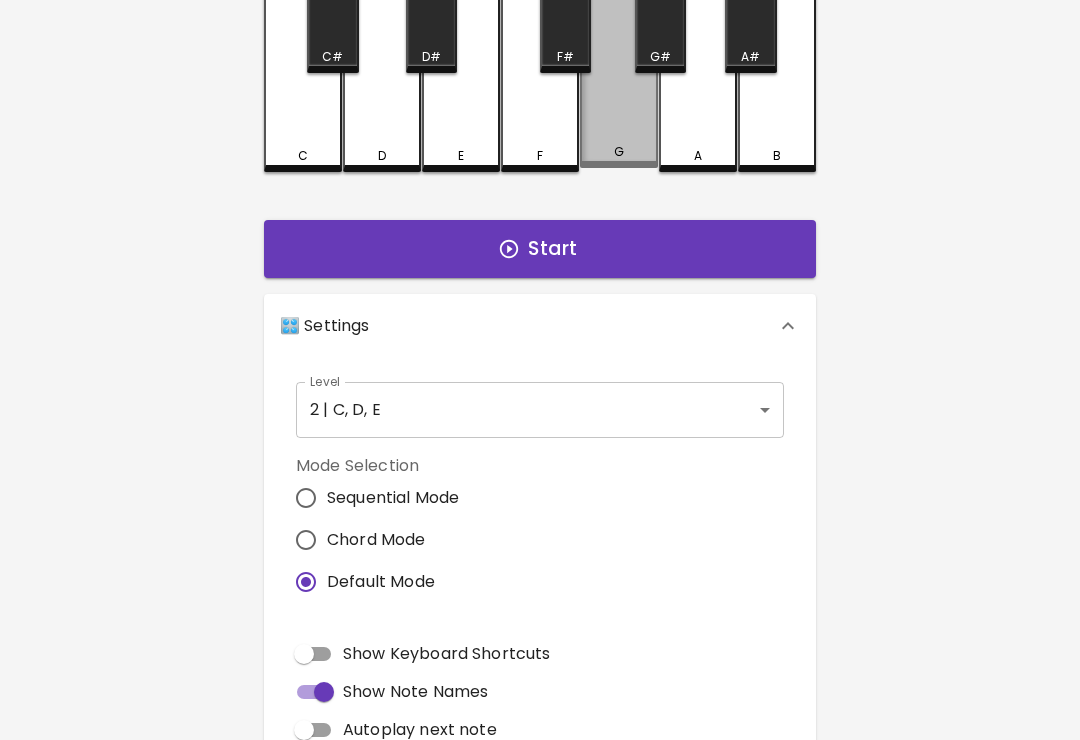 click on "G" at bounding box center [619, 152] 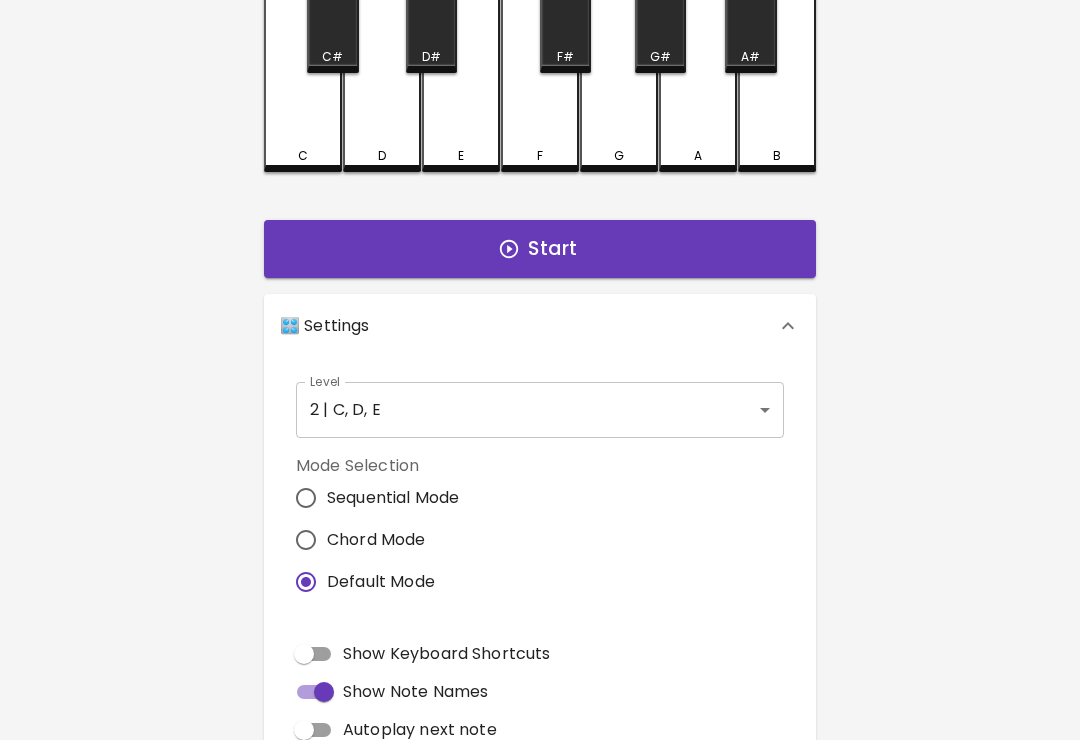 click on "G" at bounding box center (619, 156) 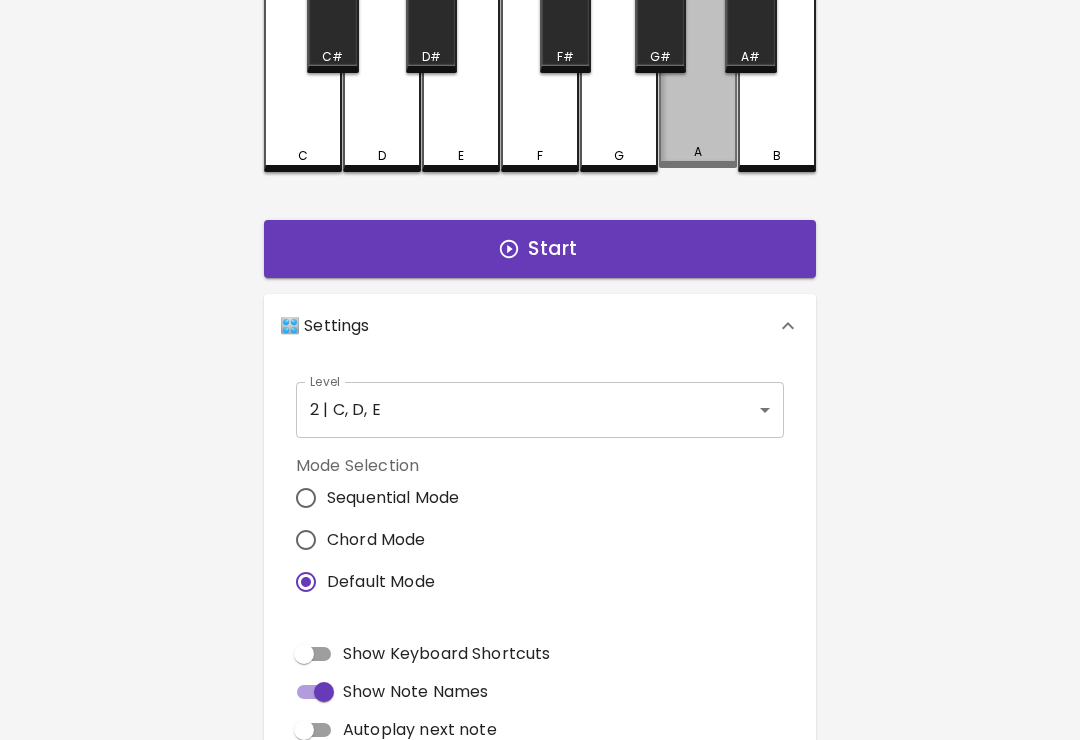 click on "A" at bounding box center [698, 60] 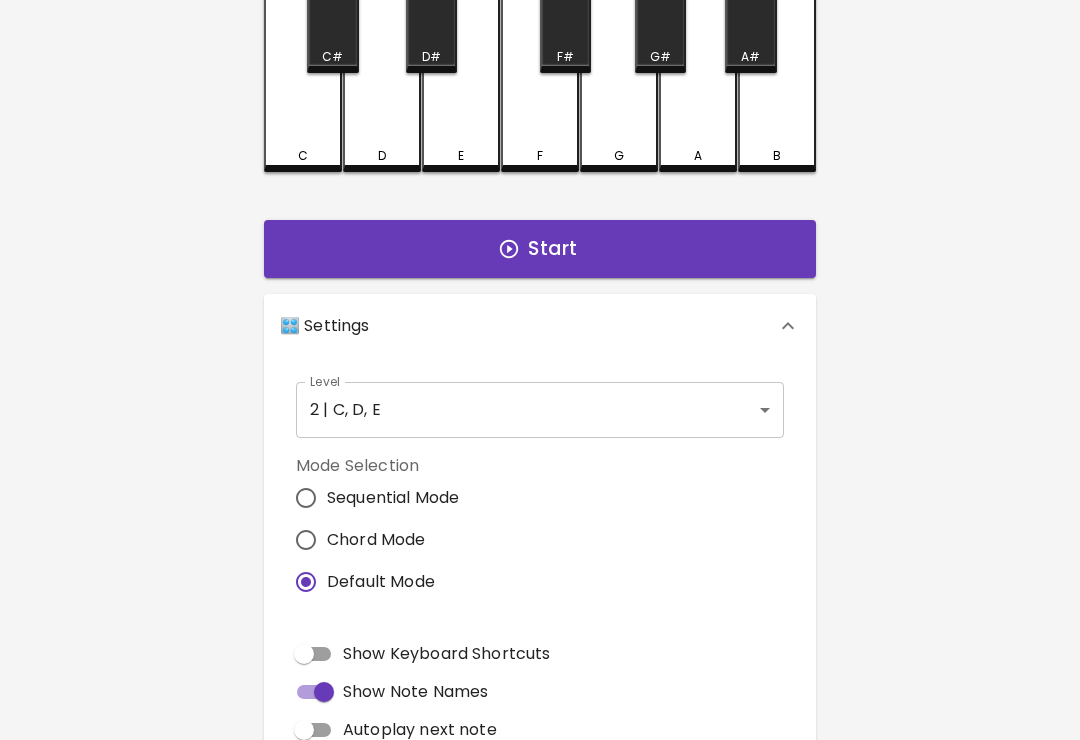 click on "A" at bounding box center [698, 62] 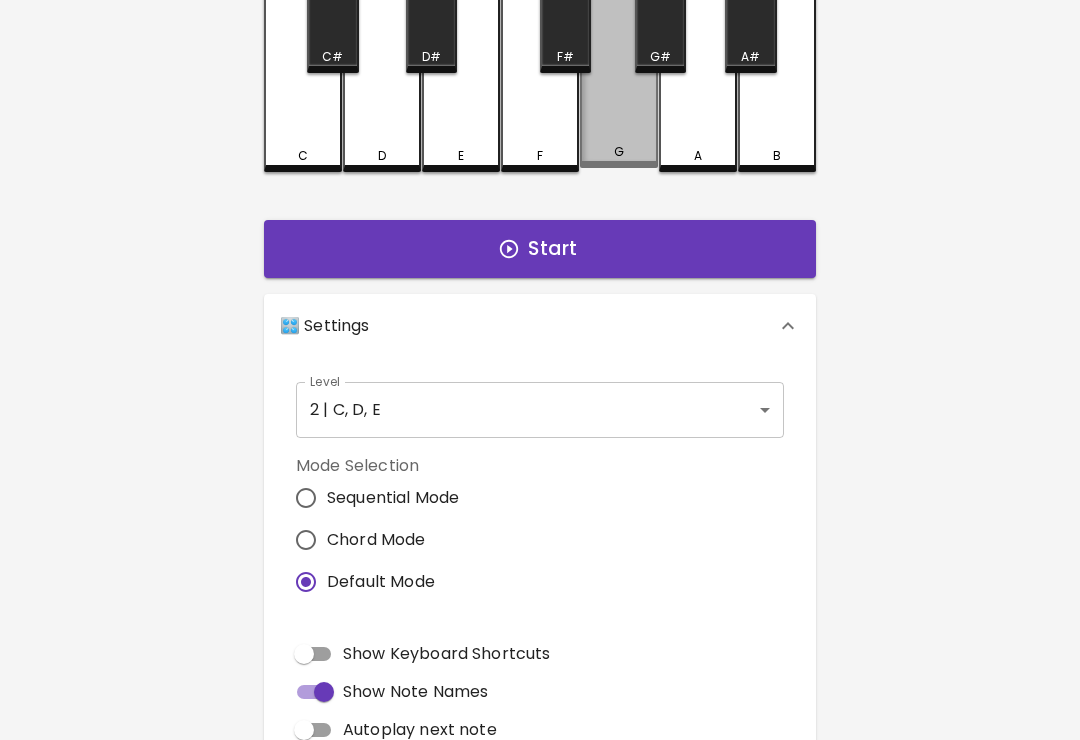 click on "G" at bounding box center [619, 60] 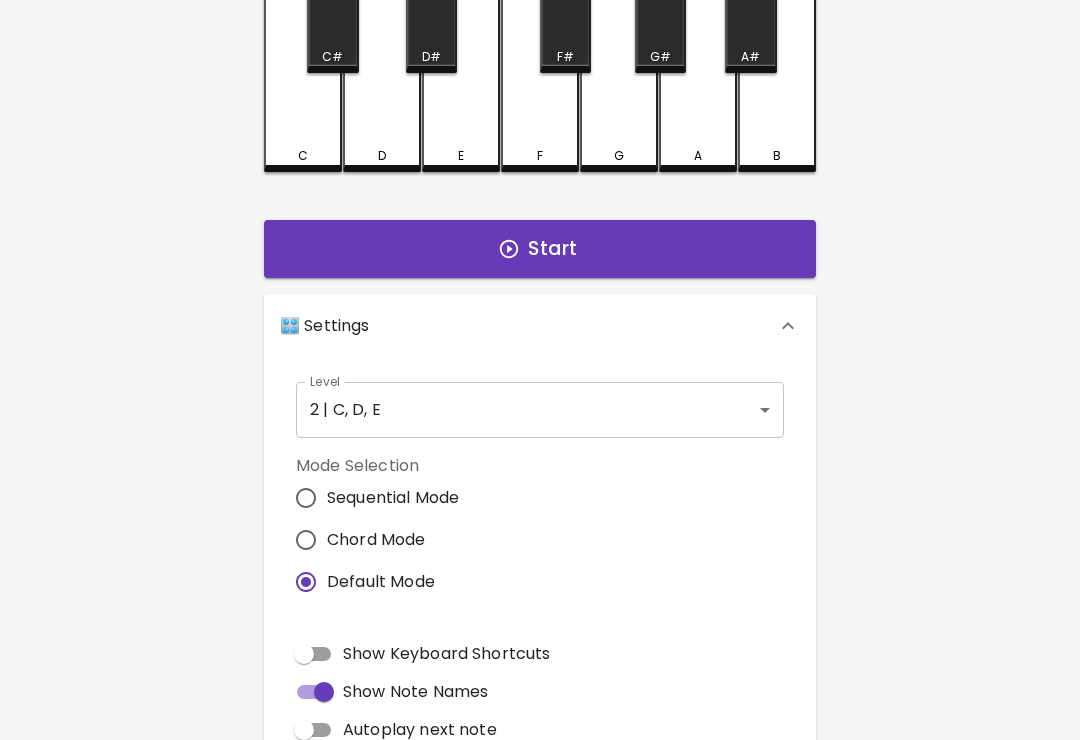 click on "D" at bounding box center (382, 62) 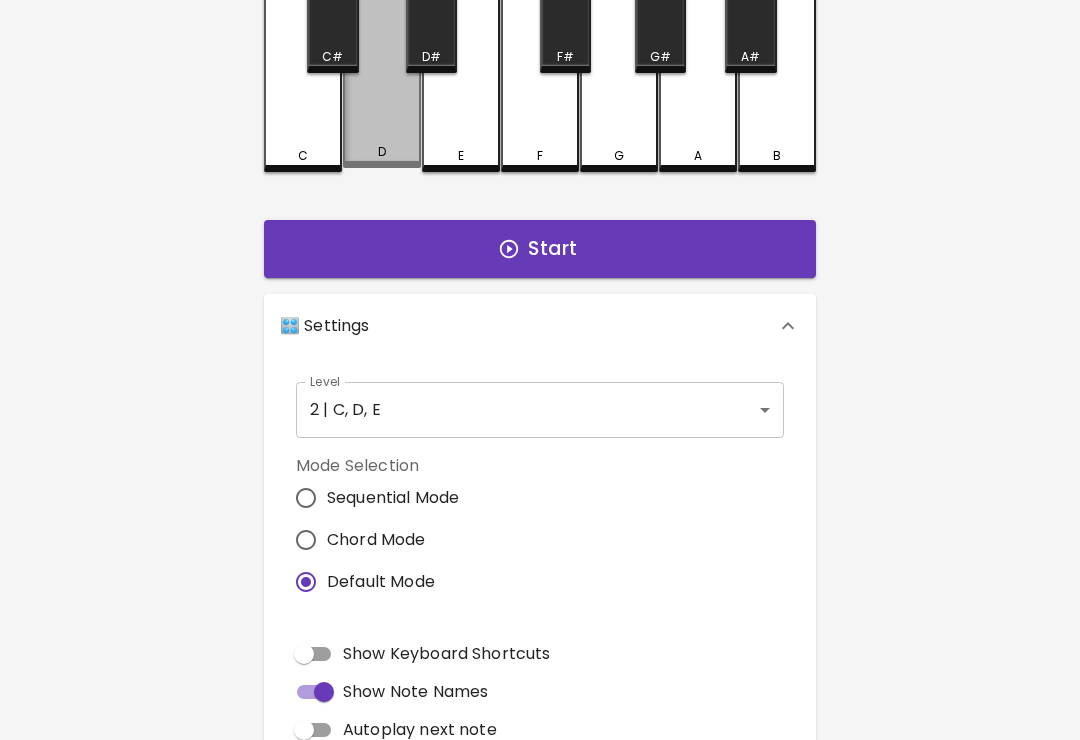 click on "D" at bounding box center (382, 60) 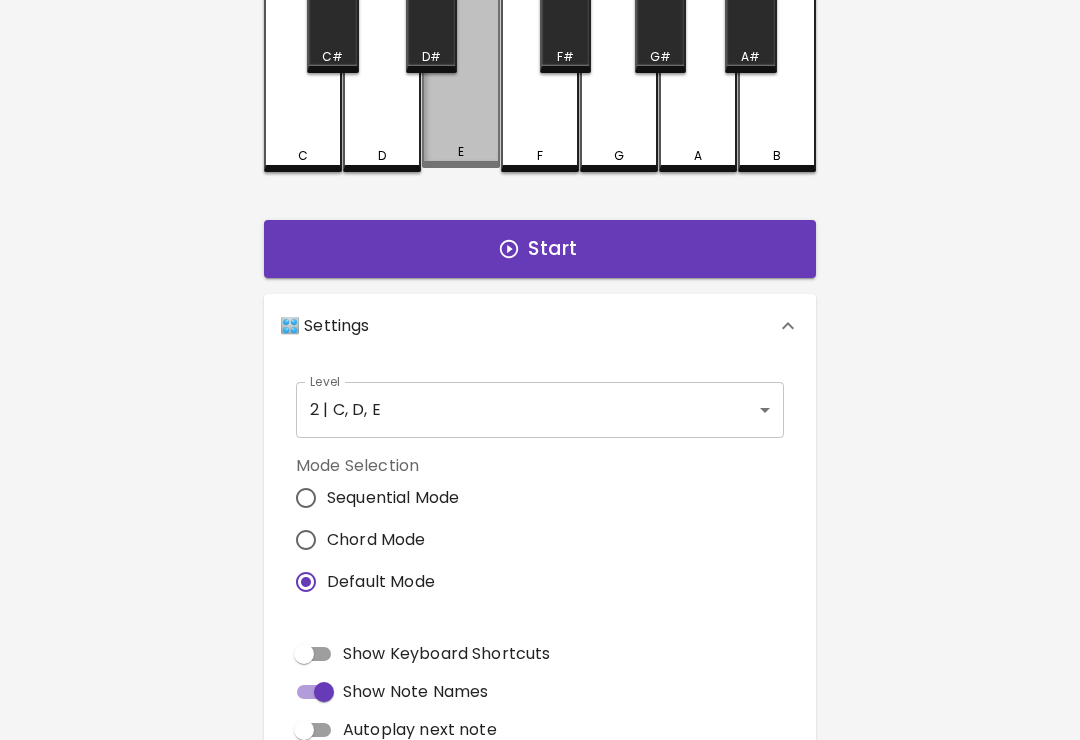 click on "E" at bounding box center [461, 60] 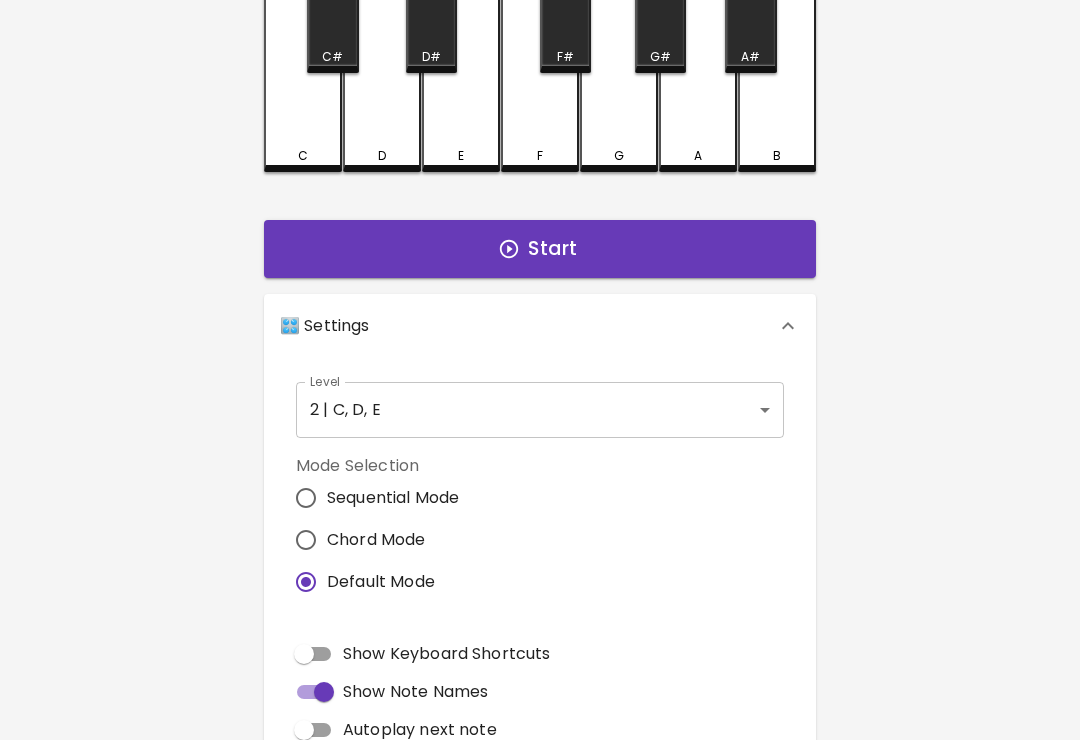click on "F" at bounding box center (540, 62) 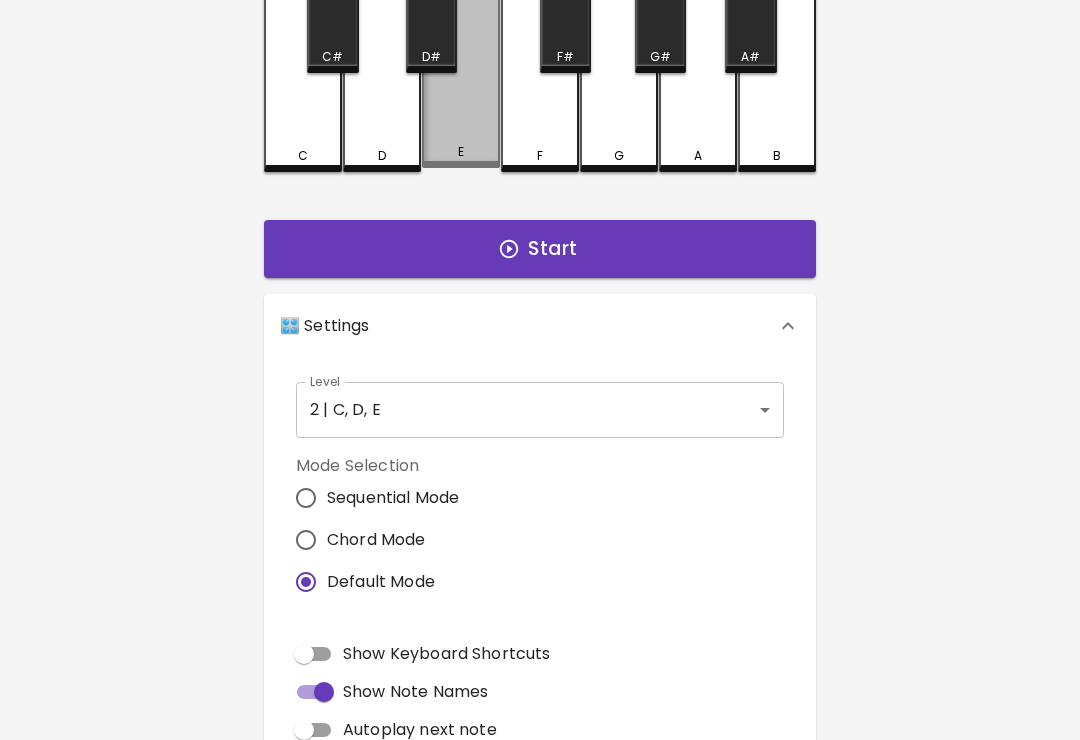 click on "E" at bounding box center (461, 60) 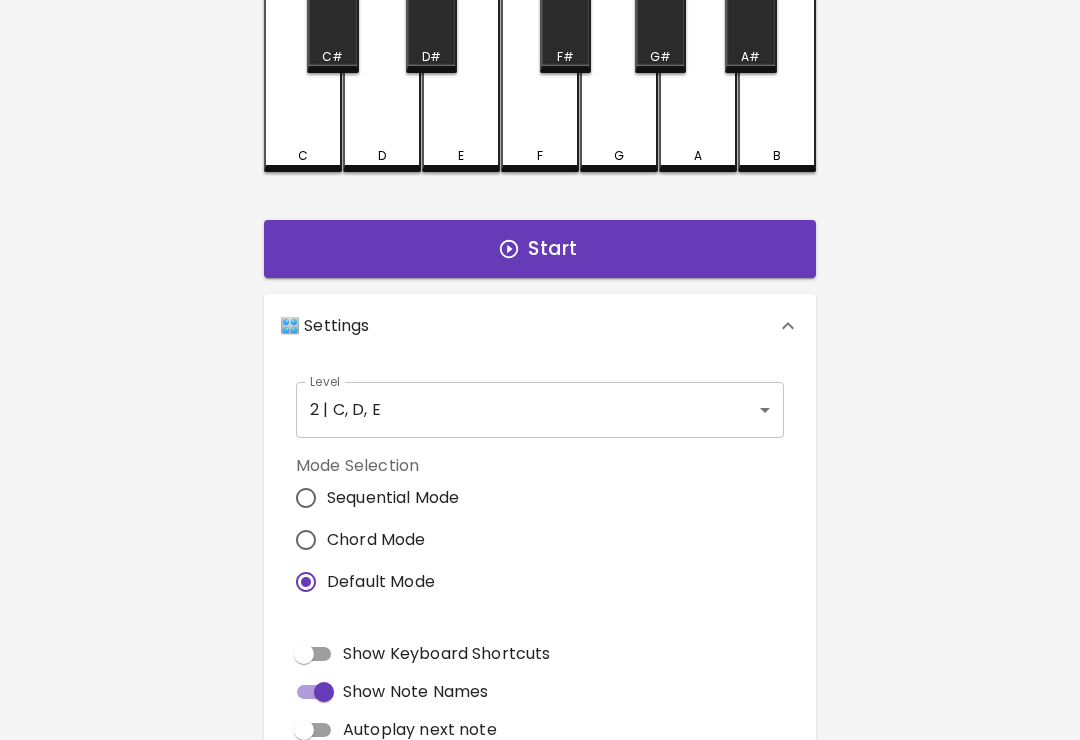 click on "F" at bounding box center (540, 62) 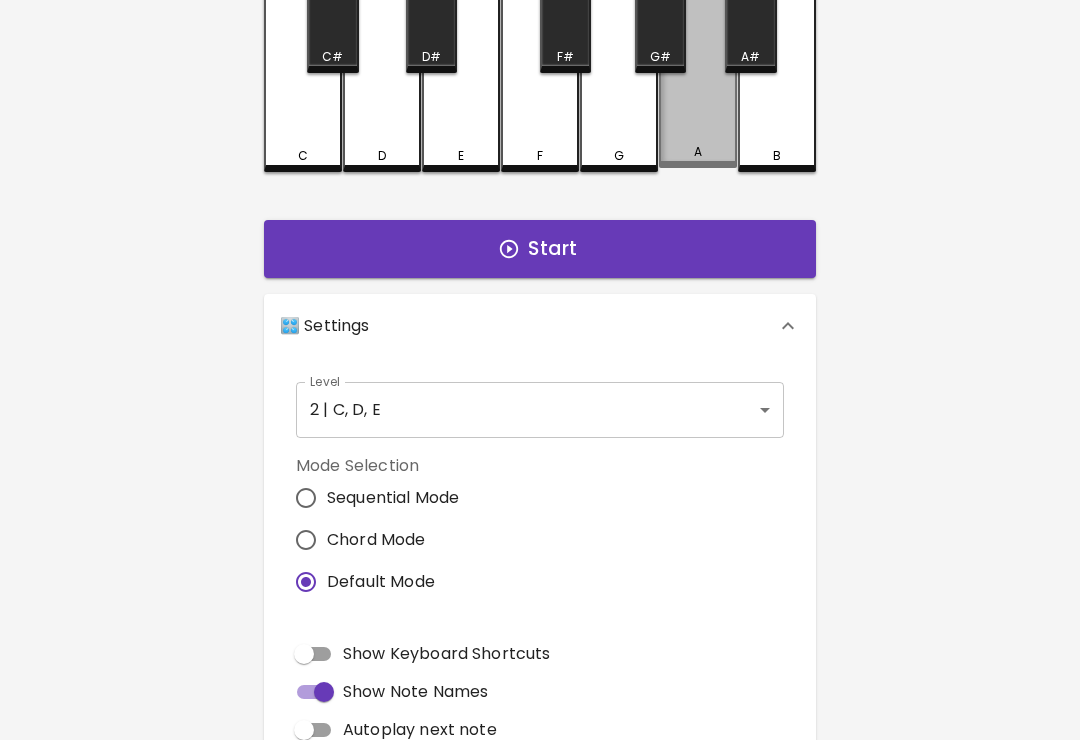 click on "A" at bounding box center (698, 152) 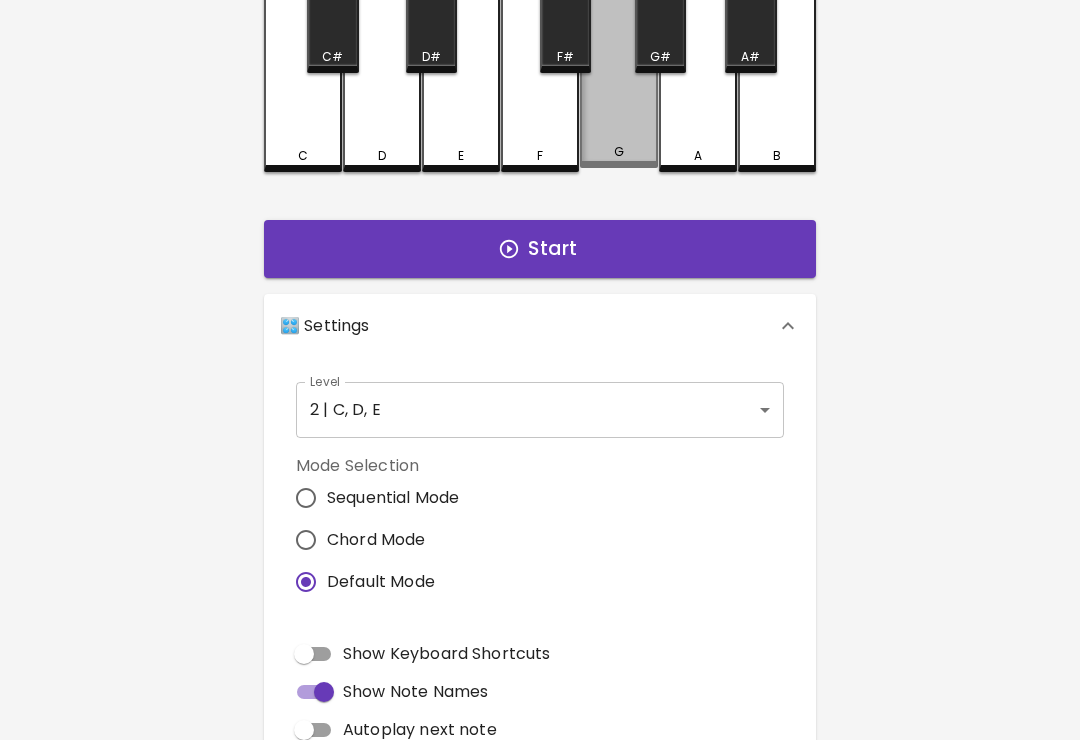 click on "G" at bounding box center (619, 60) 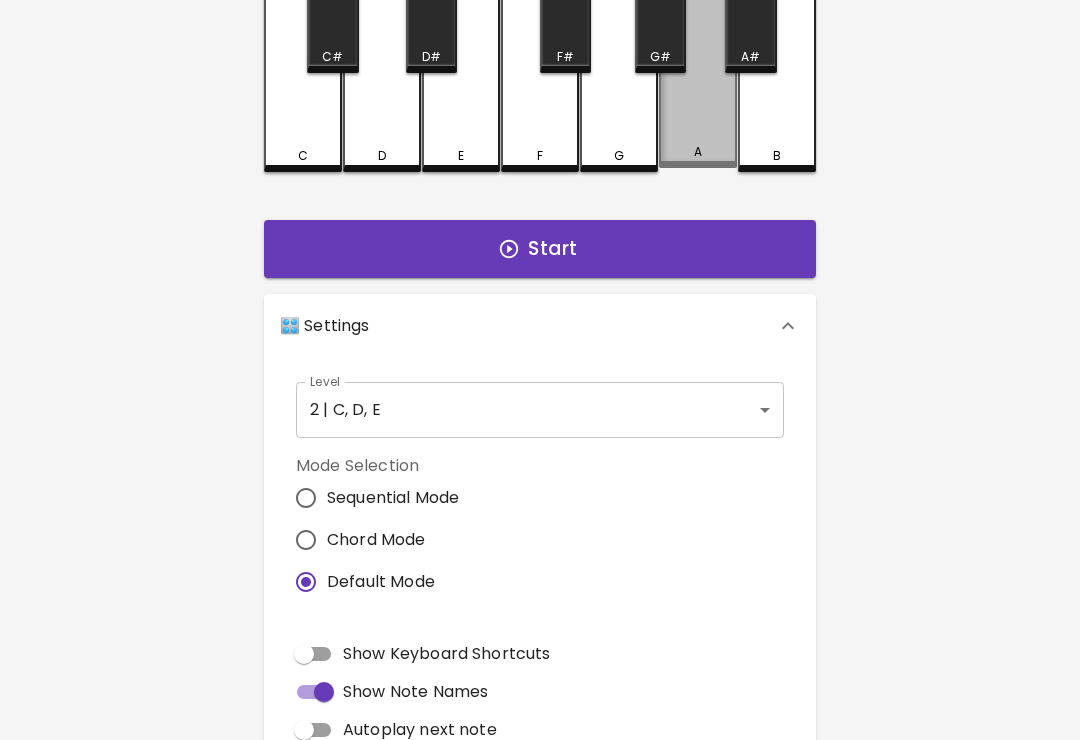 click on "A" at bounding box center (698, 152) 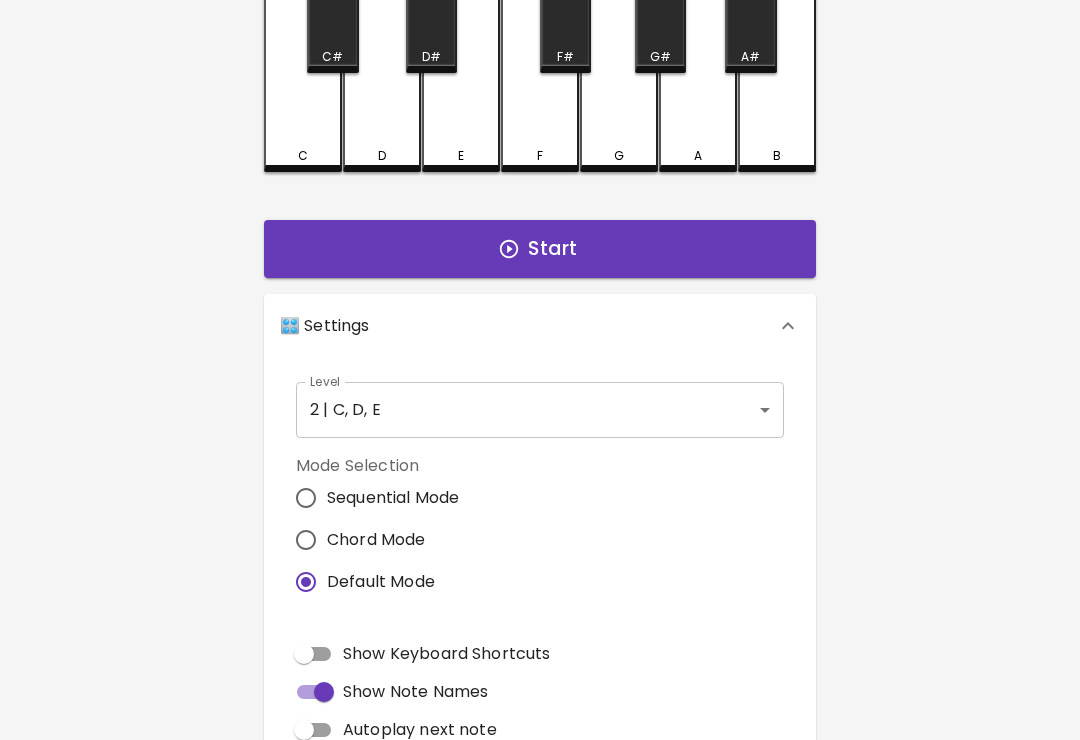 click on "A" at bounding box center [698, 156] 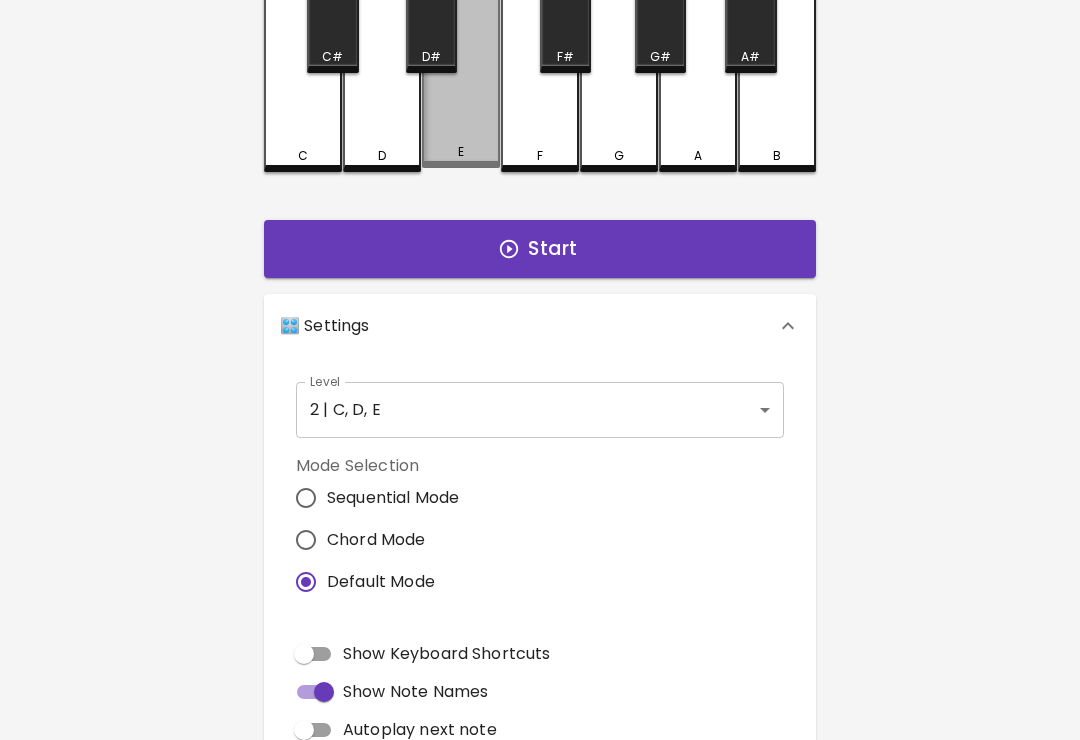 click on "E" at bounding box center (461, 152) 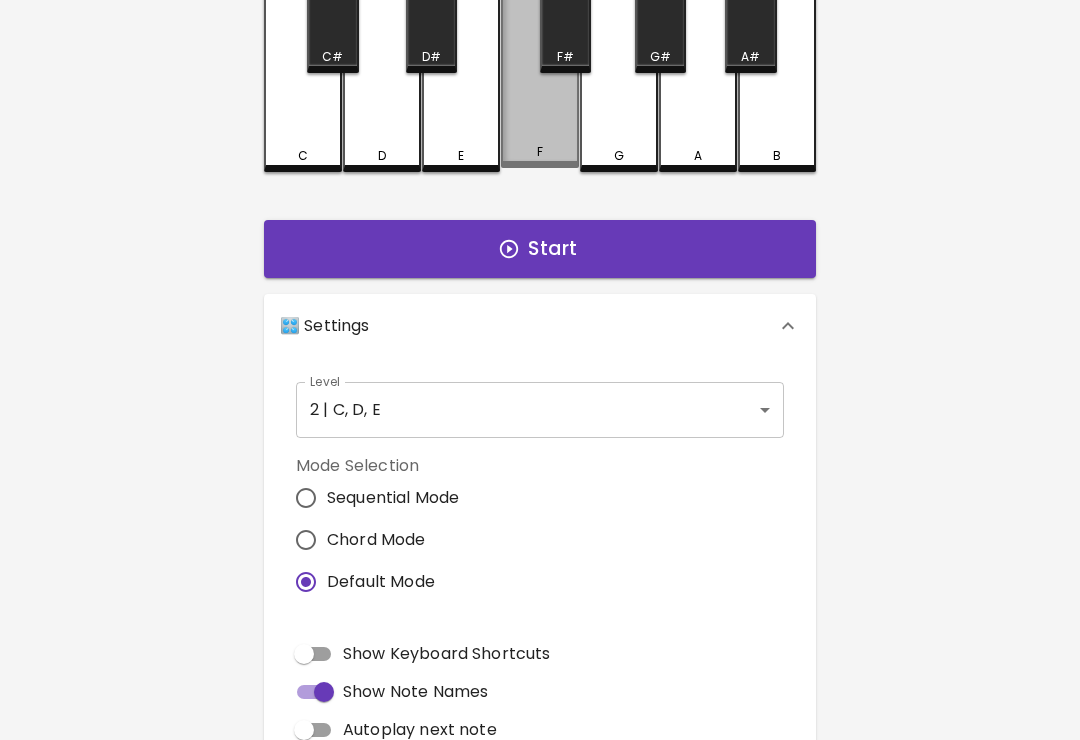 click on "F" at bounding box center [540, 60] 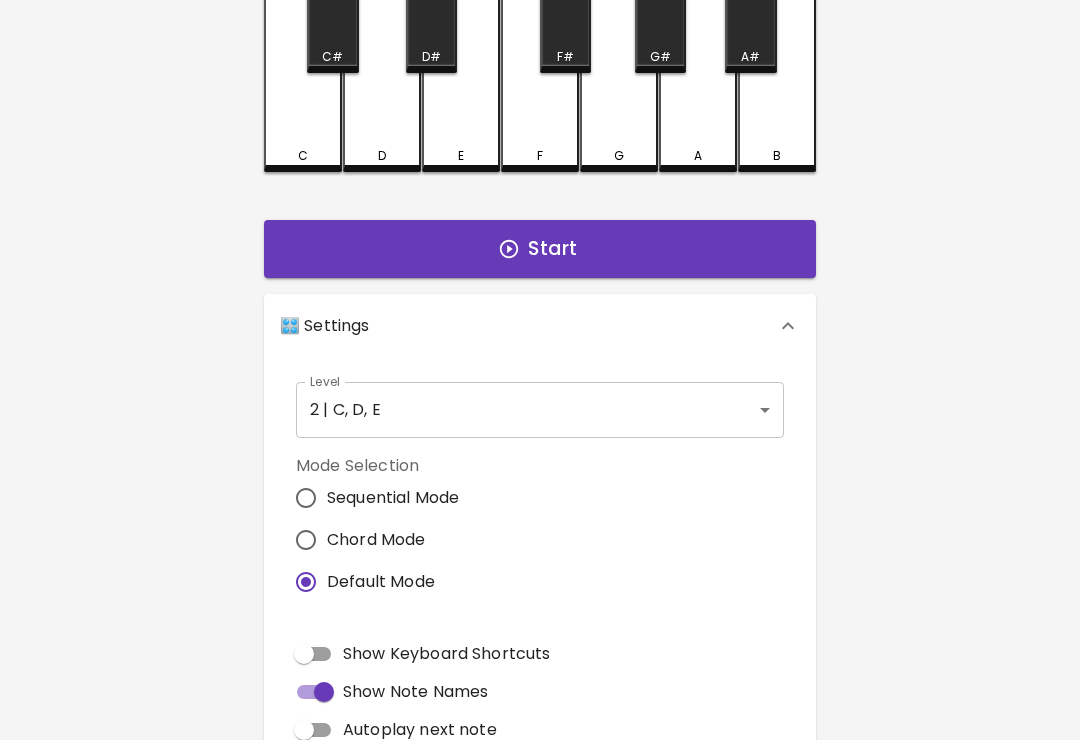 click on "A" at bounding box center [698, 62] 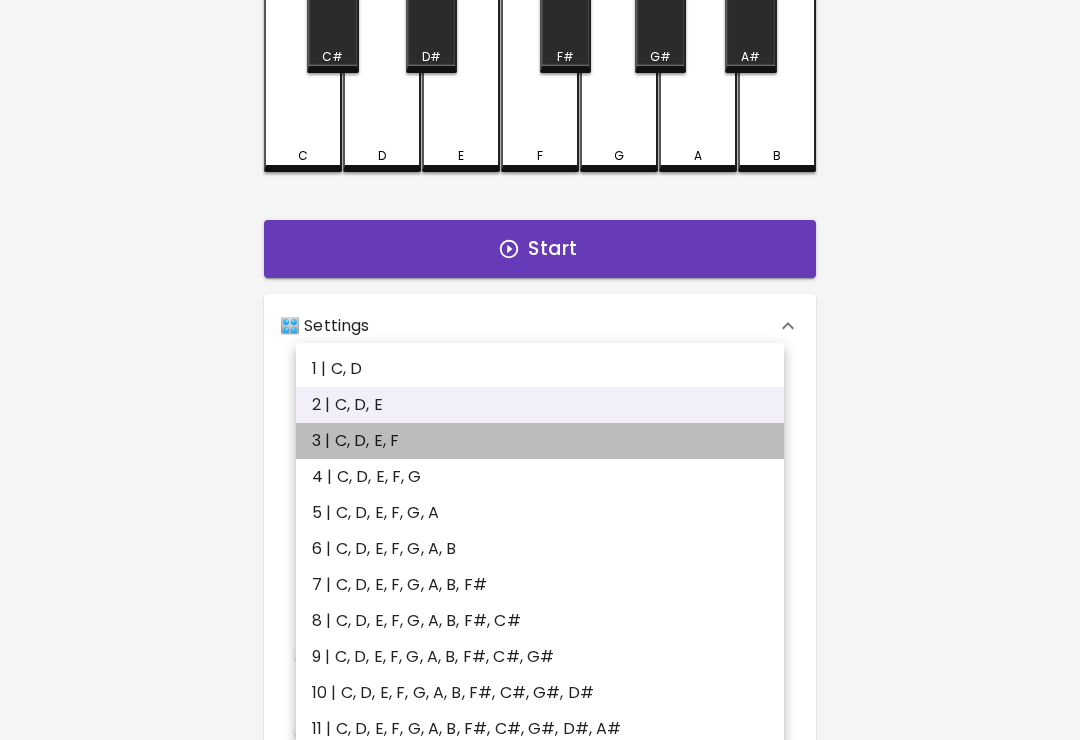 click on "3 | C, D, E, F" at bounding box center [540, 441] 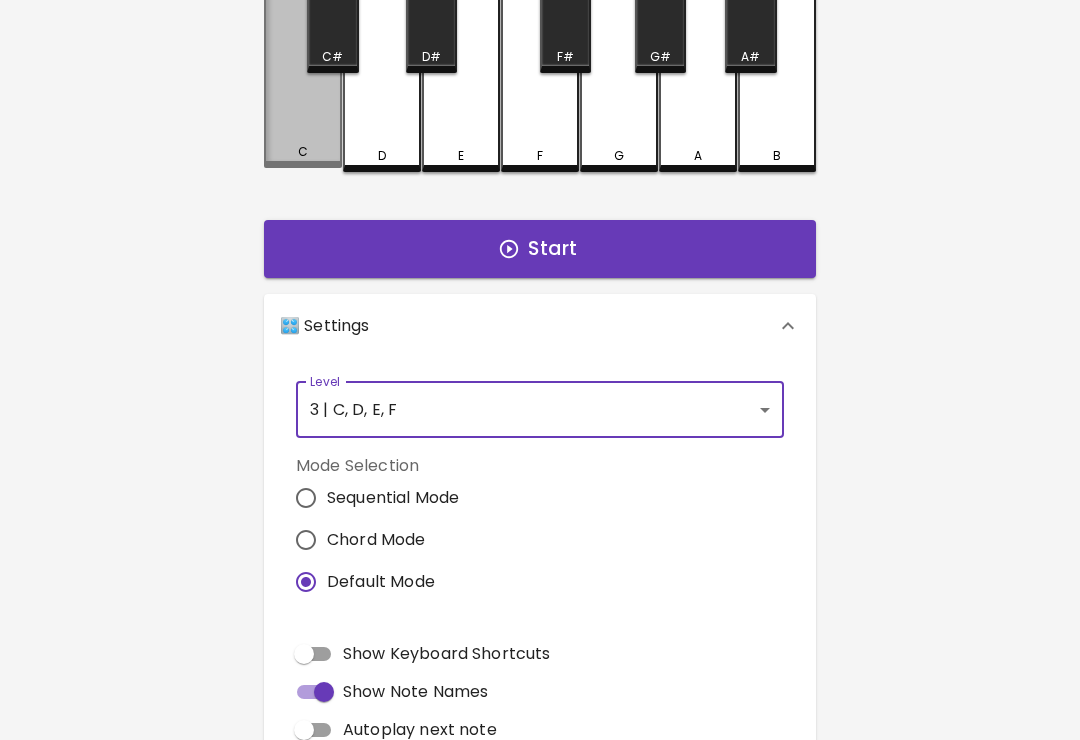click on "C" at bounding box center [303, 152] 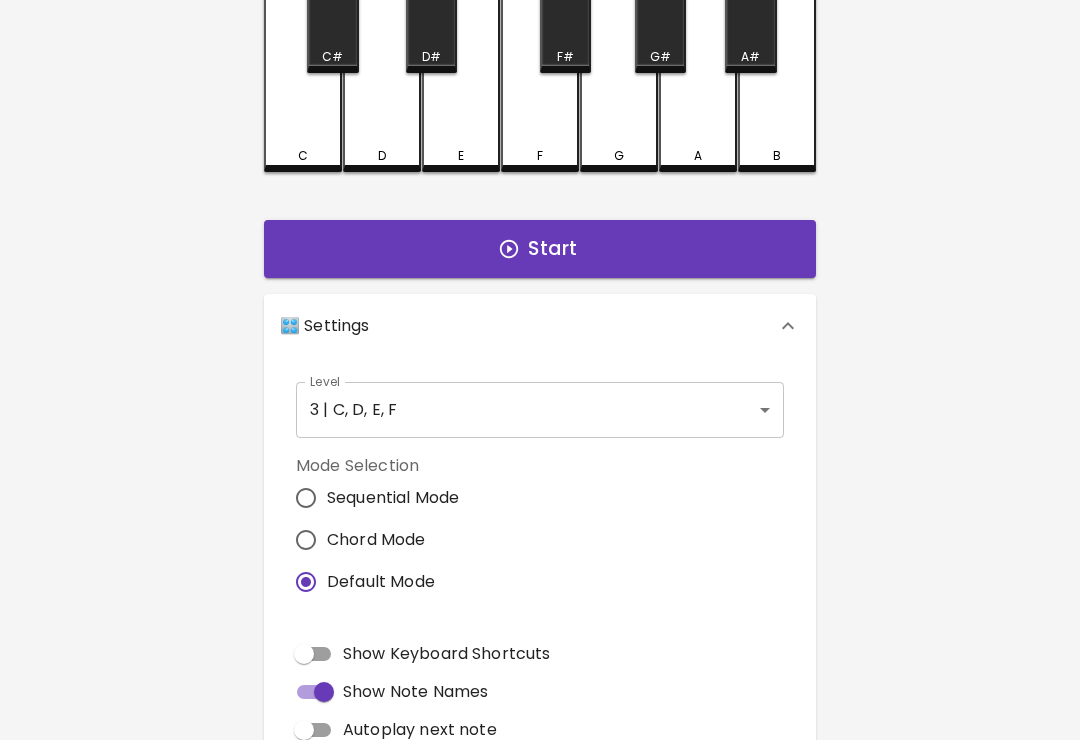 click on "D" at bounding box center (382, 62) 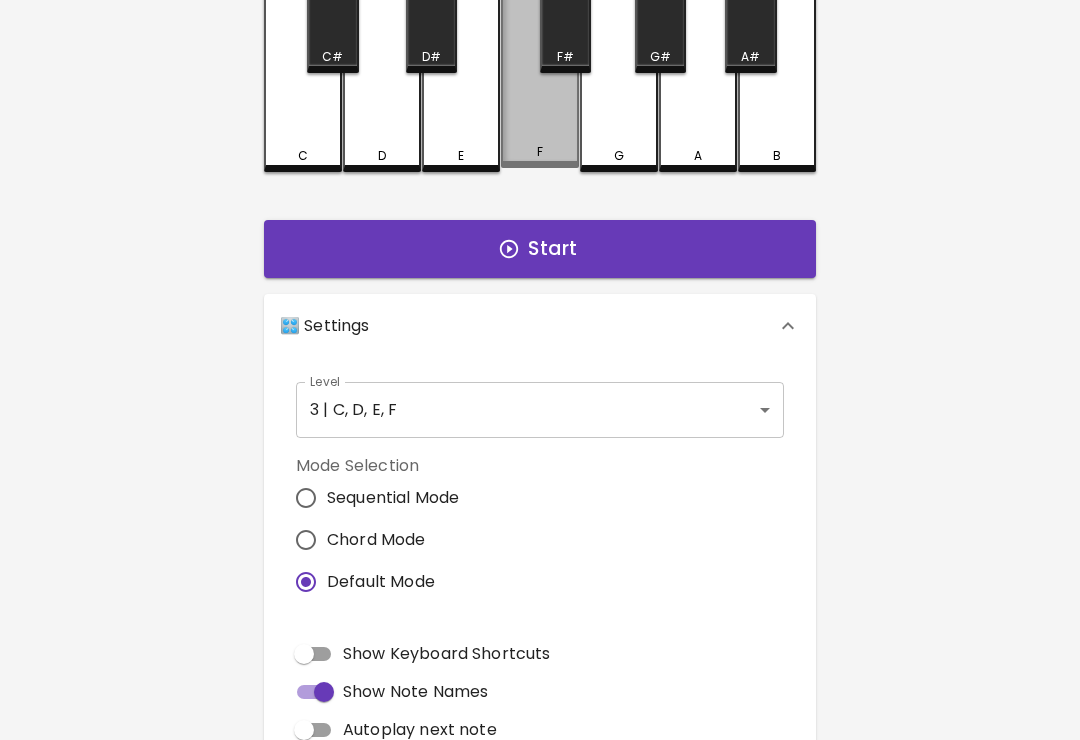 click on "F" at bounding box center [540, 60] 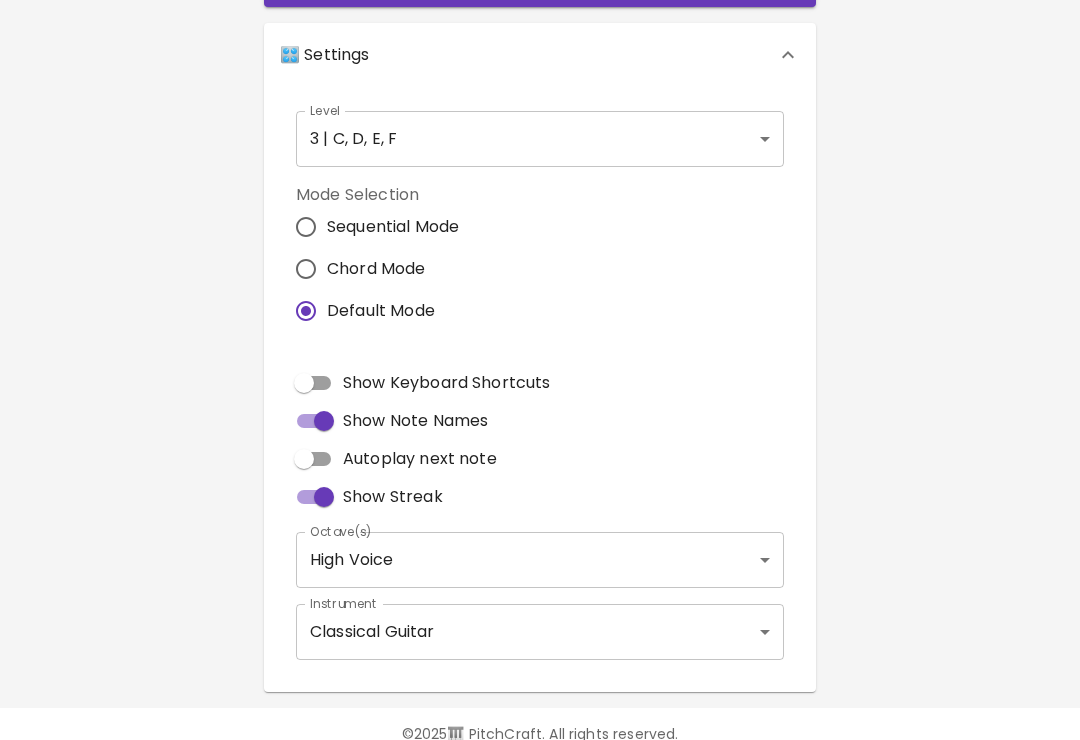 scroll, scrollTop: 439, scrollLeft: 0, axis: vertical 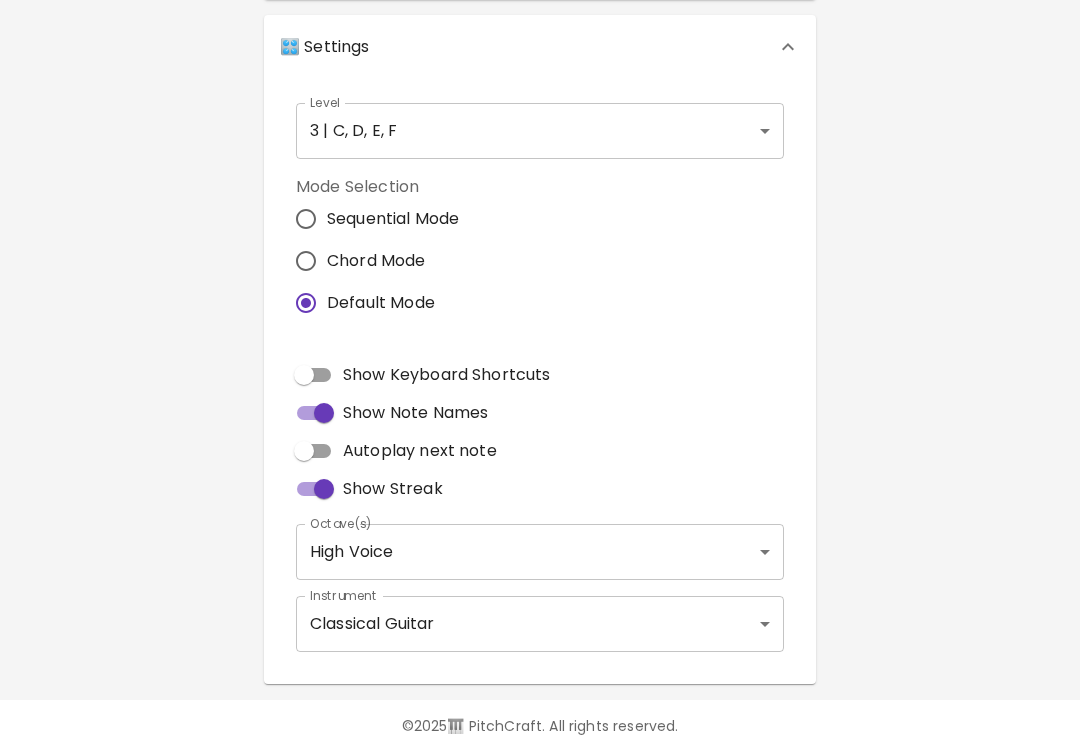 click on "🎹 PitchCraft About Badges   Log In C C# D D# E F F# G G# A A# B Start 🎛️ Settings Level 3 | C, D, E, F 5 Level Mode Selection Sequential Mode Chord Mode Default Mode Show Keyboard Shortcuts Show Note Names Autoplay next note Show Streak Octave(s) High Voice 4 Octave Instrument Classical Guitar acoustic_guitar_nylon Instrument ©  [YEAR]  🎹 PitchCraft. All rights reserved. Privacy Policy About Badges Sign In Profile My account" at bounding box center (540, 166) 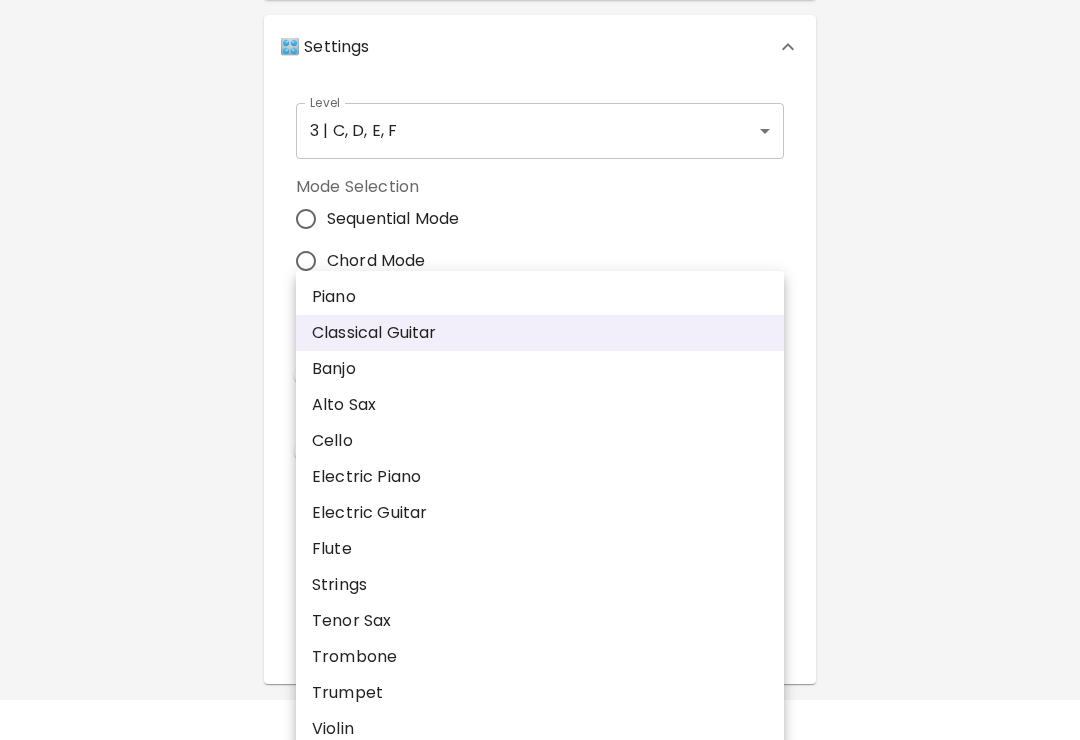 click on "Piano" at bounding box center (540, 297) 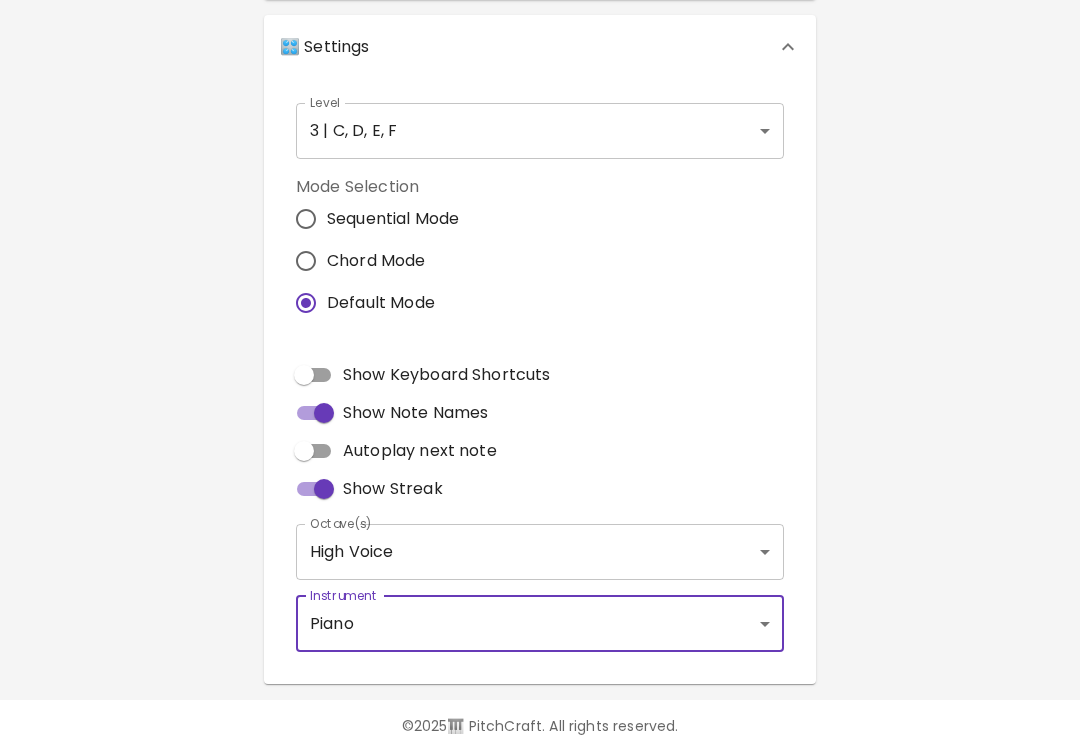 click on "🎹 PitchCraft About Badges   Log In C C# D D# E F F# G G# A A# B Start 🎛️ Settings Level 3 | C, D, E, F 5 Level Mode Selection Sequential Mode Chord Mode Default Mode Show Keyboard Shortcuts Show Note Names Autoplay next note Show Streak Octave(s) High Voice 4 Octave Instrument Piano acoustic_grand_piano Instrument ©  [YEAR]  🎹 PitchCraft. All rights reserved. Privacy Policy About Badges Sign In Profile My account" at bounding box center (540, 166) 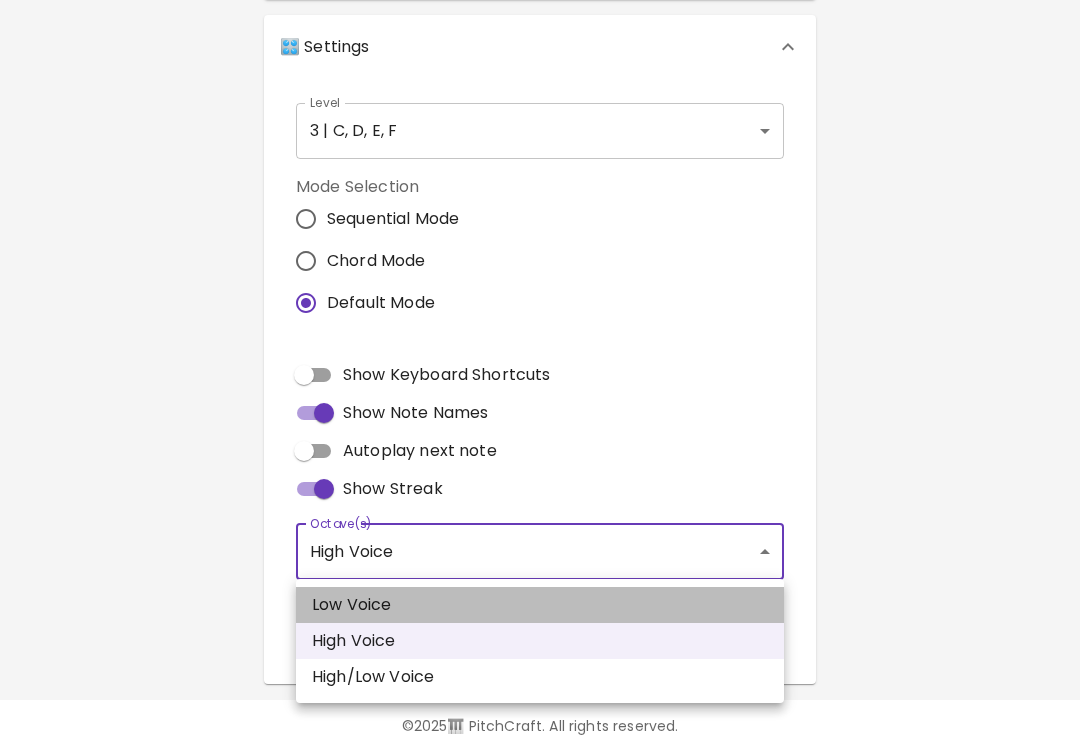 click on "Low Voice" at bounding box center (540, 605) 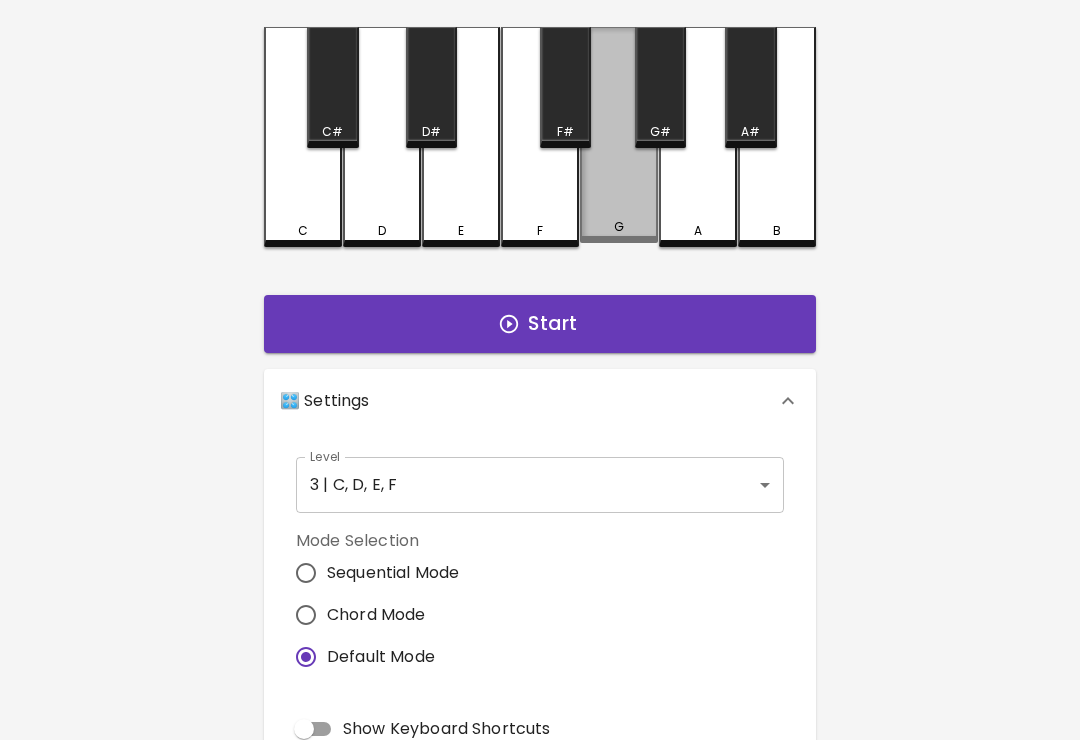 scroll, scrollTop: 83, scrollLeft: 0, axis: vertical 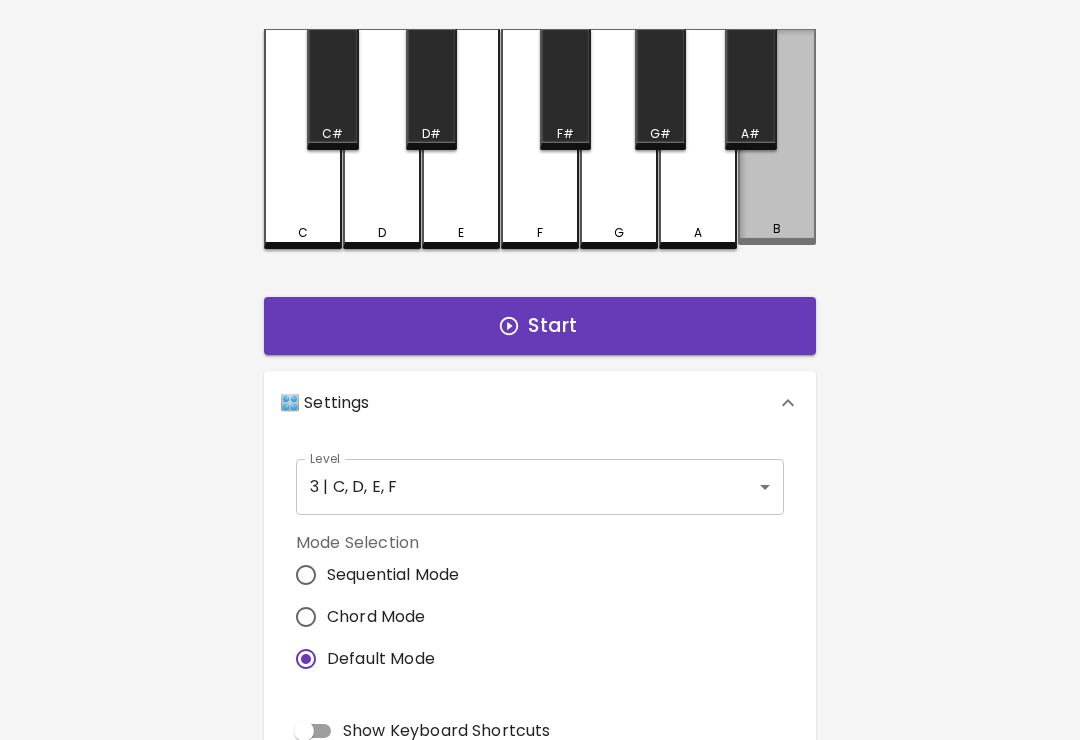 click on "B" at bounding box center (777, 137) 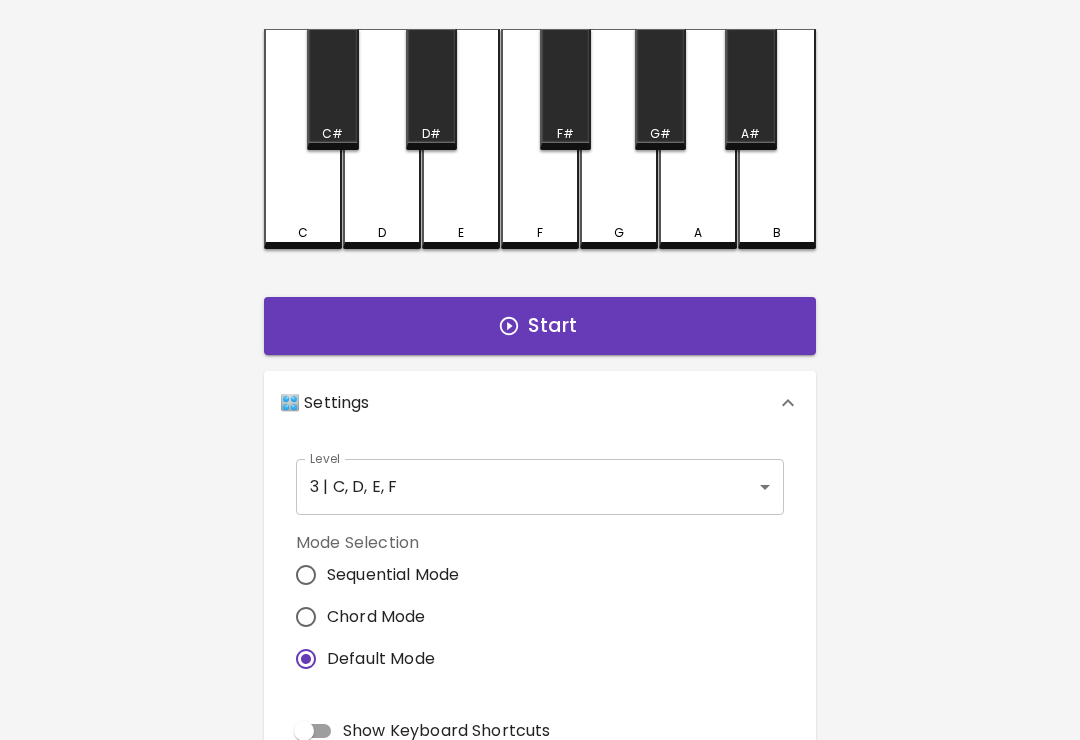 click on "B" at bounding box center (777, 139) 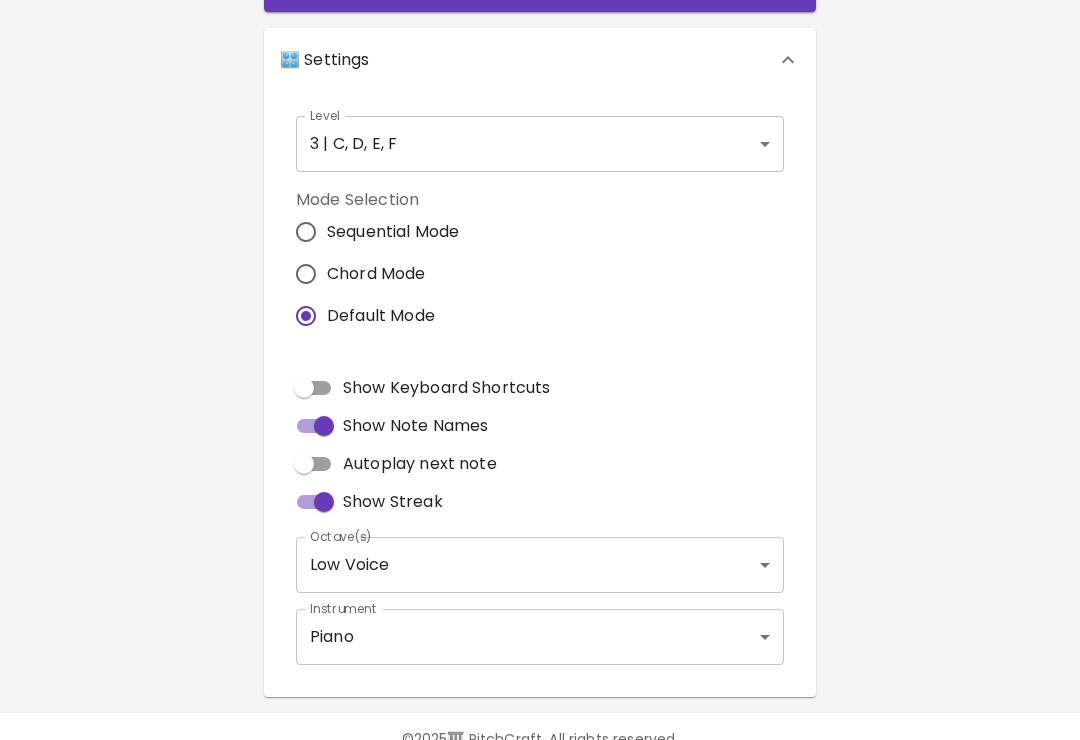 scroll, scrollTop: 439, scrollLeft: 0, axis: vertical 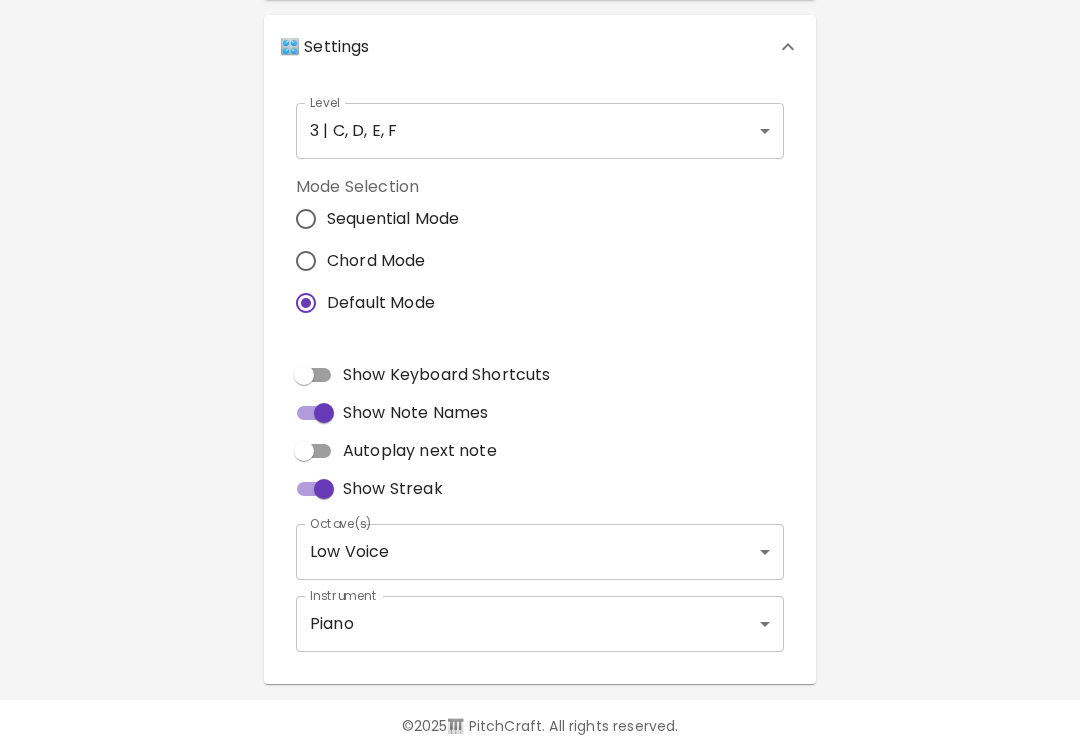 click on "🎹 PitchCraft About Badges   Log In C C# D D# E F F# G G# A A# B Start 🎛️ Settings Level 3 | C, D, E, F 5 Level Mode Selection Sequential Mode Chord Mode Default Mode Show Keyboard Shortcuts Show Note Names Autoplay next note Show Streak Octave(s) Low Voice 3 Octave Instrument Piano acoustic_grand_piano Instrument ©  [YEAR]  🎹 PitchCraft. All rights reserved. Privacy Policy About Badges Sign In Profile My account" at bounding box center [540, 166] 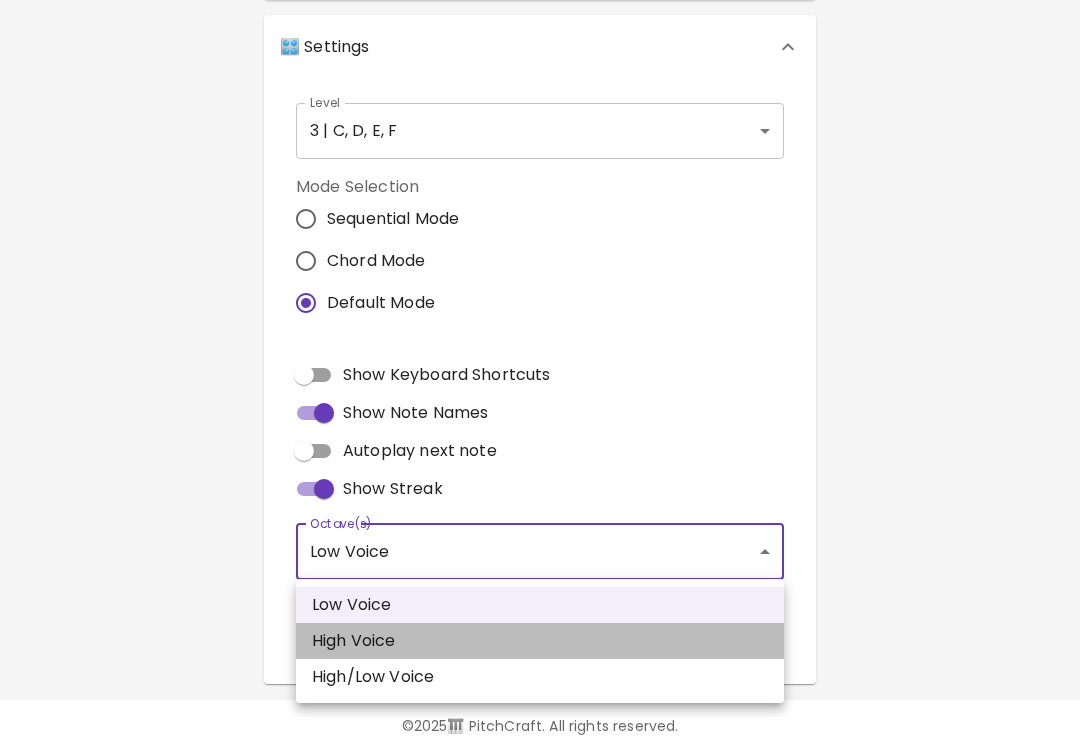 click on "High Voice" at bounding box center [540, 641] 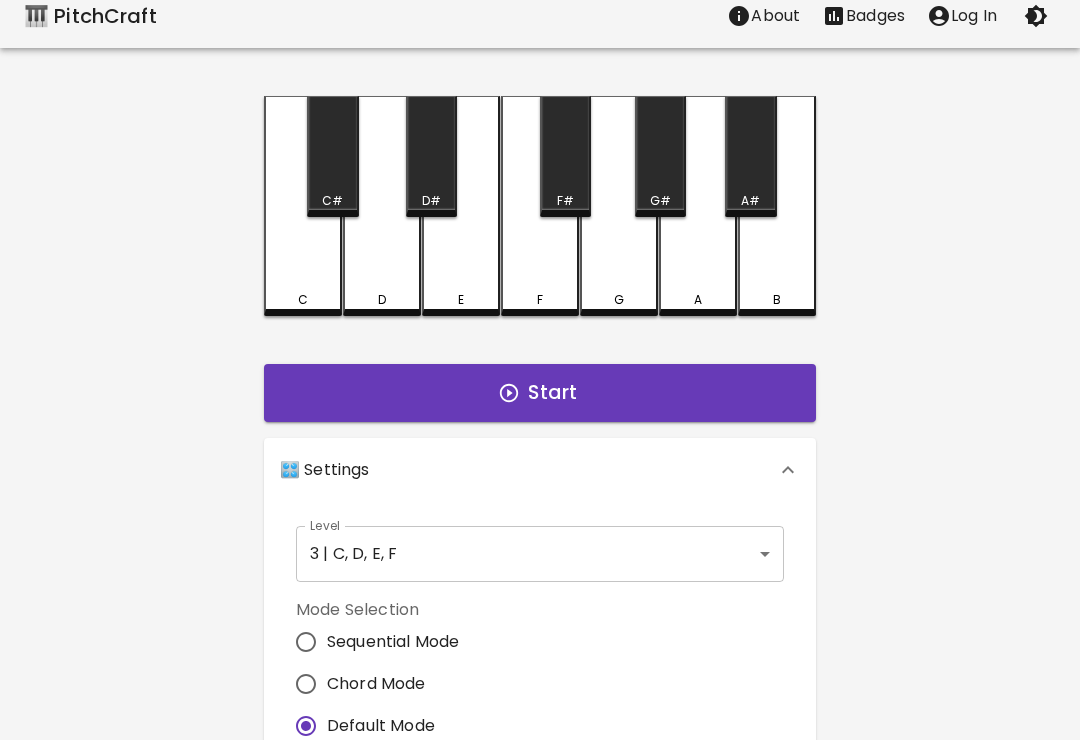 scroll, scrollTop: 0, scrollLeft: 0, axis: both 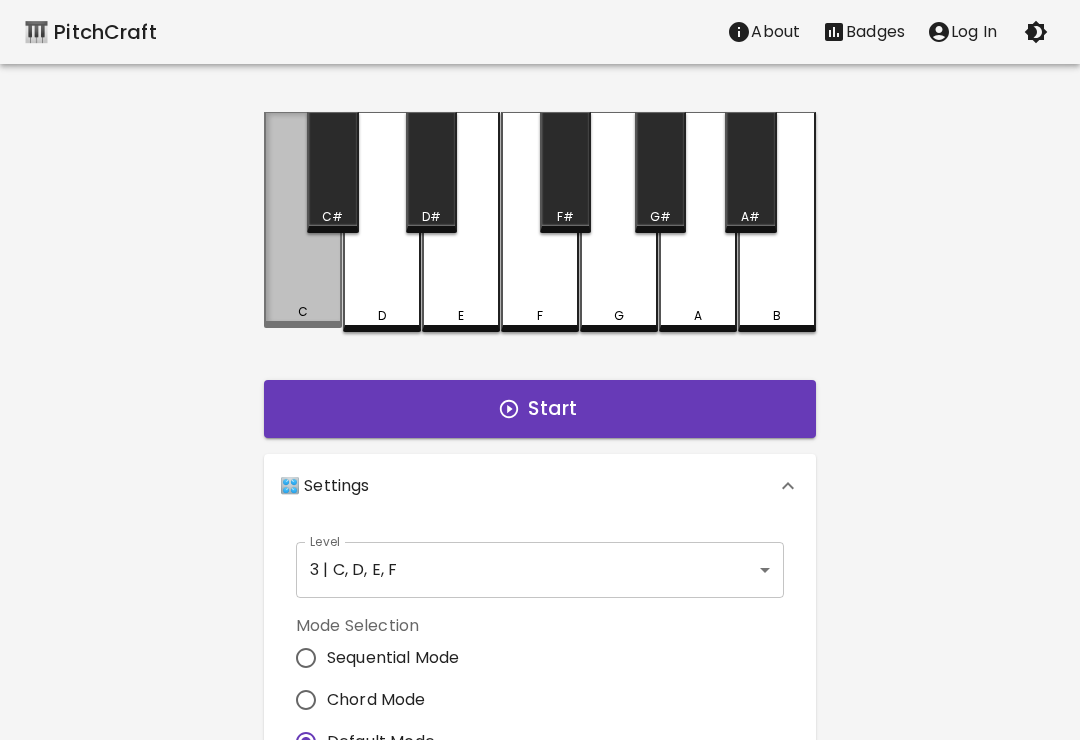 click on "C" at bounding box center [303, 220] 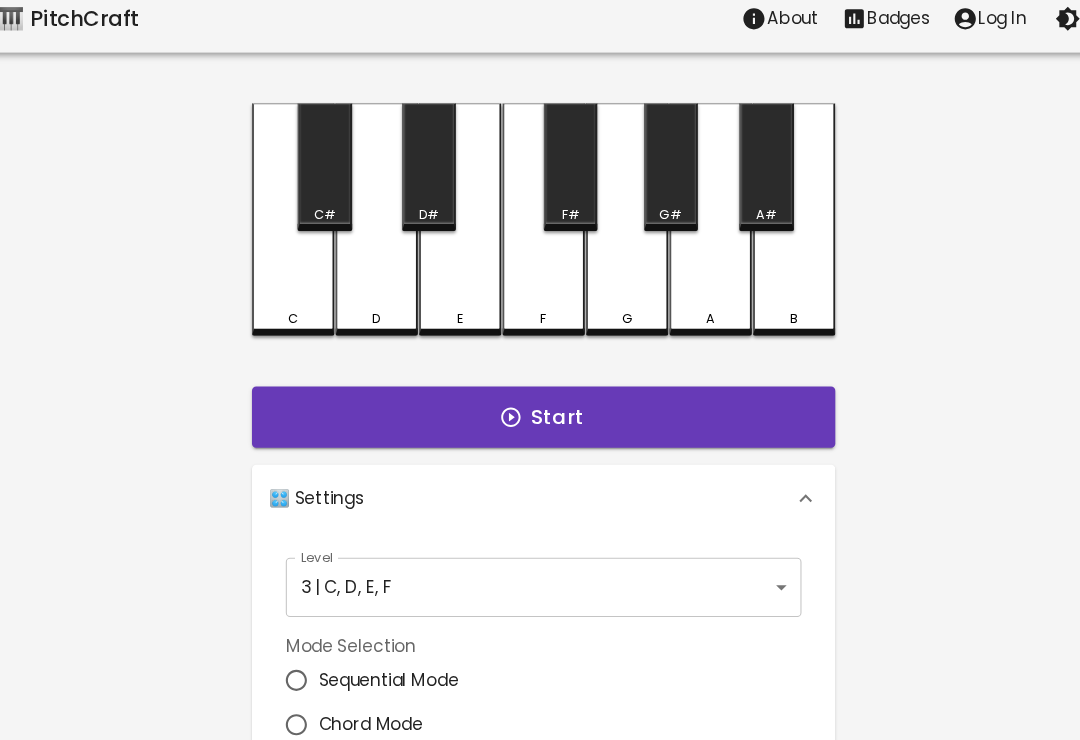 click on "D" at bounding box center (382, 222) 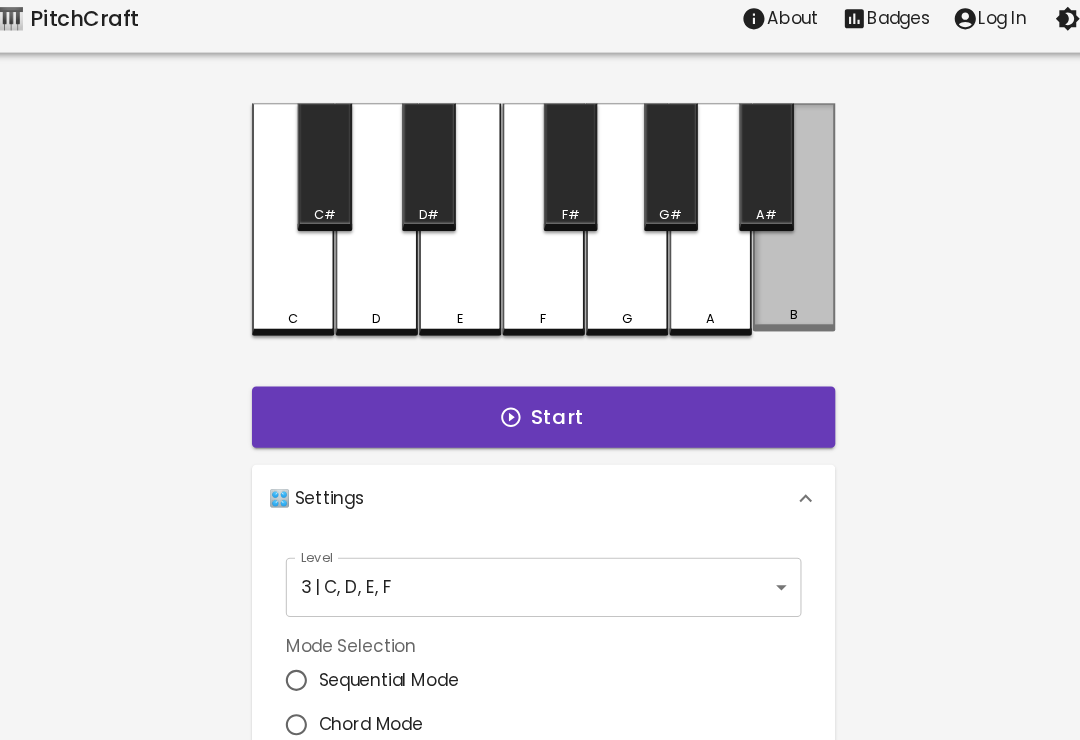 click on "B" at bounding box center [777, 220] 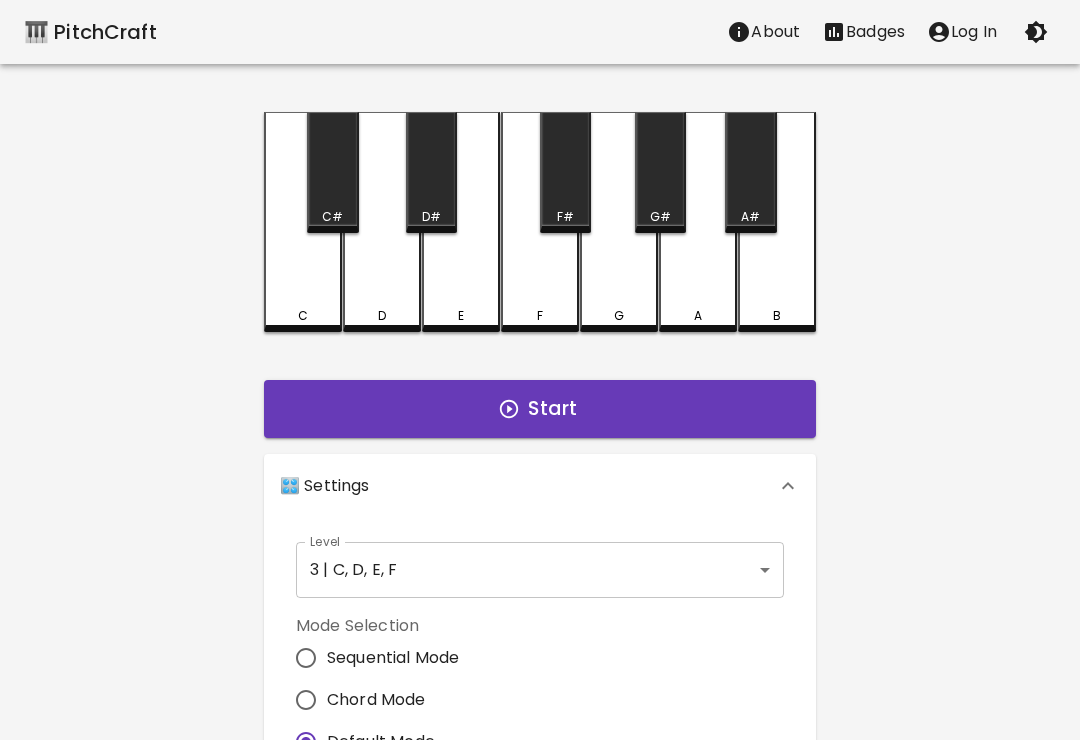 click on "Badges" at bounding box center (875, 32) 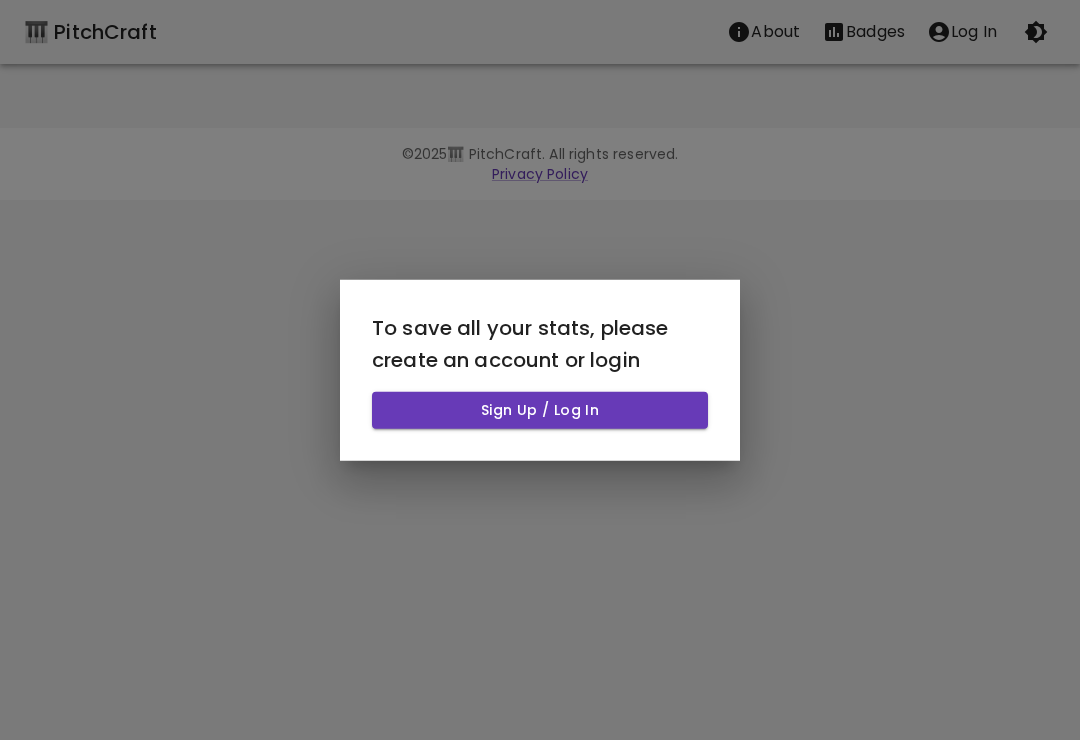 click on "Sign Up / Log In" at bounding box center (540, 410) 